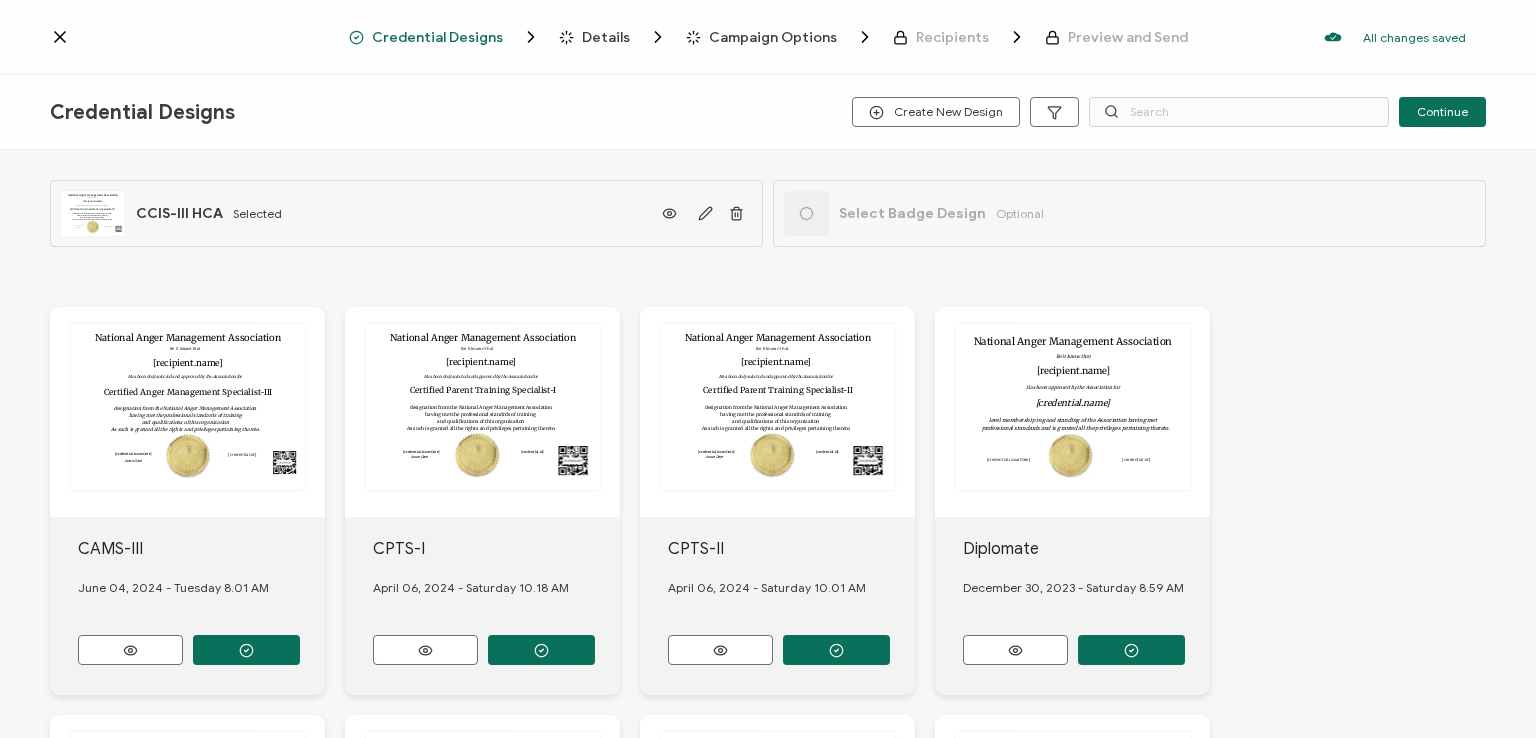 scroll, scrollTop: 0, scrollLeft: 0, axis: both 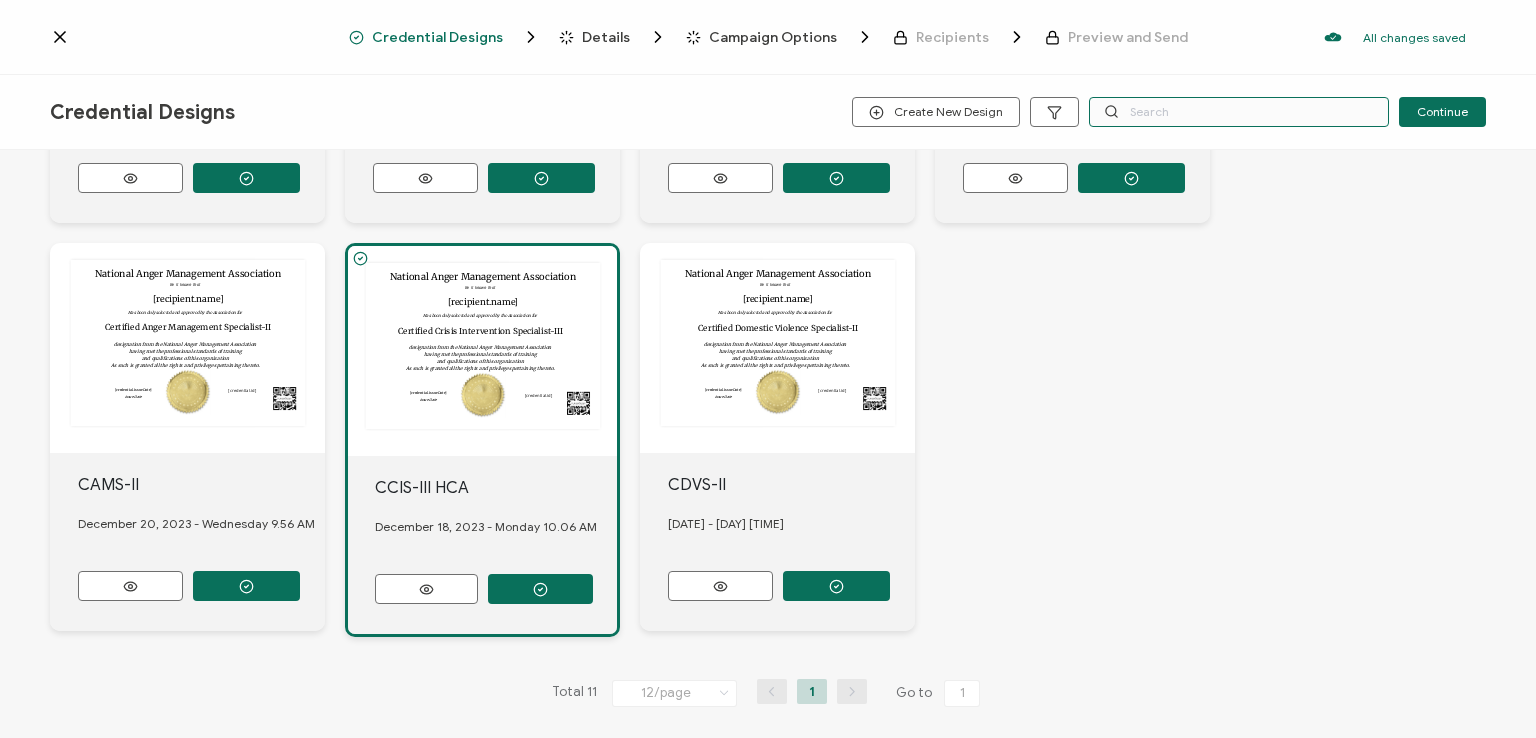 click at bounding box center [1239, 112] 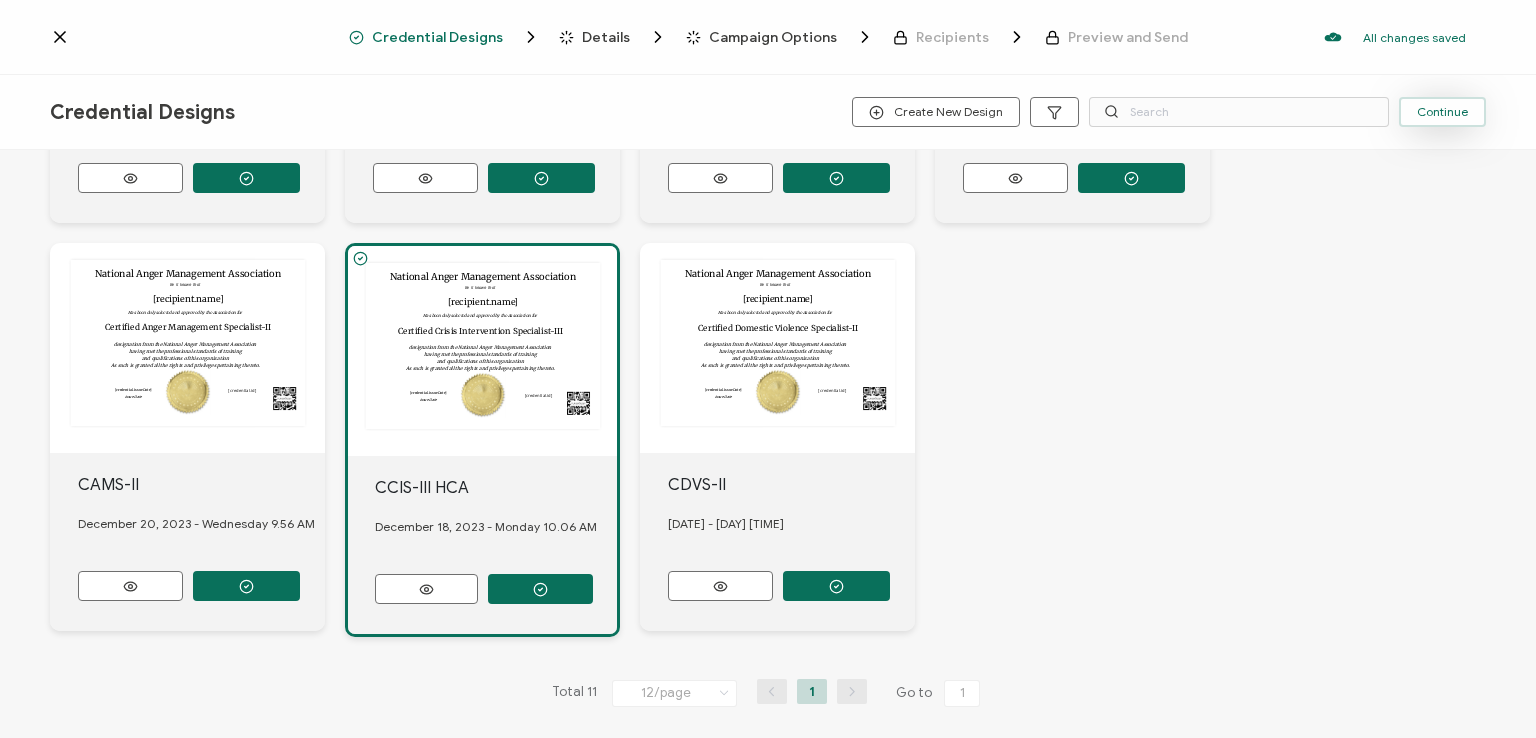 click on "Continue" at bounding box center [1442, 112] 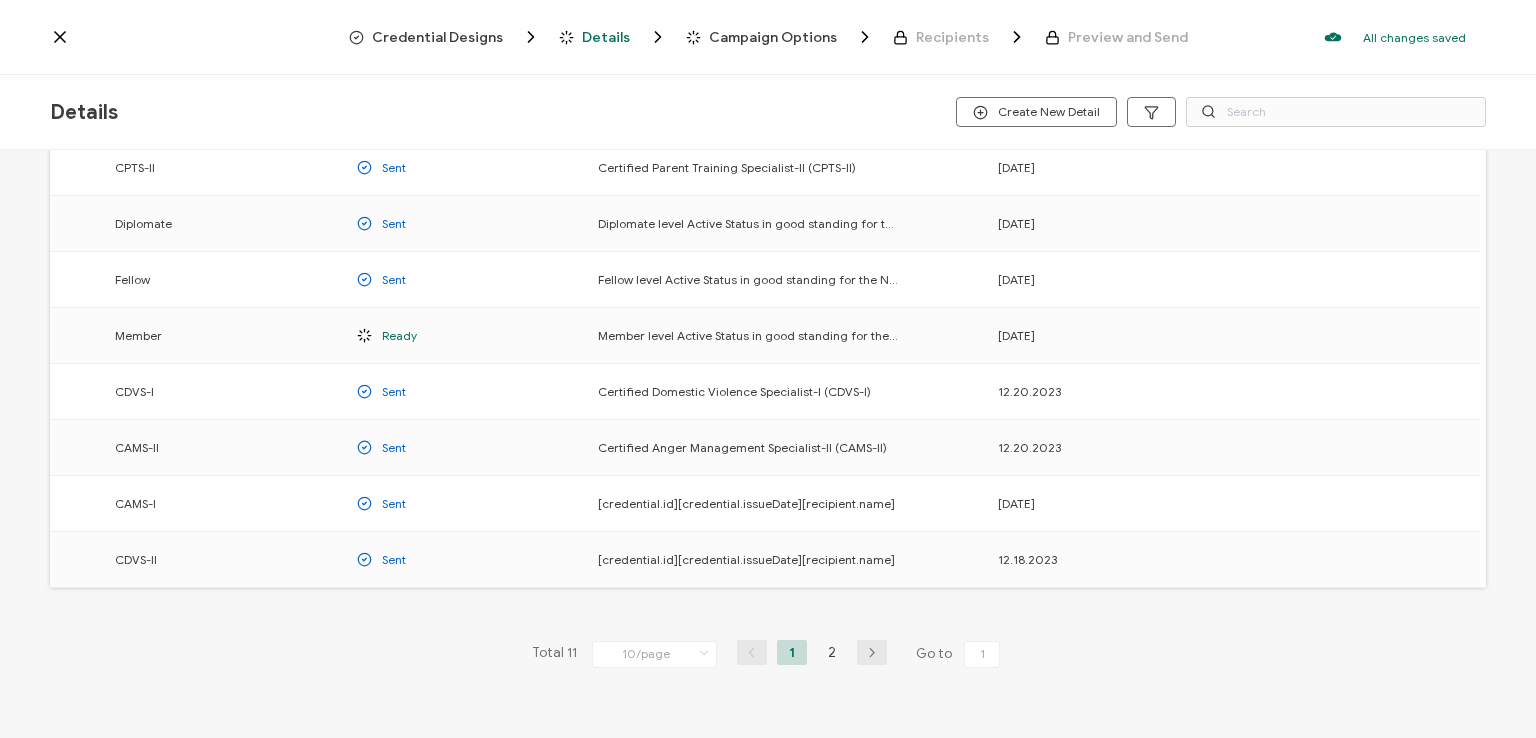 scroll, scrollTop: 263, scrollLeft: 0, axis: vertical 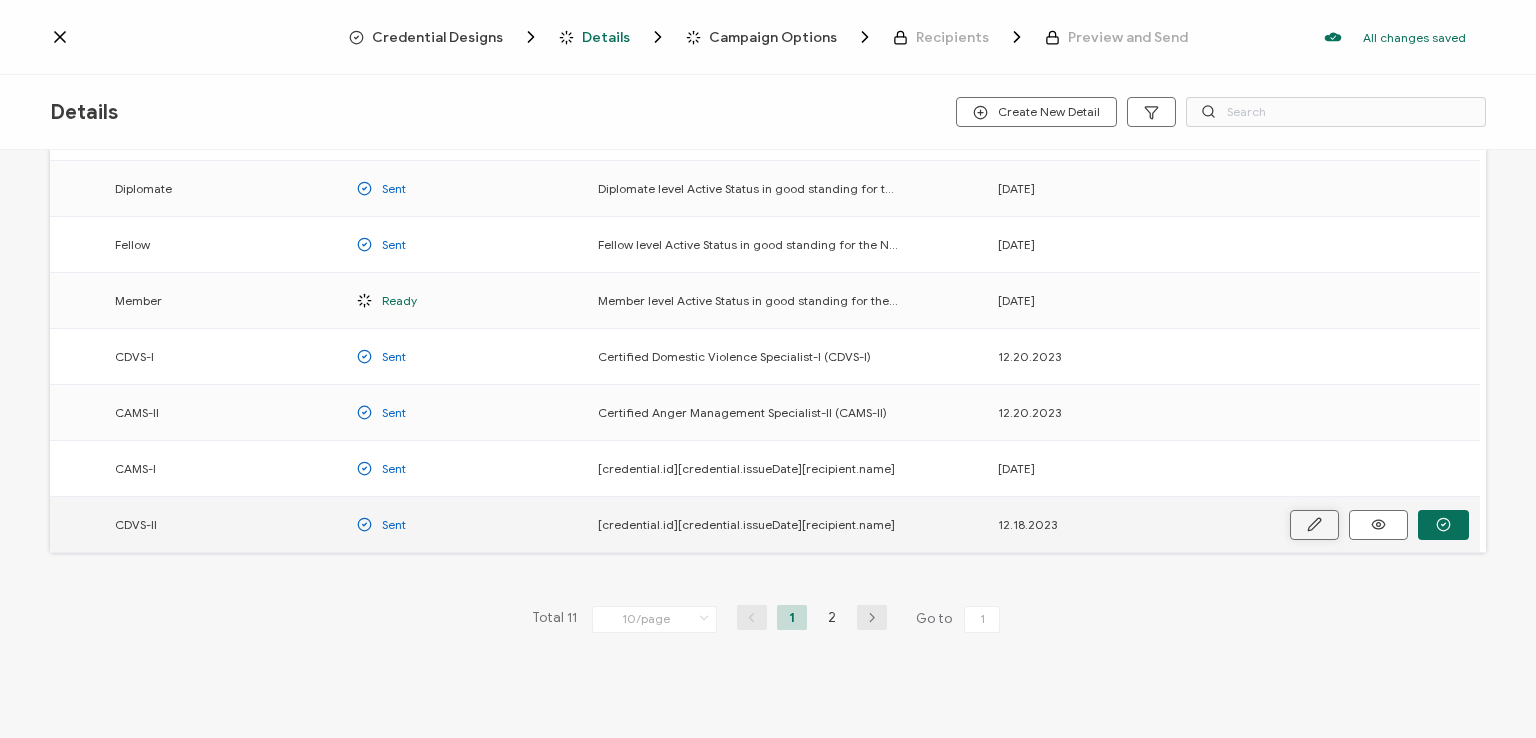 click 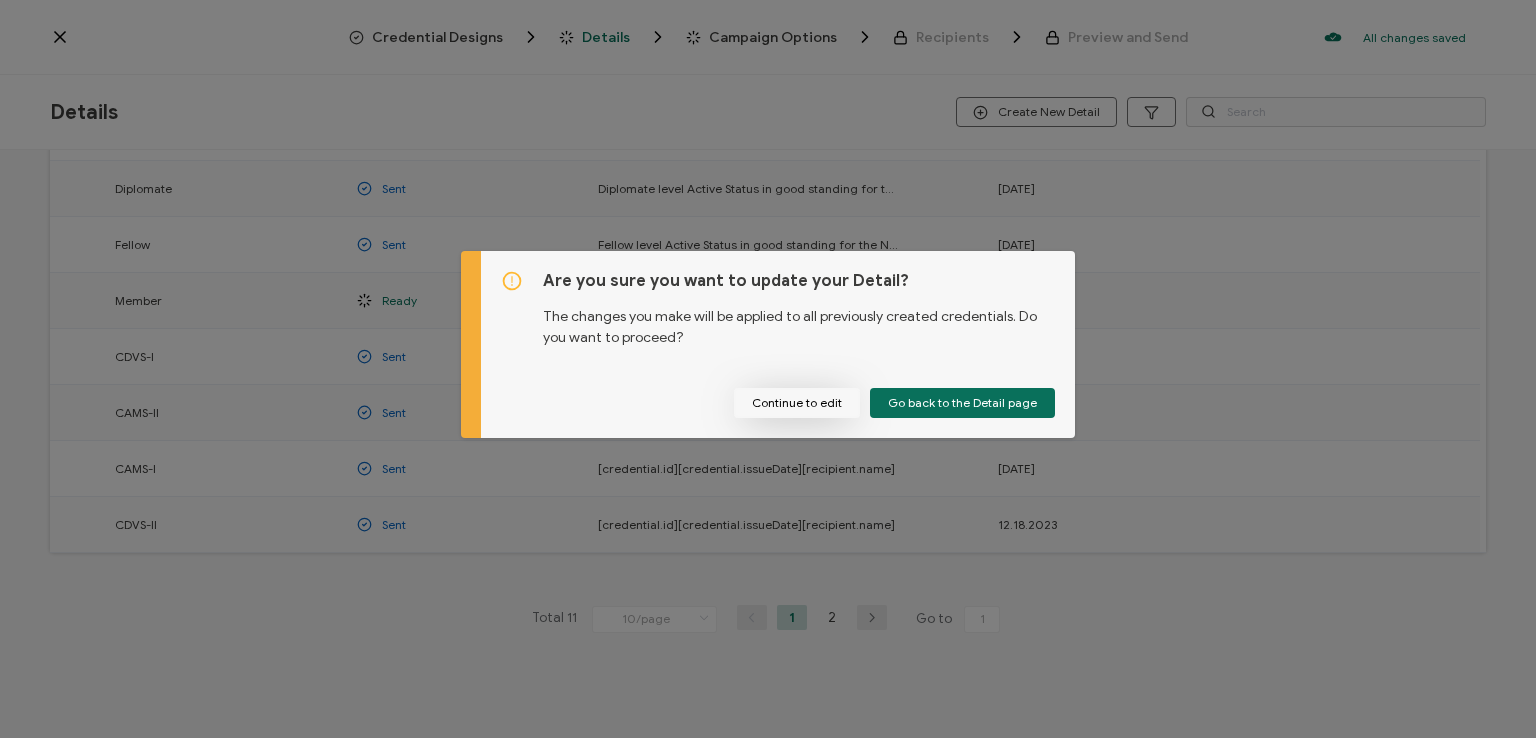click on "Continue to edit" at bounding box center [797, 403] 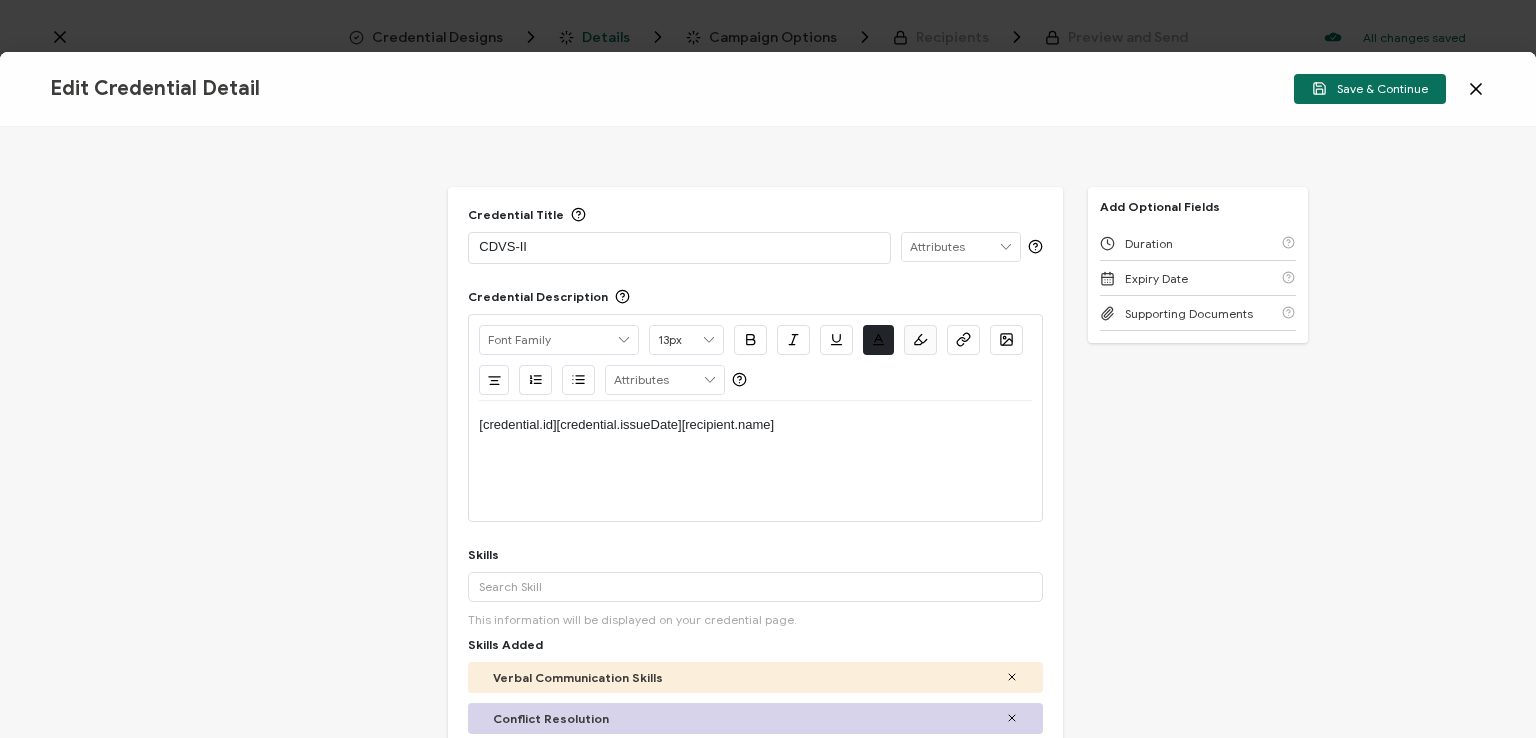 click on "CDVS-II" at bounding box center (679, 247) 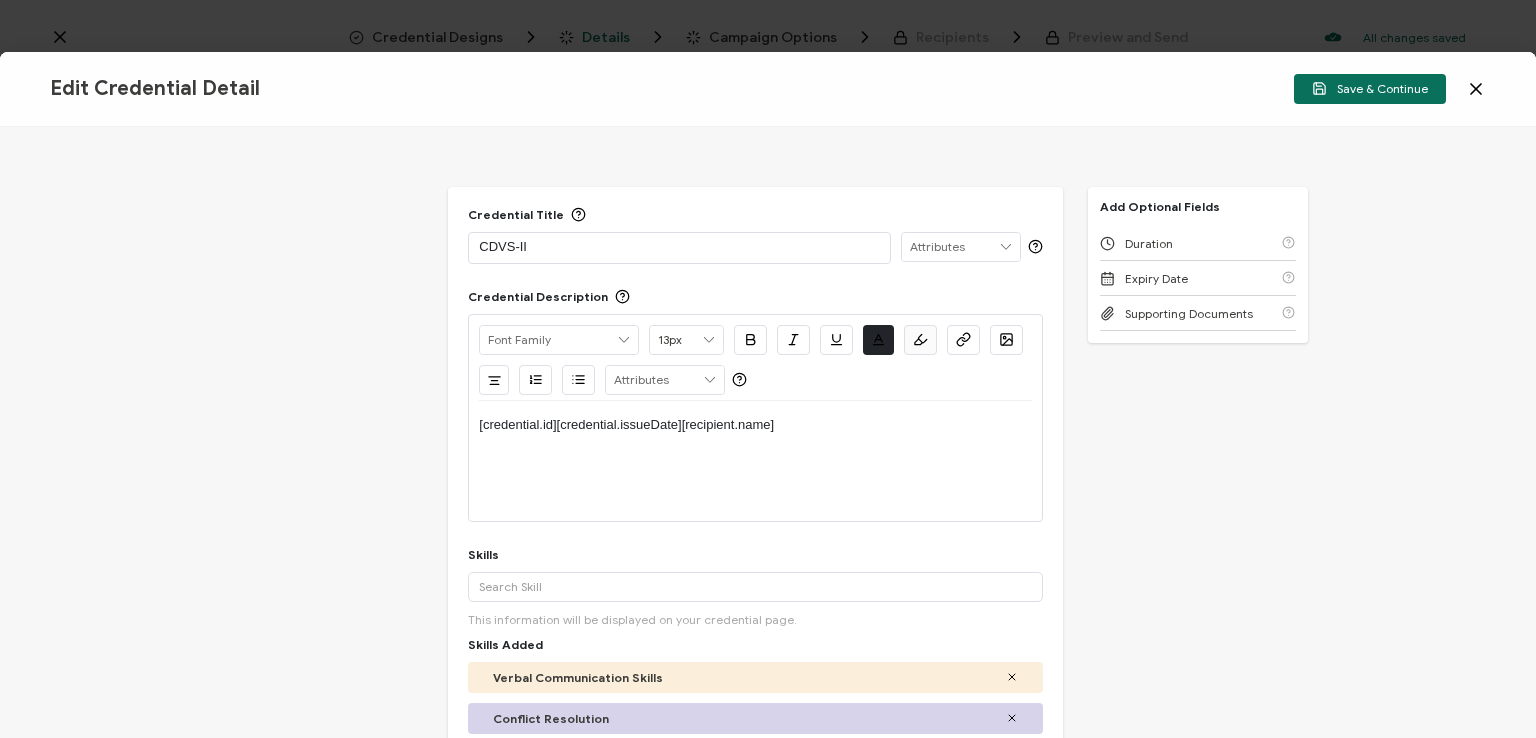 type 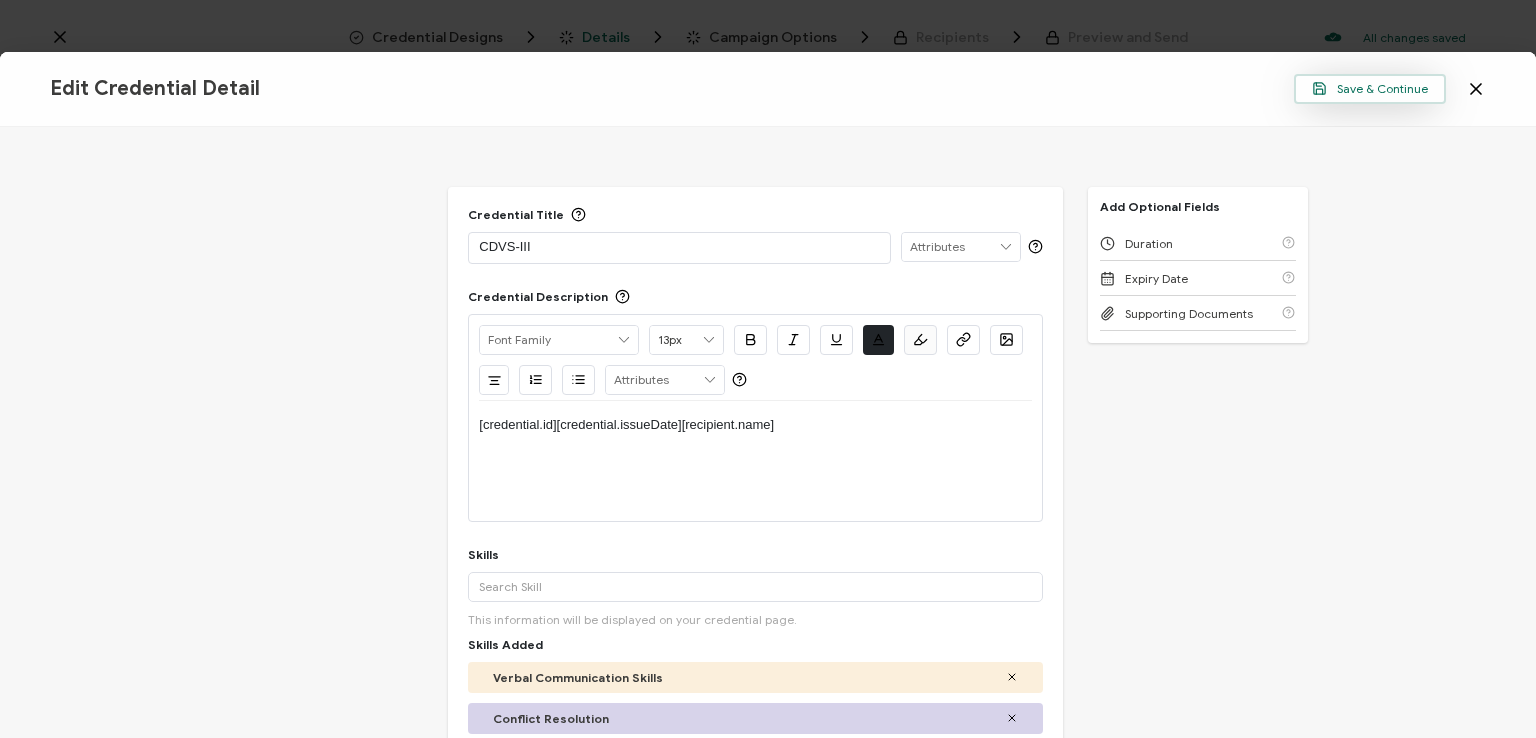 click on "Save & Continue" at bounding box center [1370, 88] 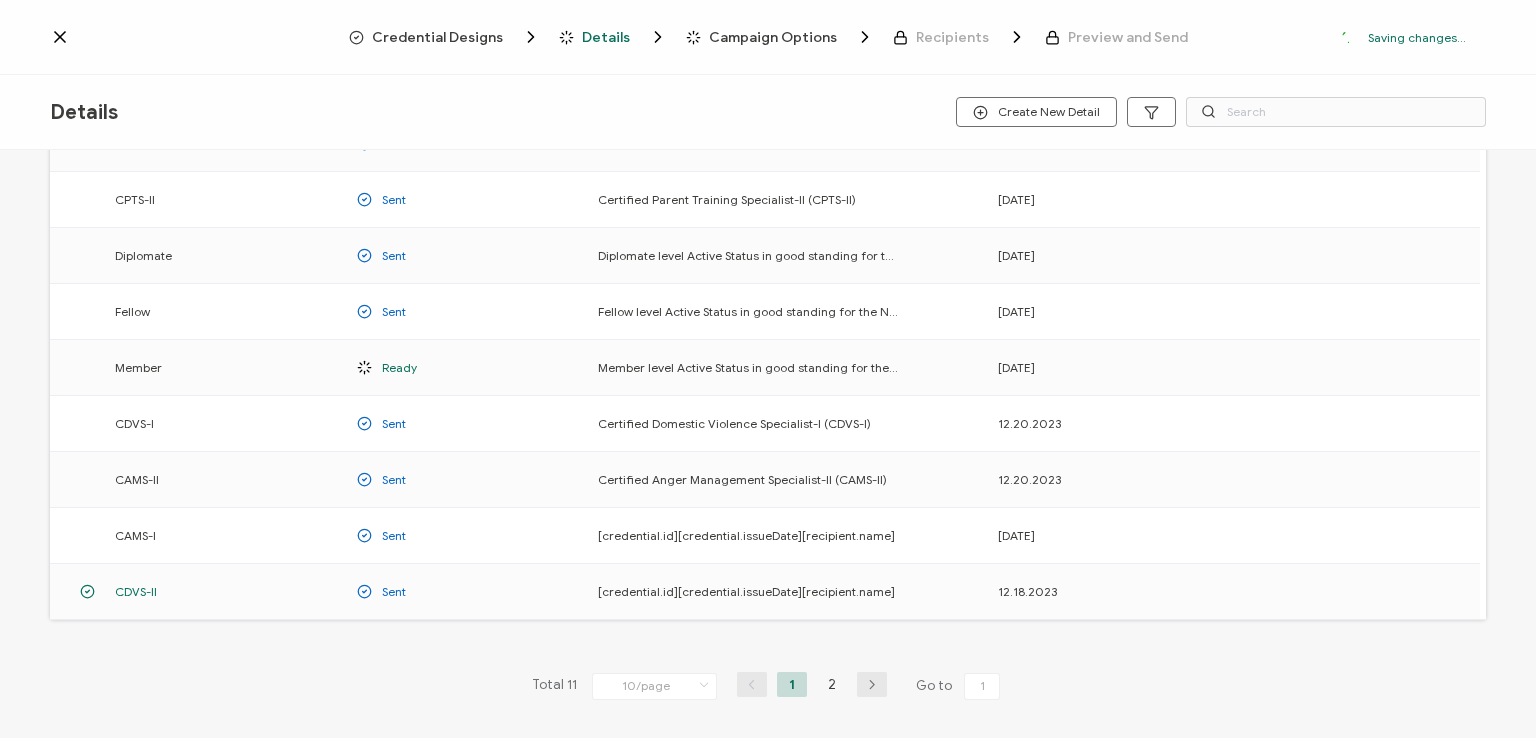scroll, scrollTop: 329, scrollLeft: 0, axis: vertical 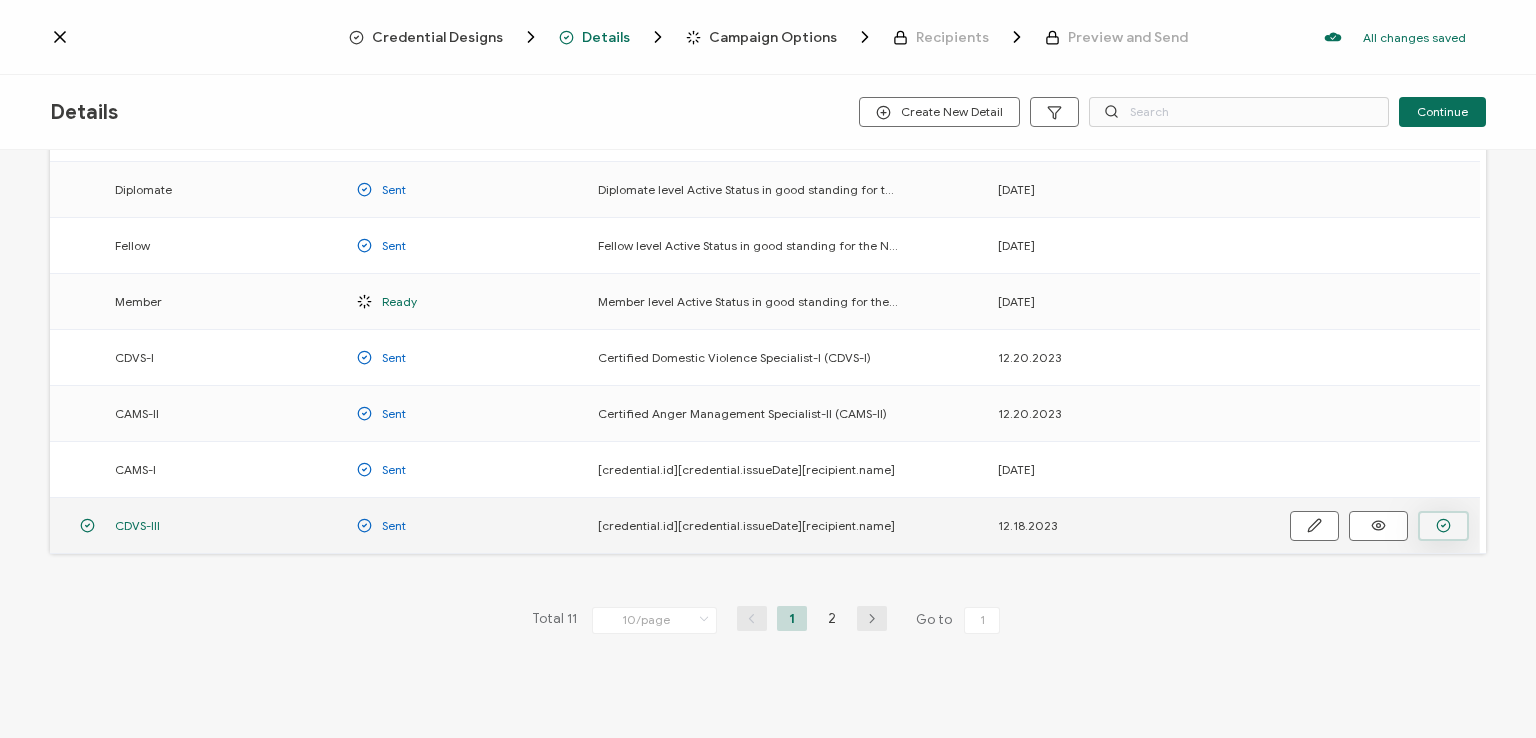 click at bounding box center [1443, 526] 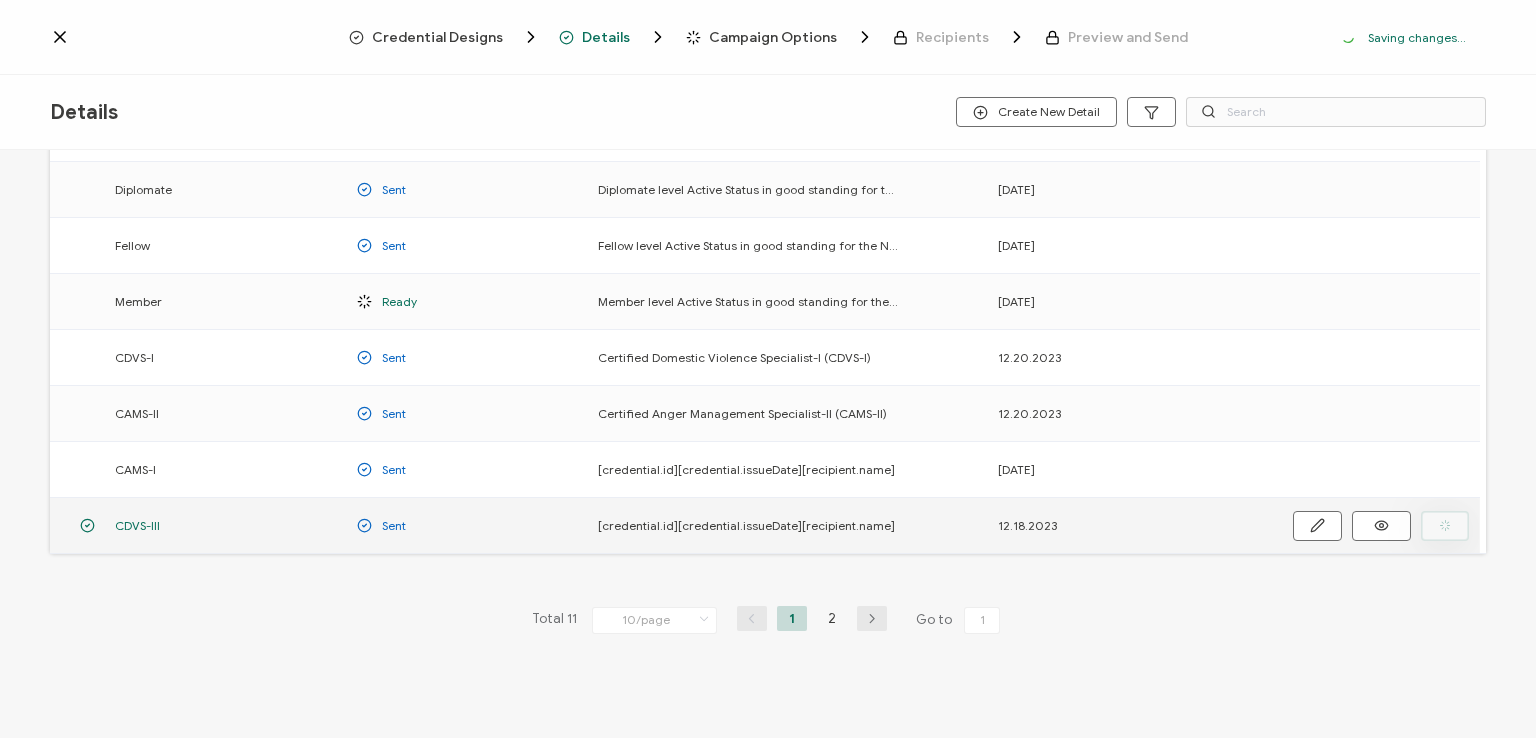 scroll, scrollTop: 0, scrollLeft: 0, axis: both 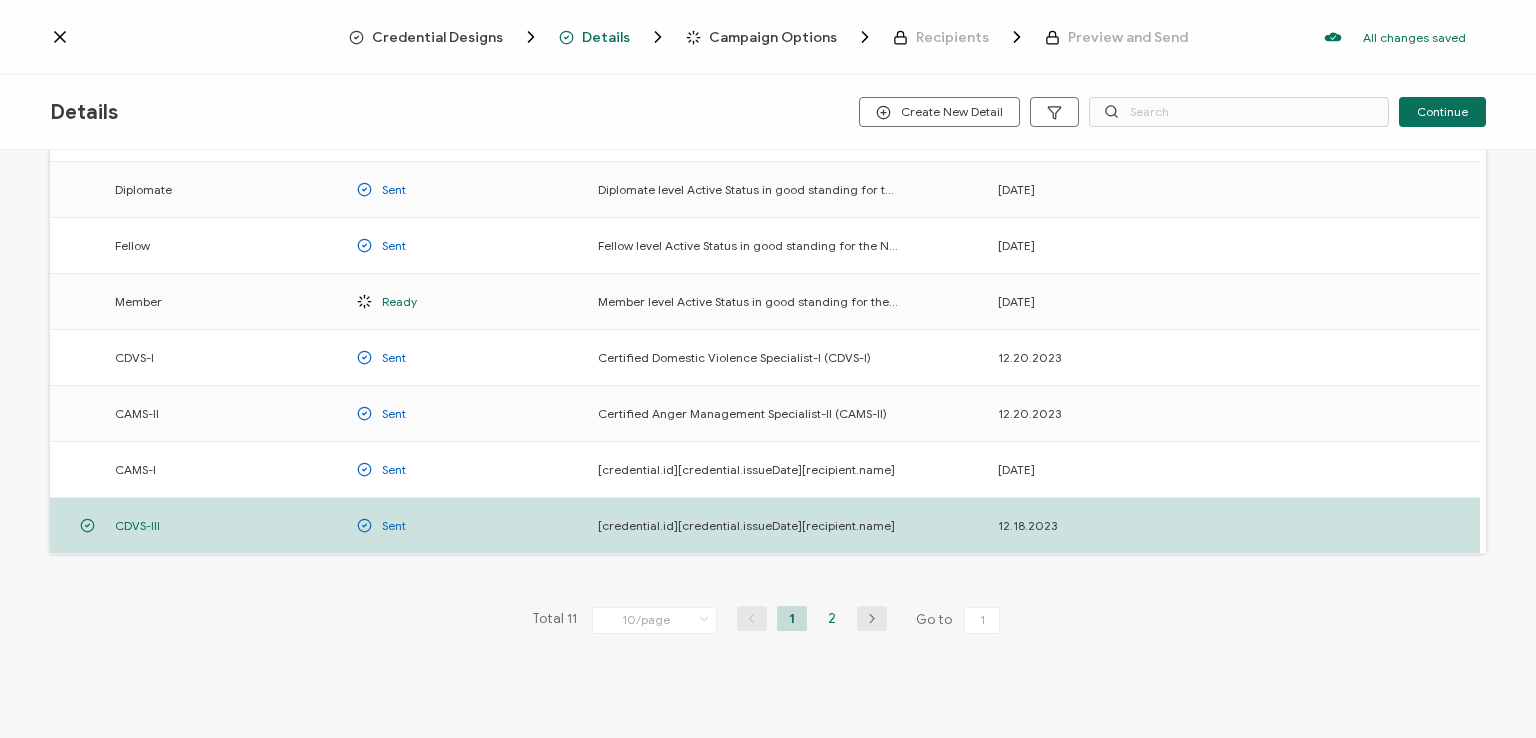 click on "2" at bounding box center (832, 618) 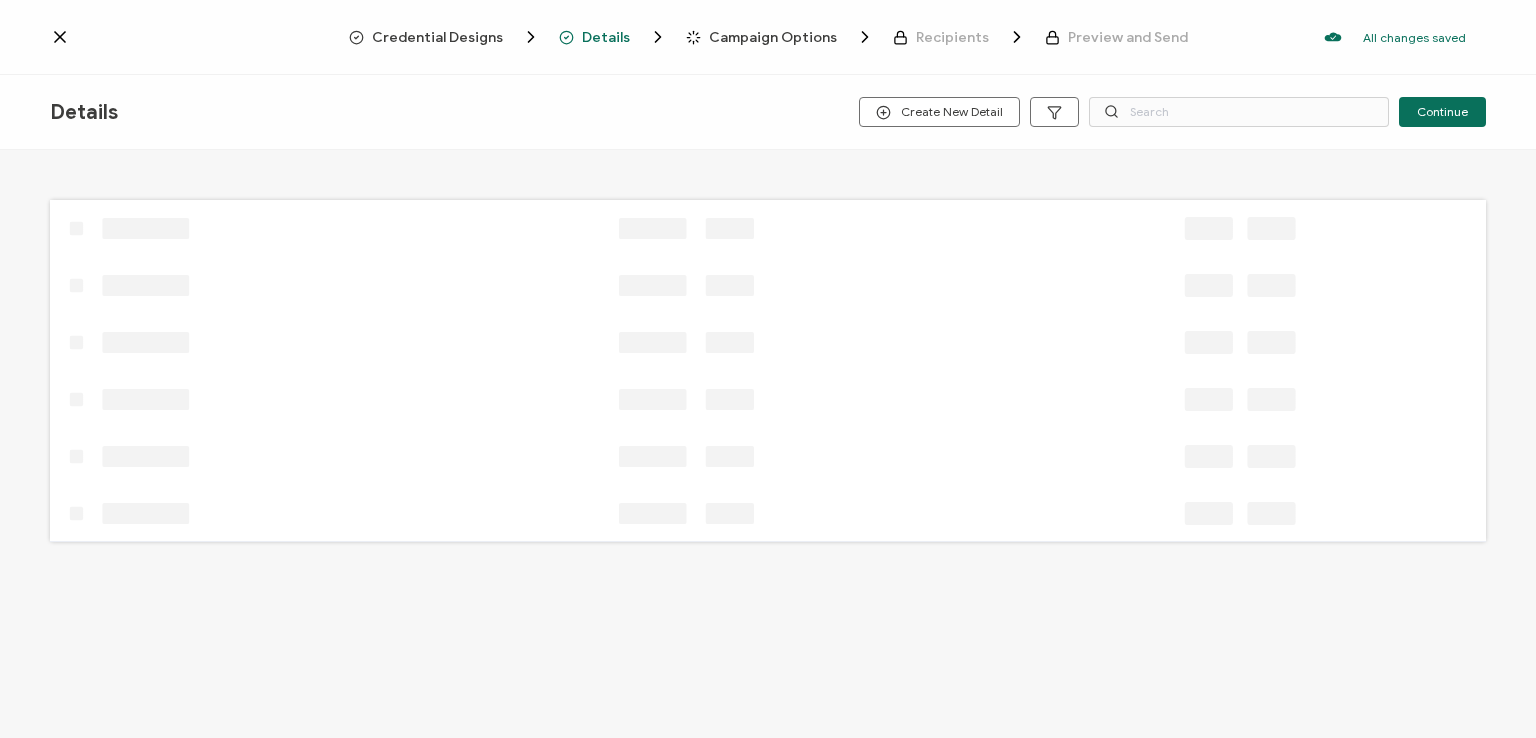 scroll, scrollTop: 0, scrollLeft: 0, axis: both 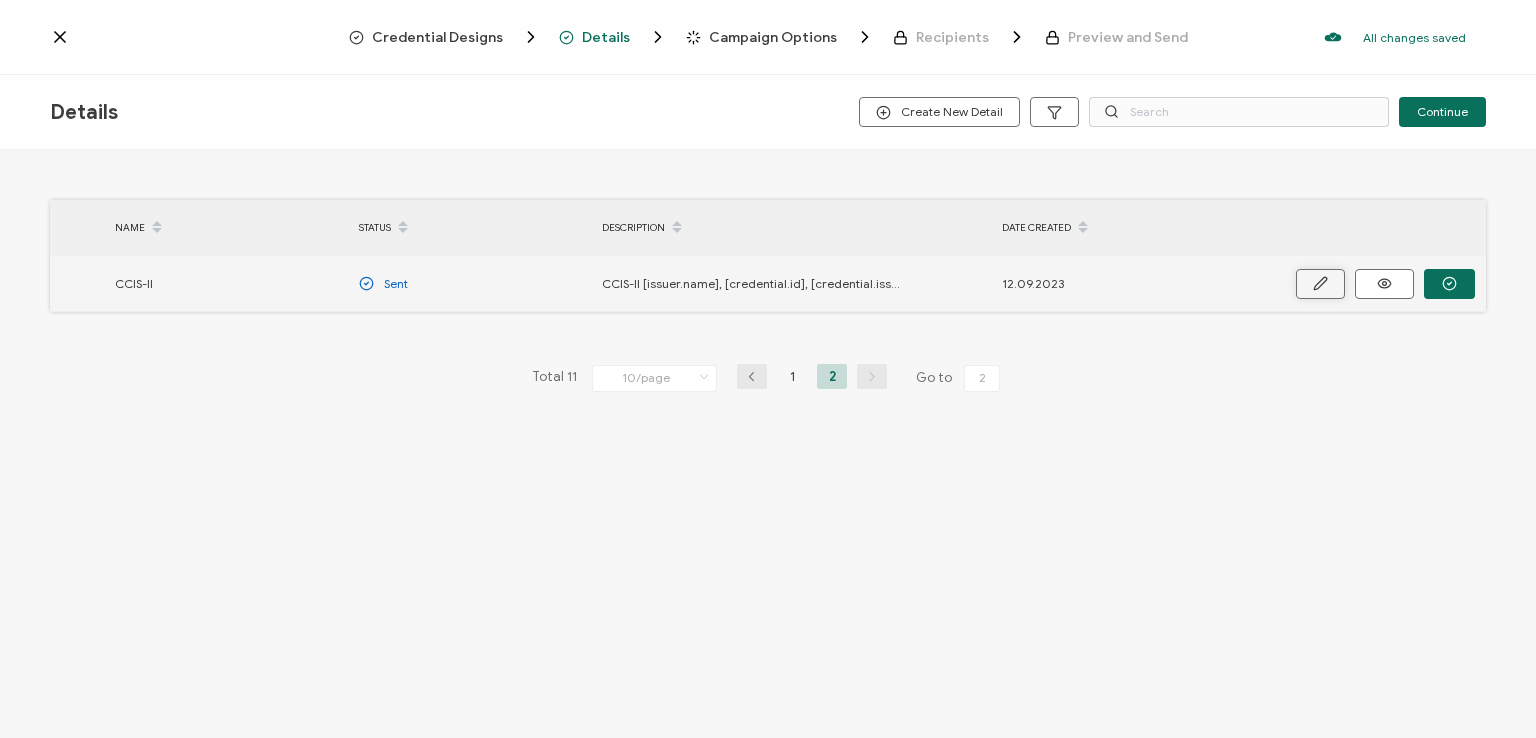 click 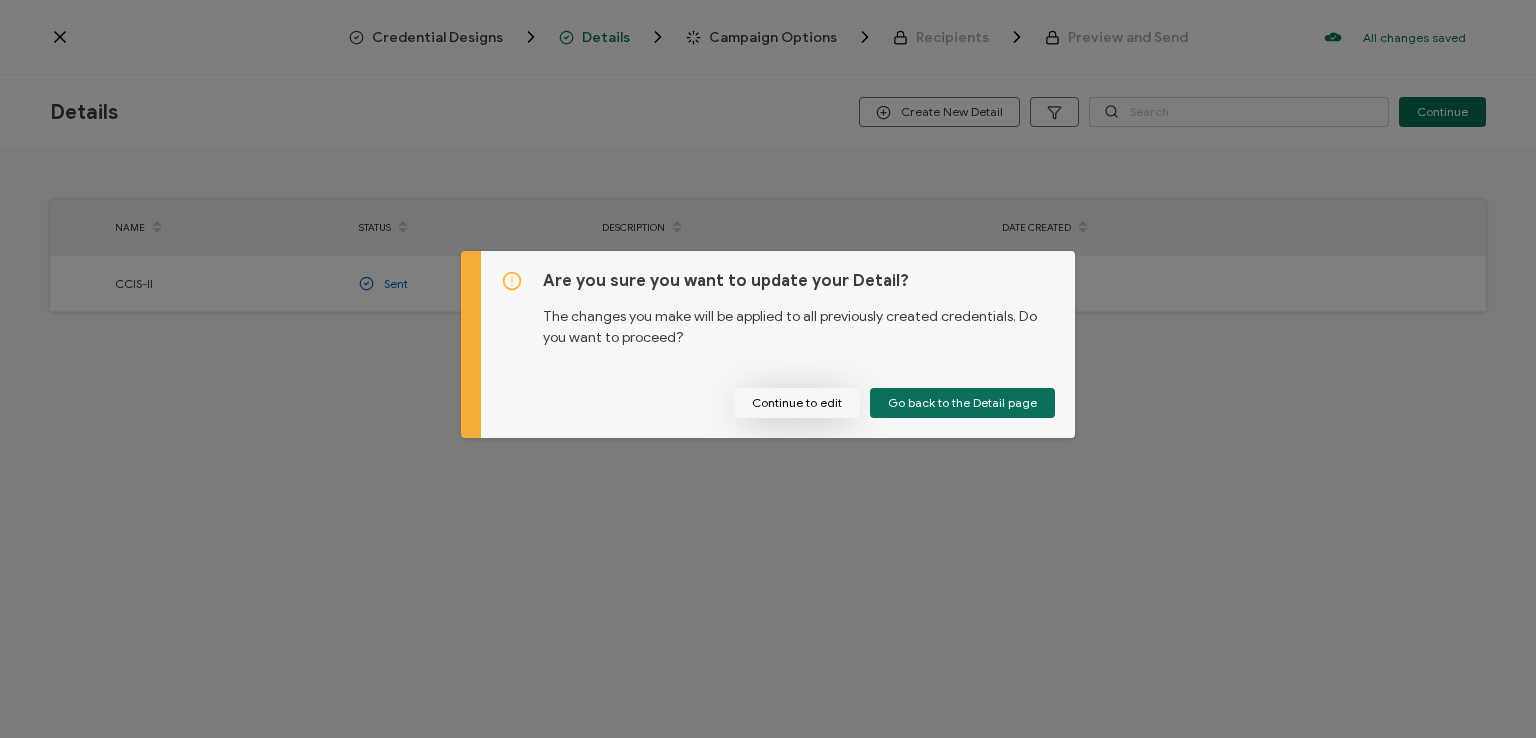 click on "Continue to edit" at bounding box center [797, 403] 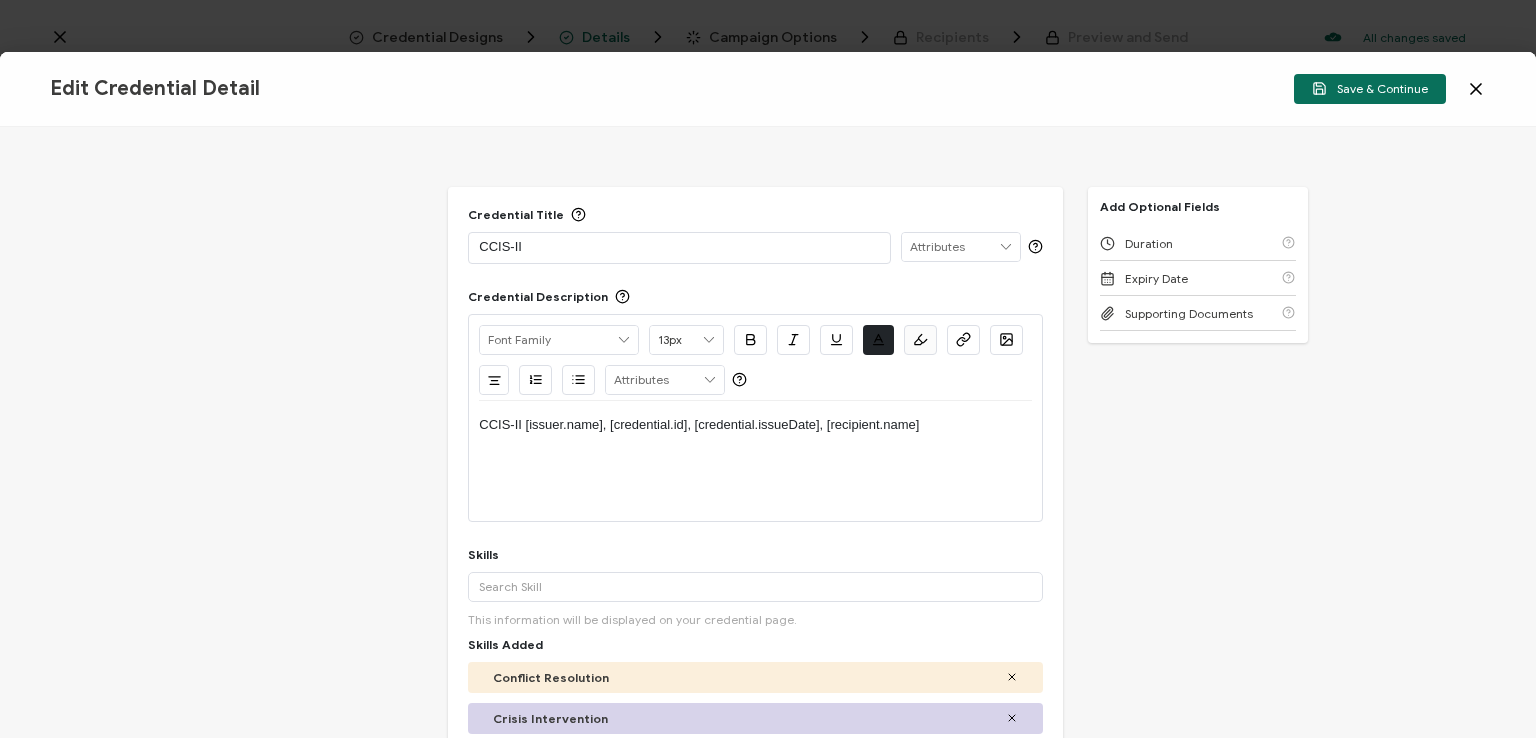 click on "CCIS-II" at bounding box center (679, 247) 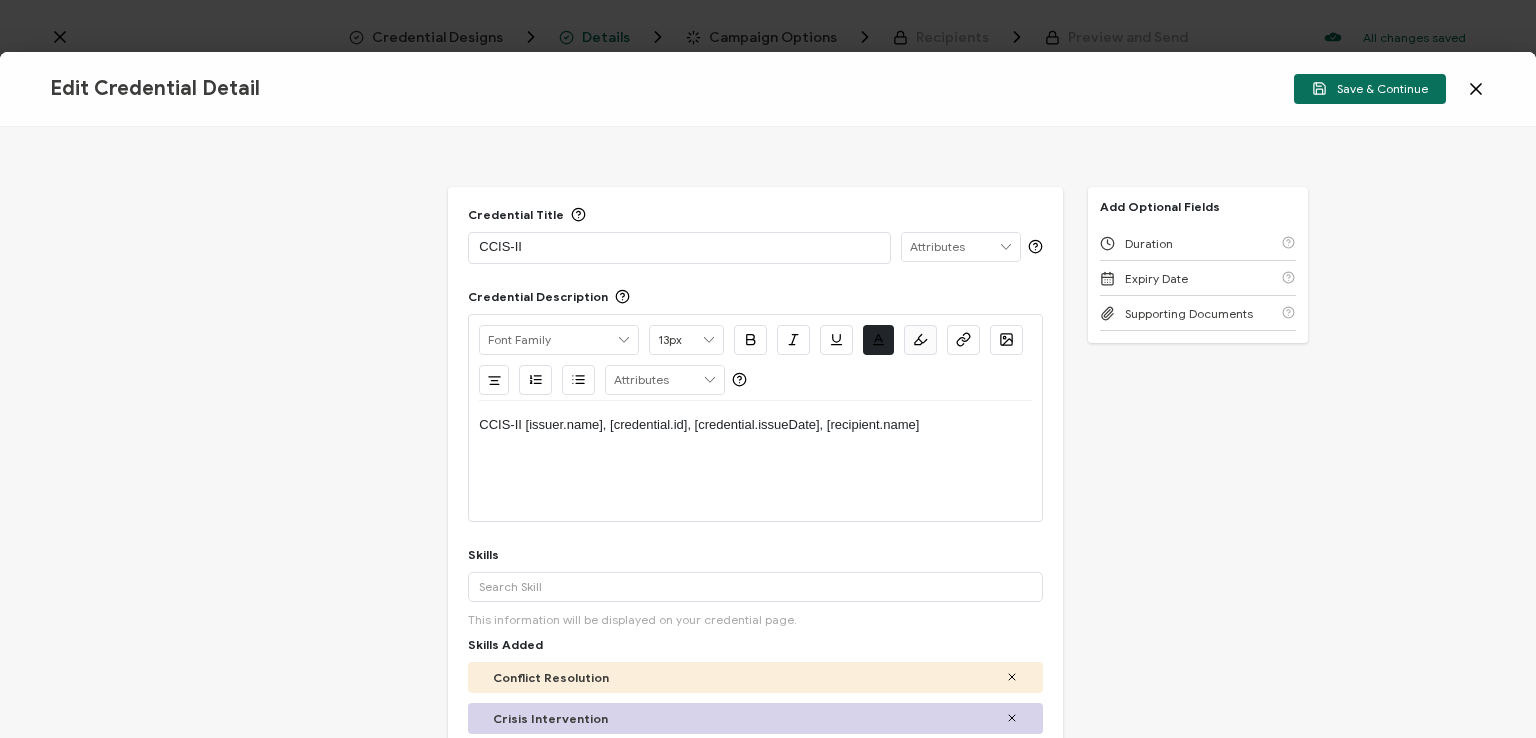type 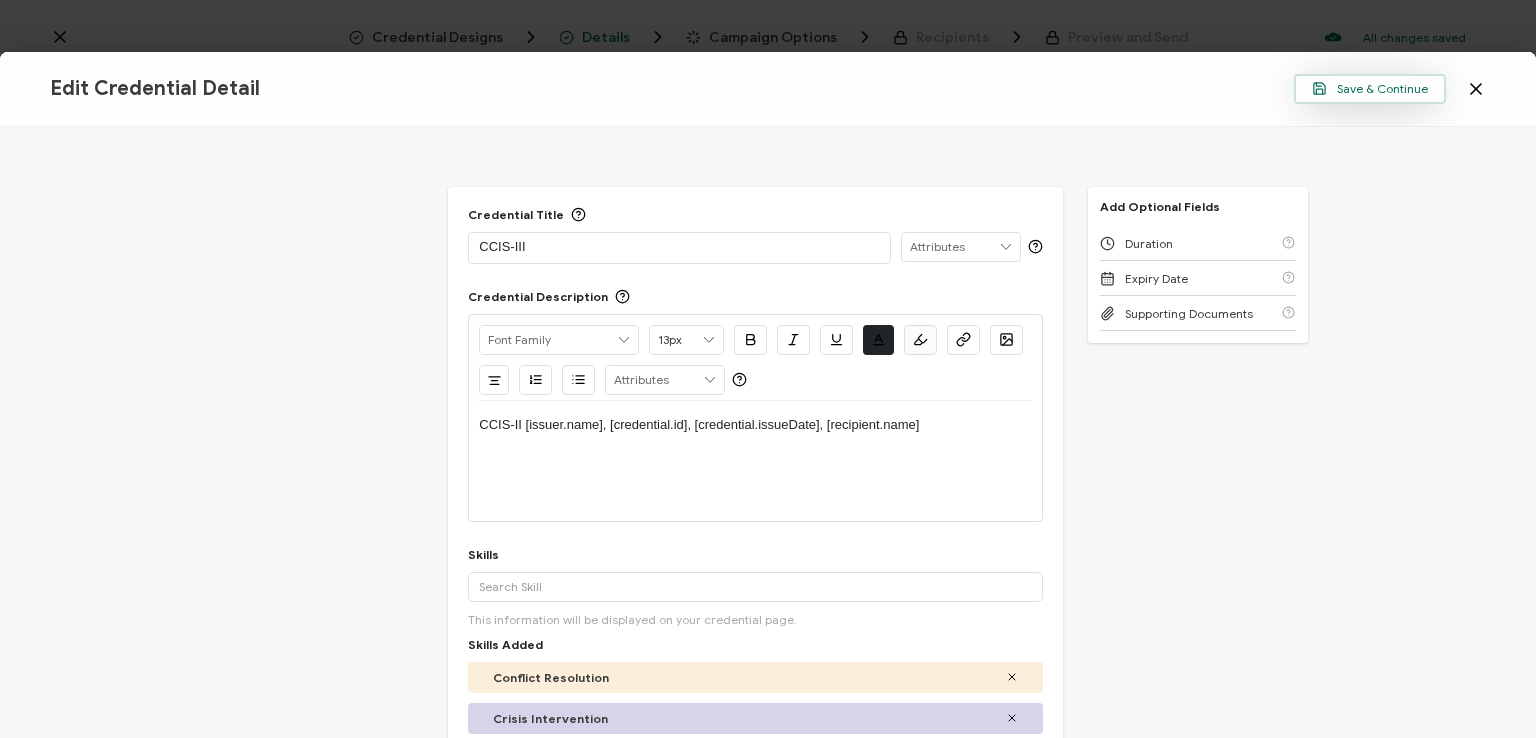 click on "Save & Continue" at bounding box center (1370, 89) 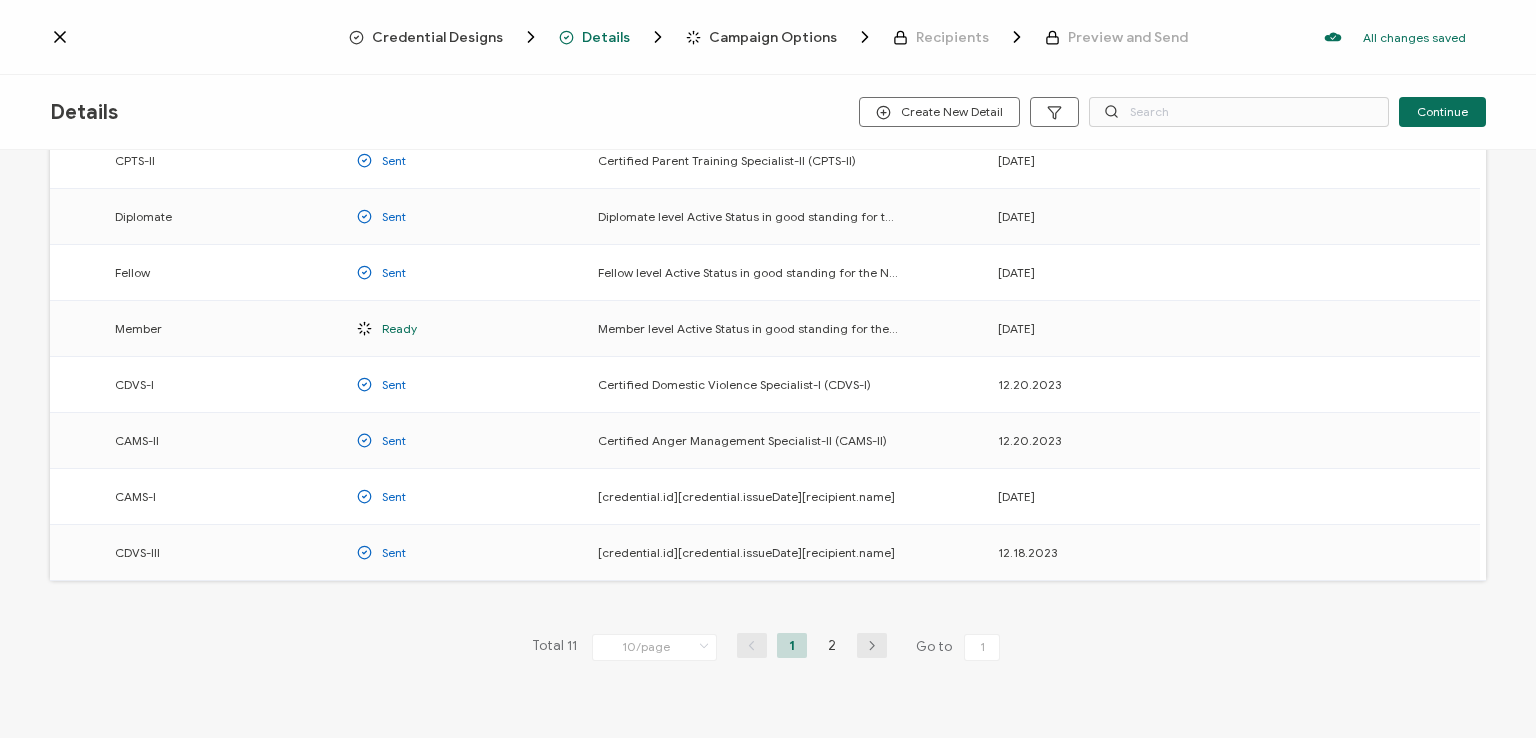 scroll, scrollTop: 263, scrollLeft: 0, axis: vertical 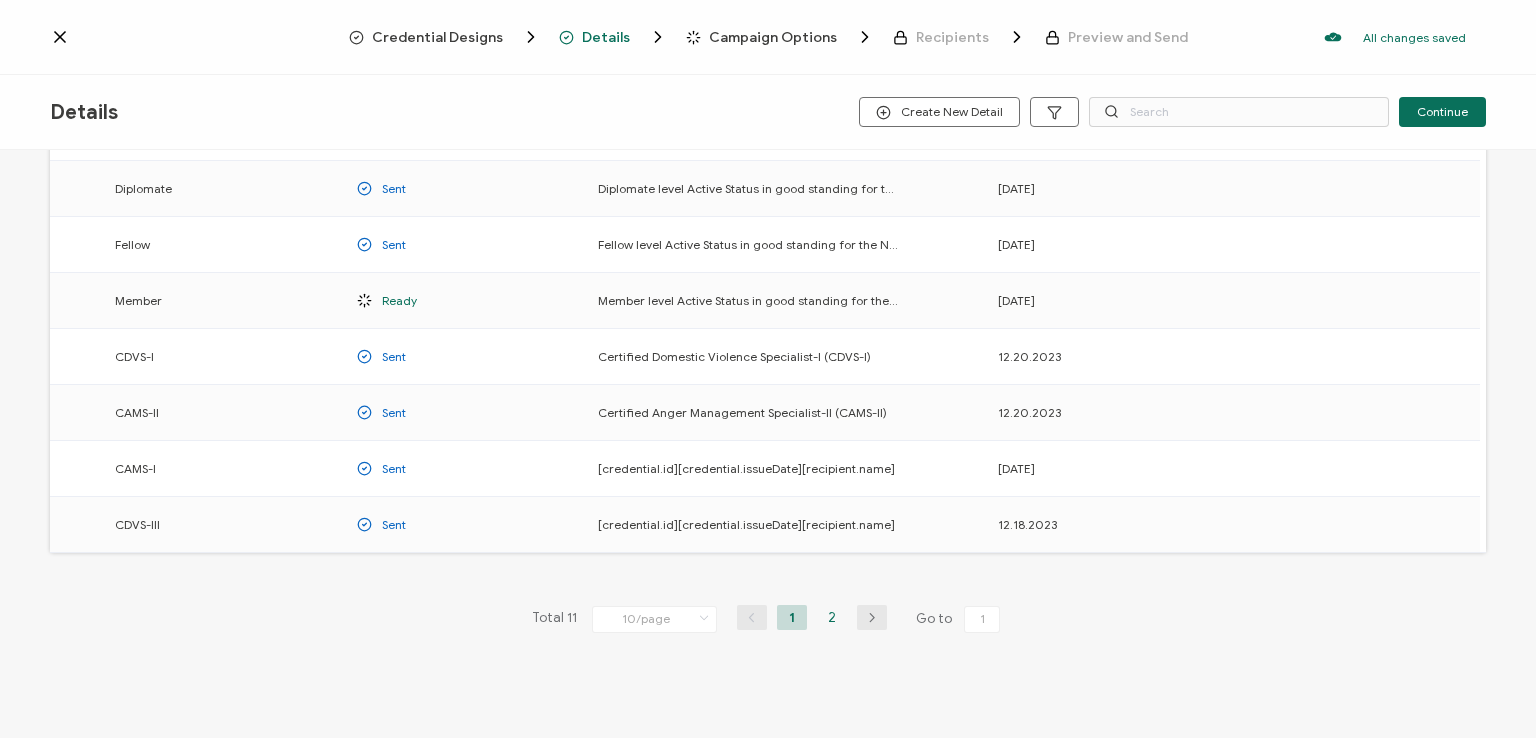 click on "2" at bounding box center (832, 617) 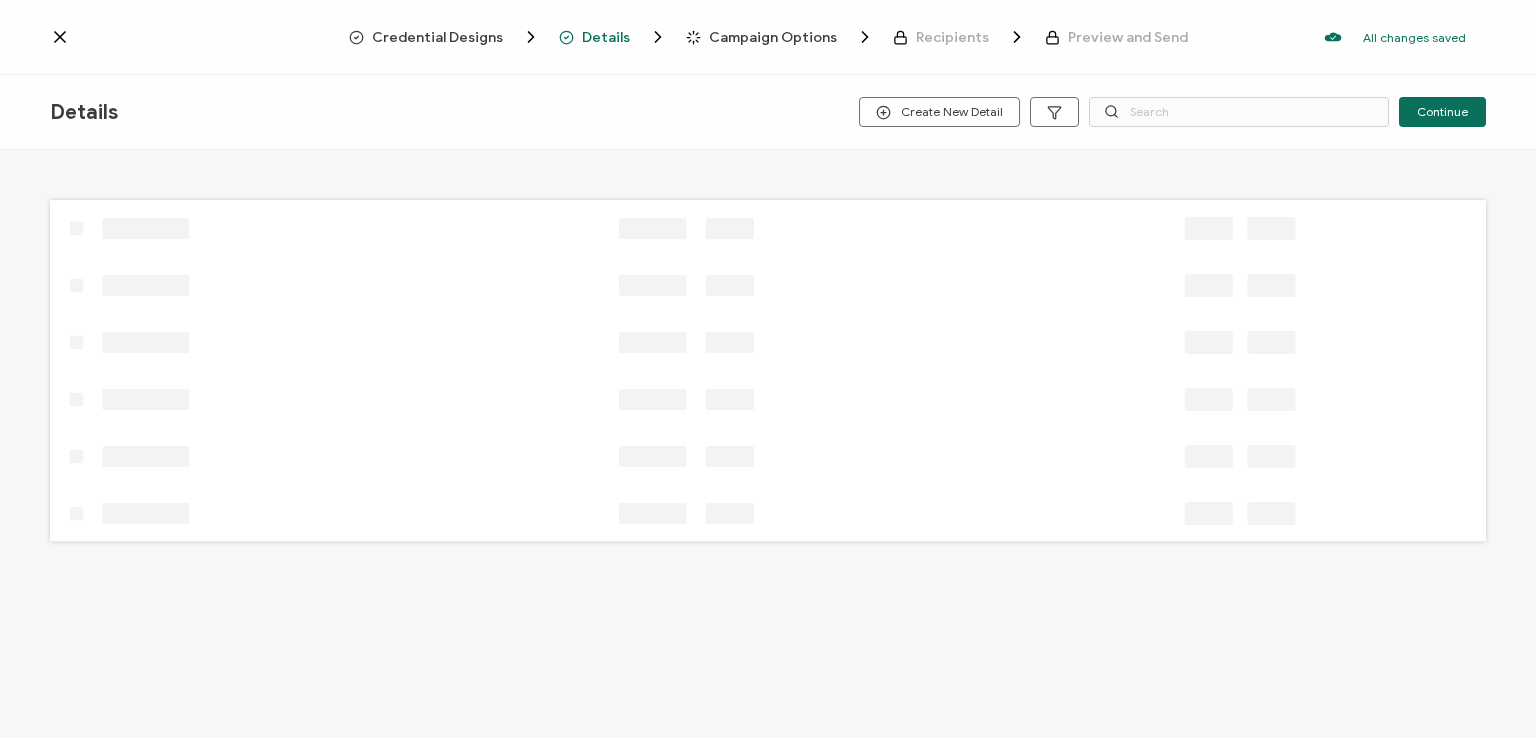 scroll, scrollTop: 0, scrollLeft: 0, axis: both 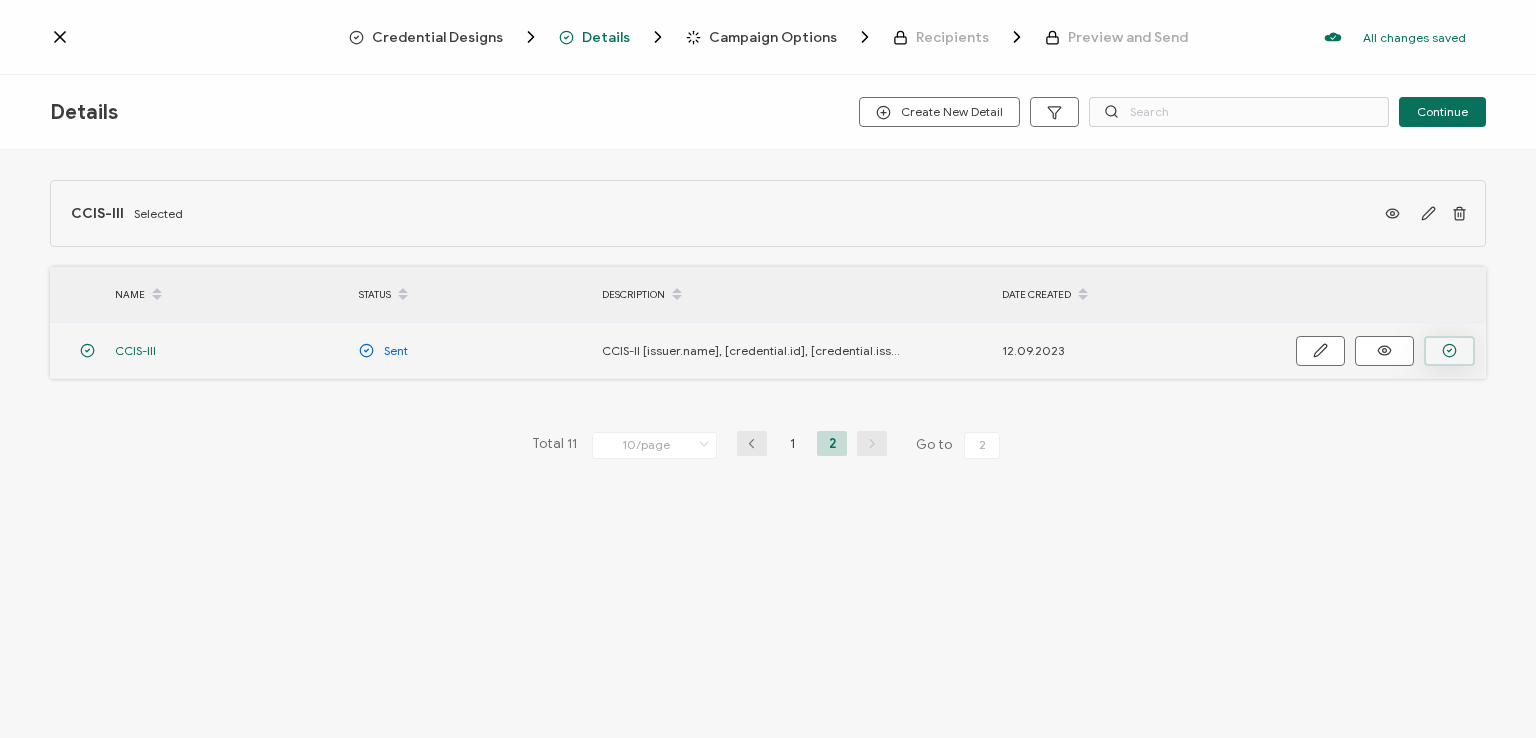 click 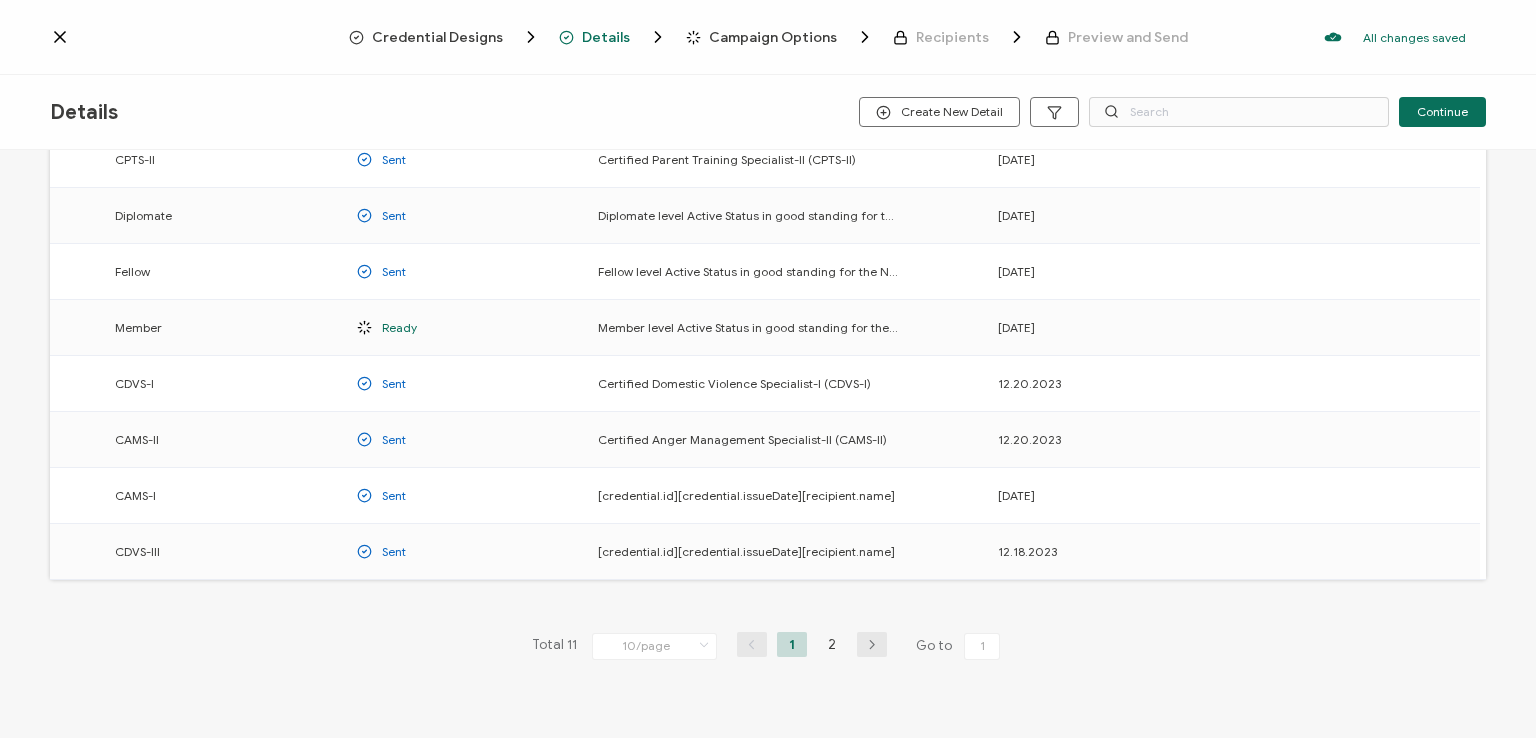 scroll, scrollTop: 263, scrollLeft: 0, axis: vertical 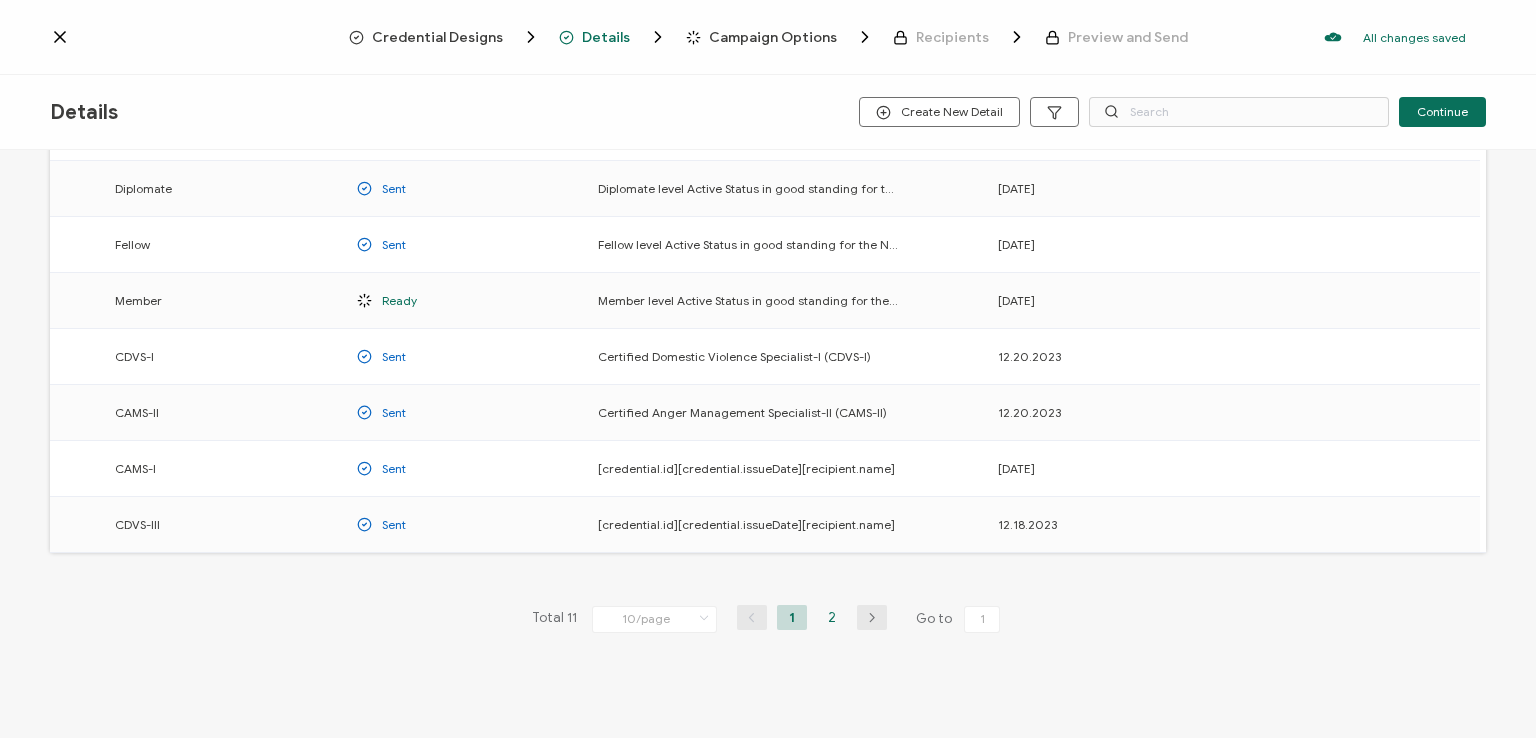 click on "2" at bounding box center [832, 617] 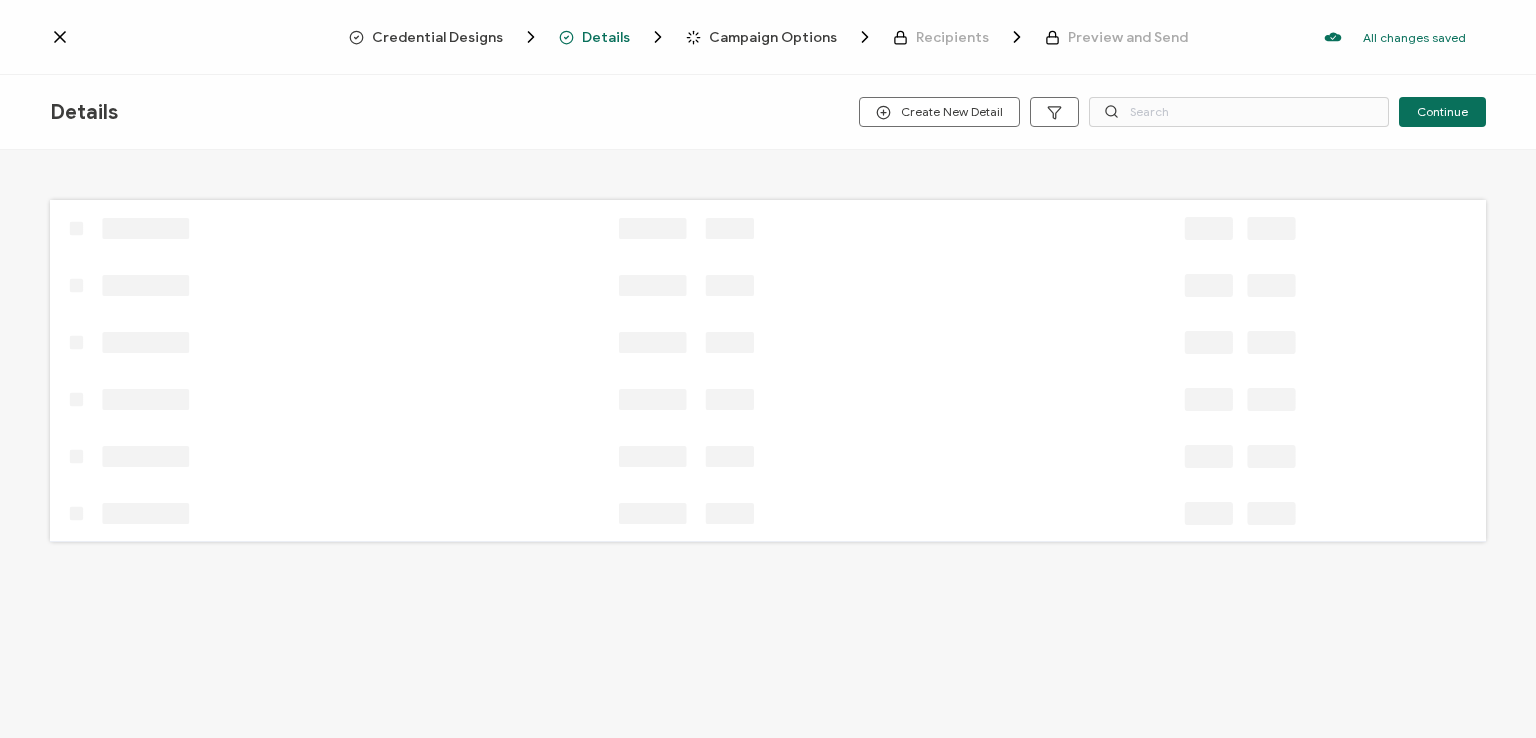scroll, scrollTop: 0, scrollLeft: 0, axis: both 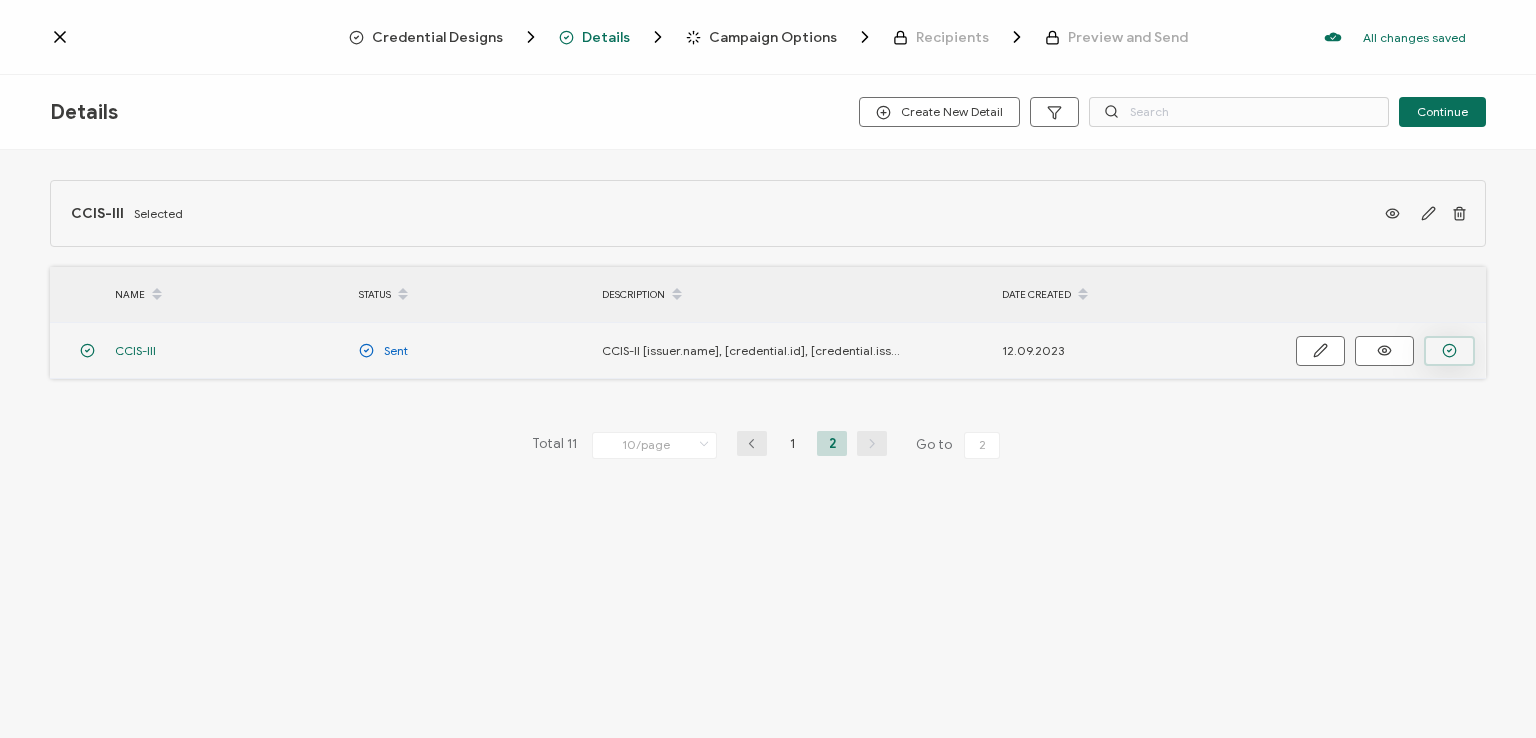 click 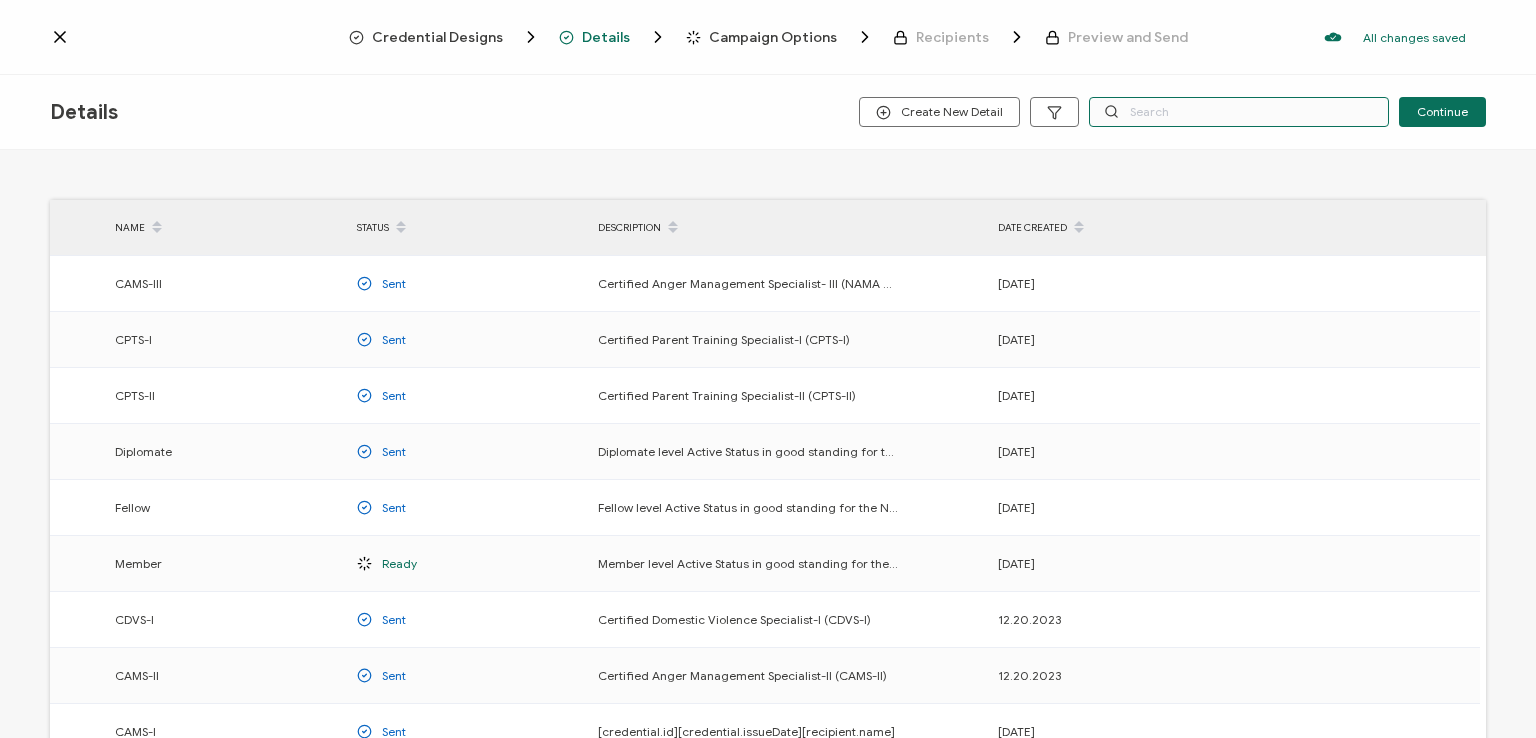 click at bounding box center [1239, 112] 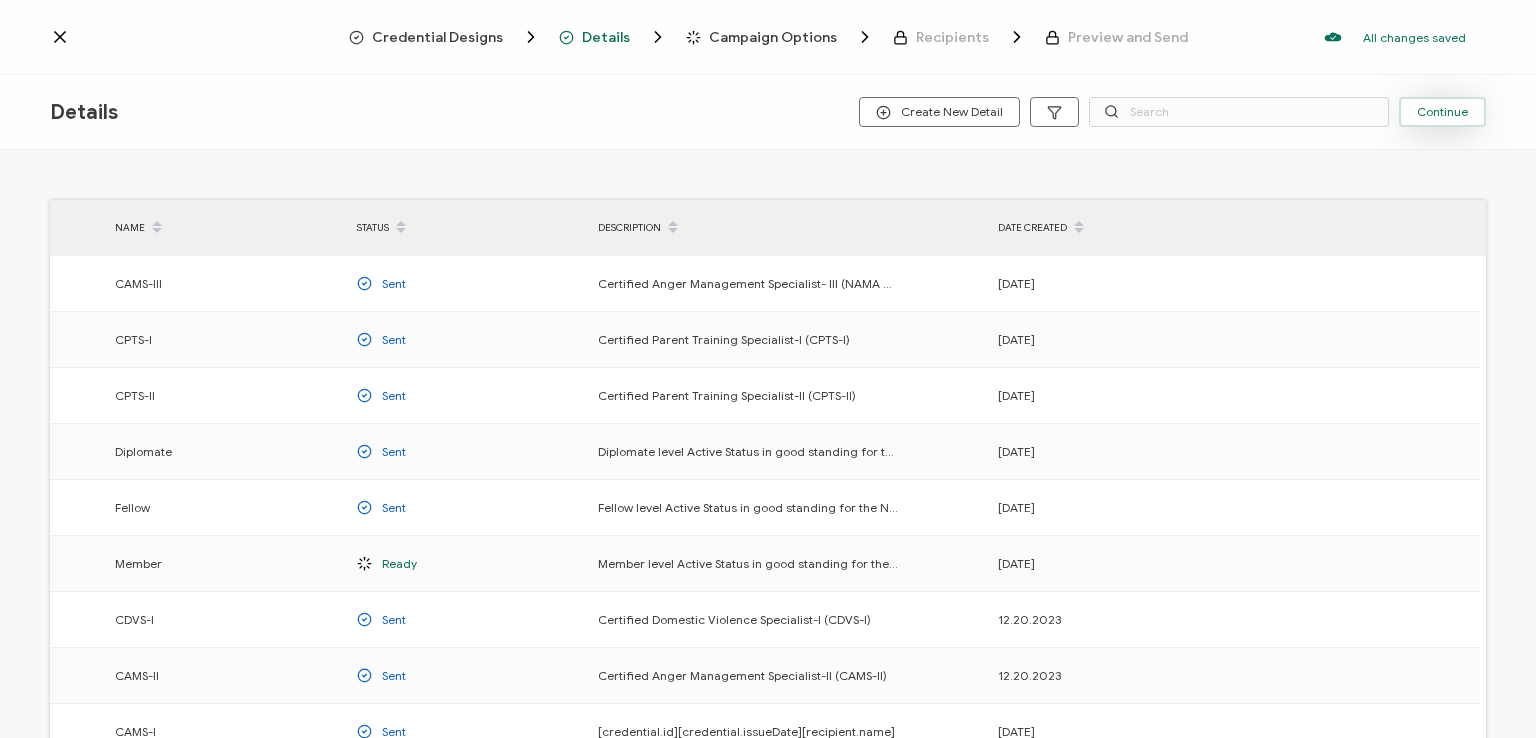 click on "Continue" at bounding box center [1442, 112] 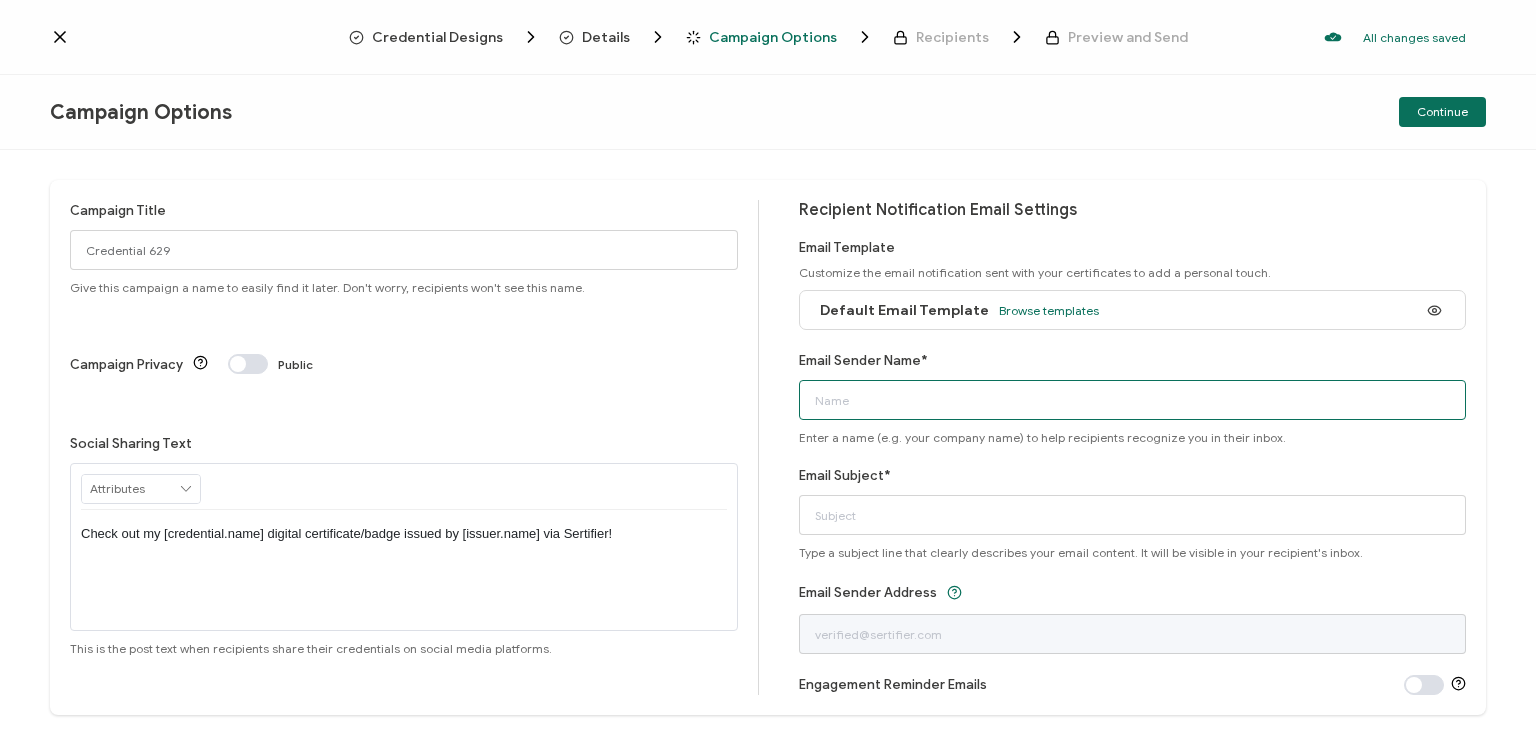 click on "Email Sender Name*" at bounding box center [1133, 400] 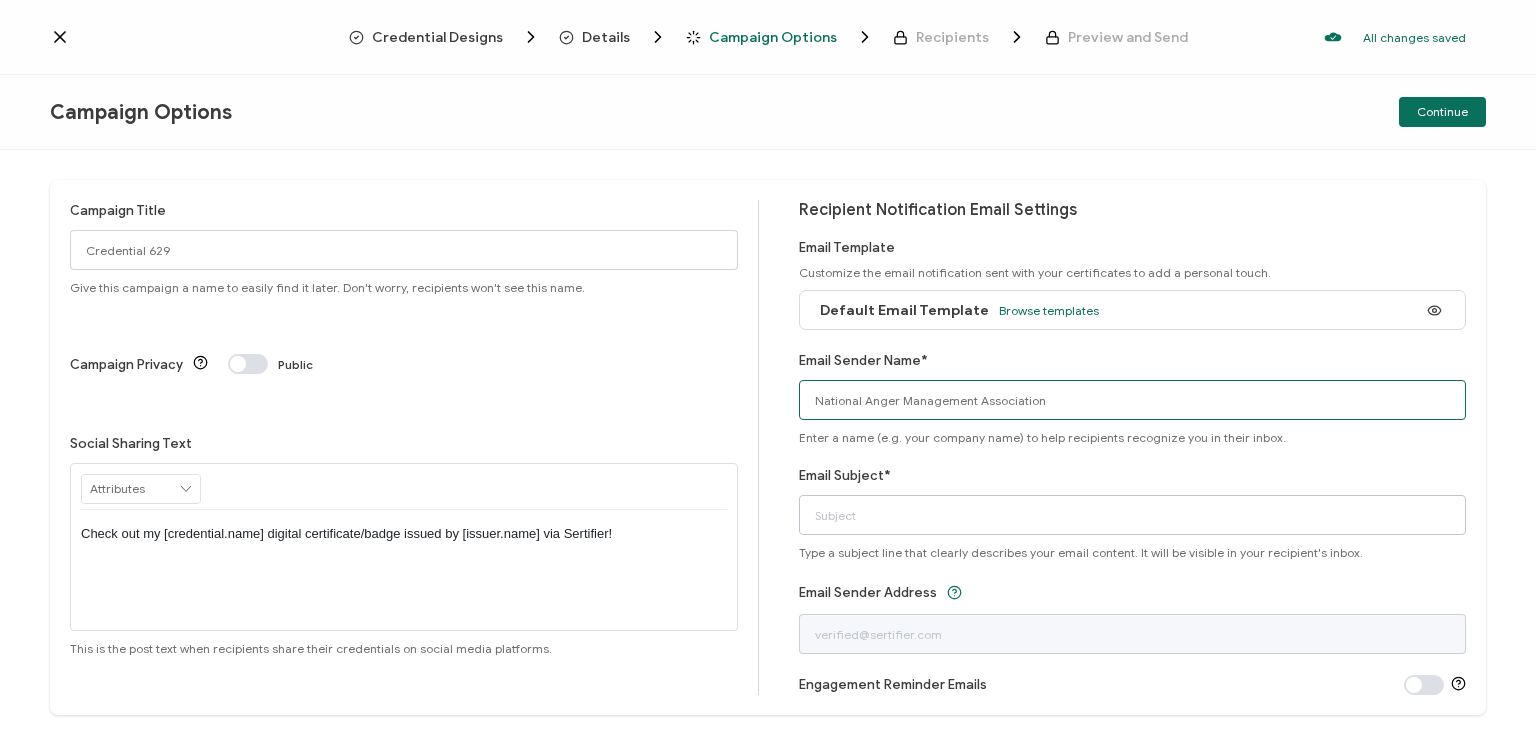 type on "National Anger Management Association" 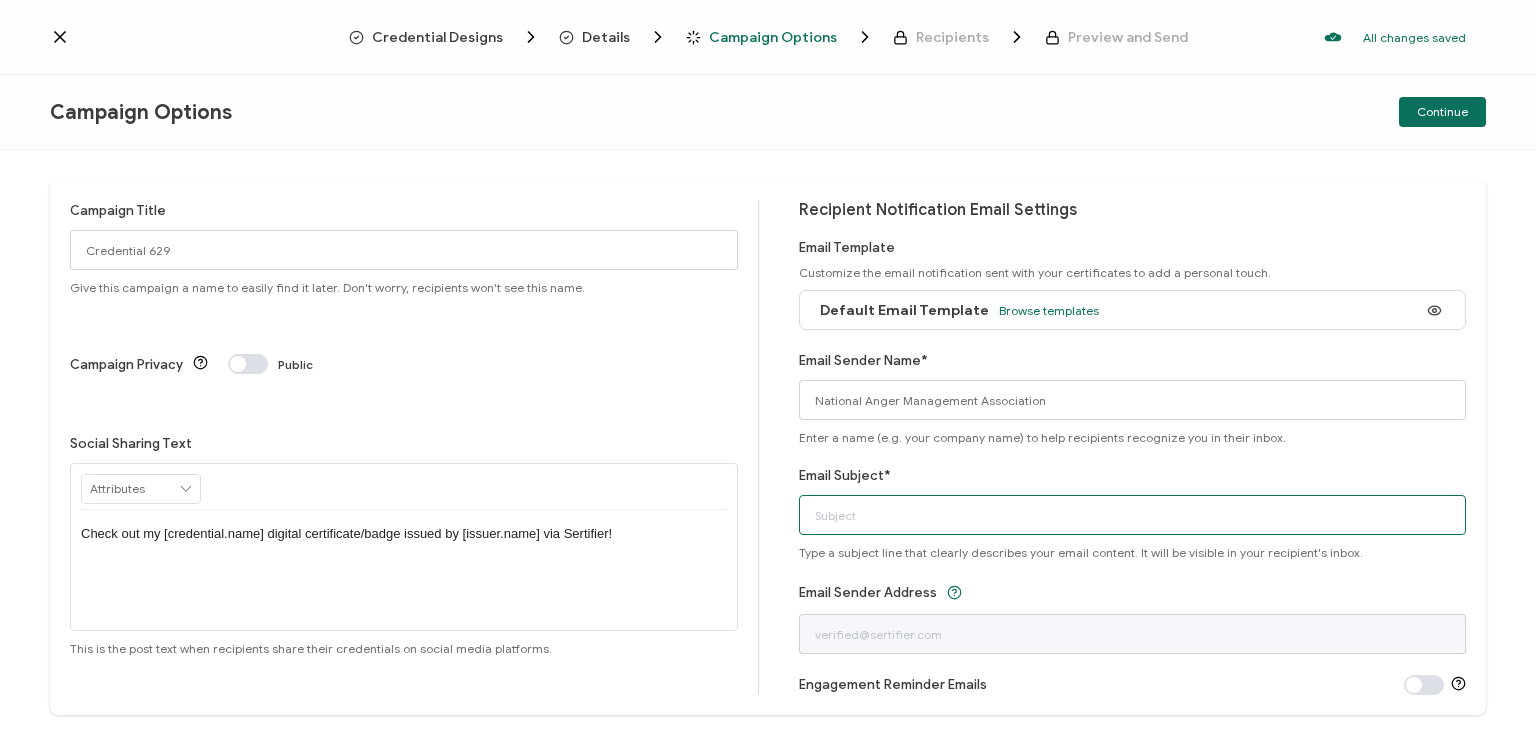 click on "Email Subject*" at bounding box center [1133, 515] 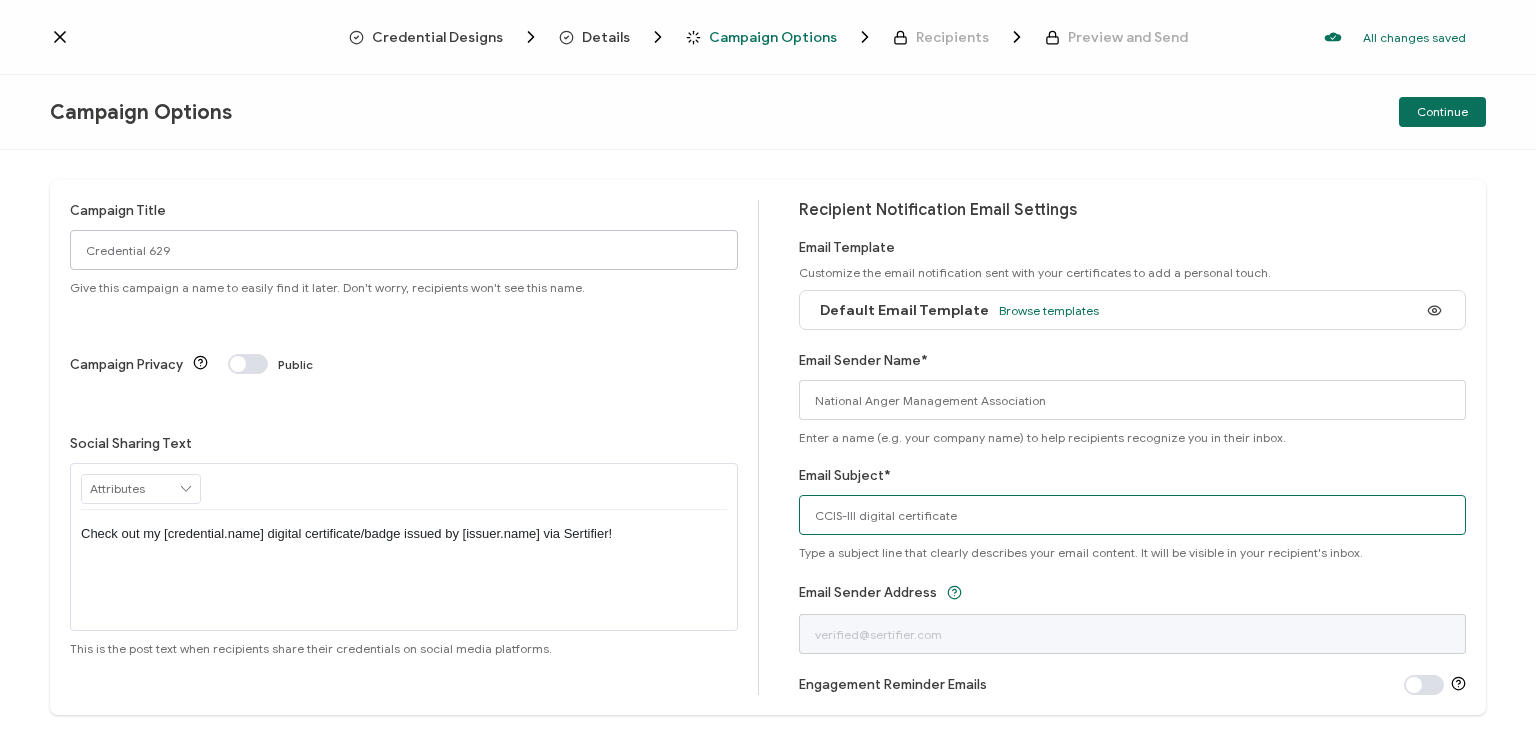 type on "CCIS-III digital certificate" 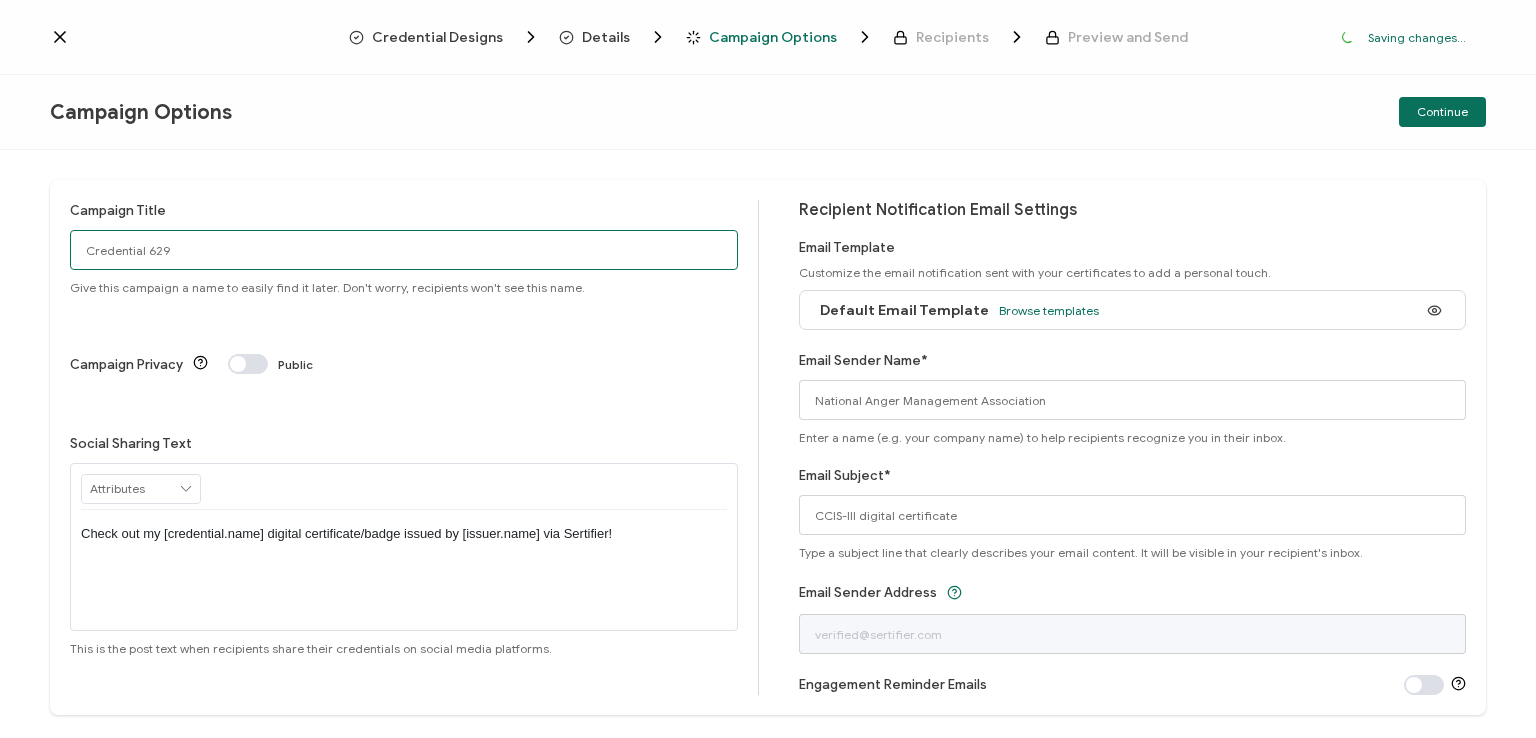 drag, startPoint x: 173, startPoint y: 253, endPoint x: 31, endPoint y: 258, distance: 142.088 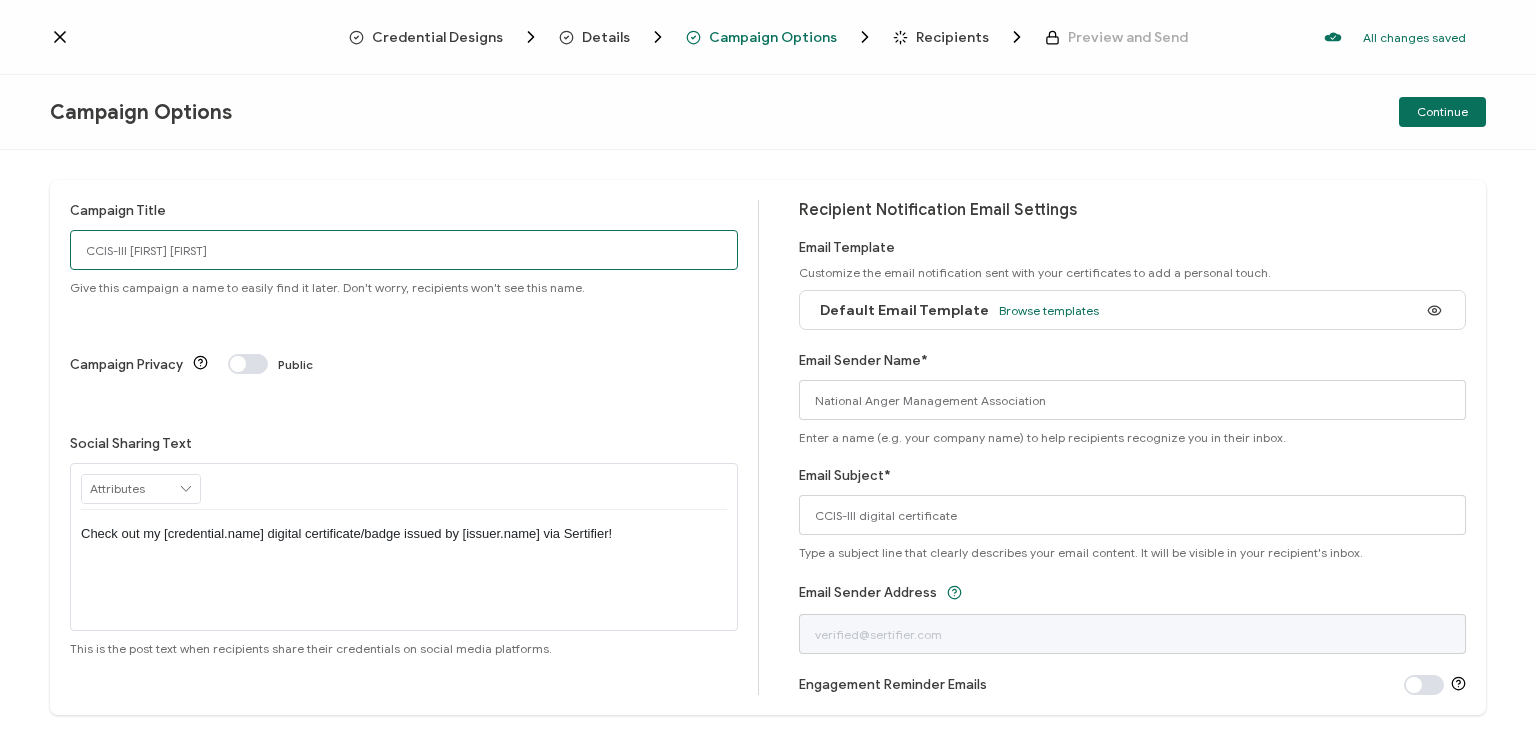 type on "CCIS-III [FIRST] [FIRST]" 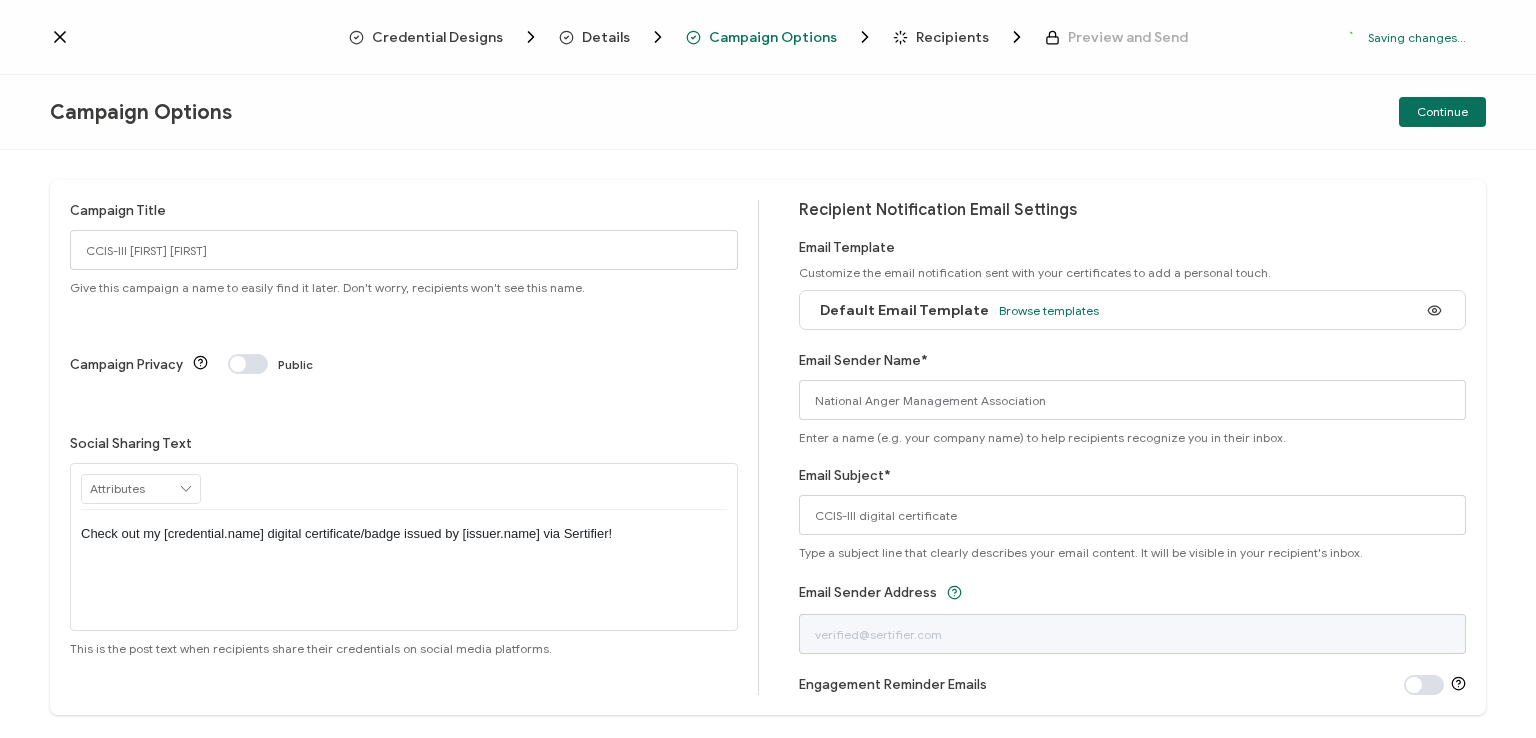 click on "Check out my [credential.name] digital certificate/badge issued by [issuer.name] via Sertifier!" at bounding box center (404, 534) 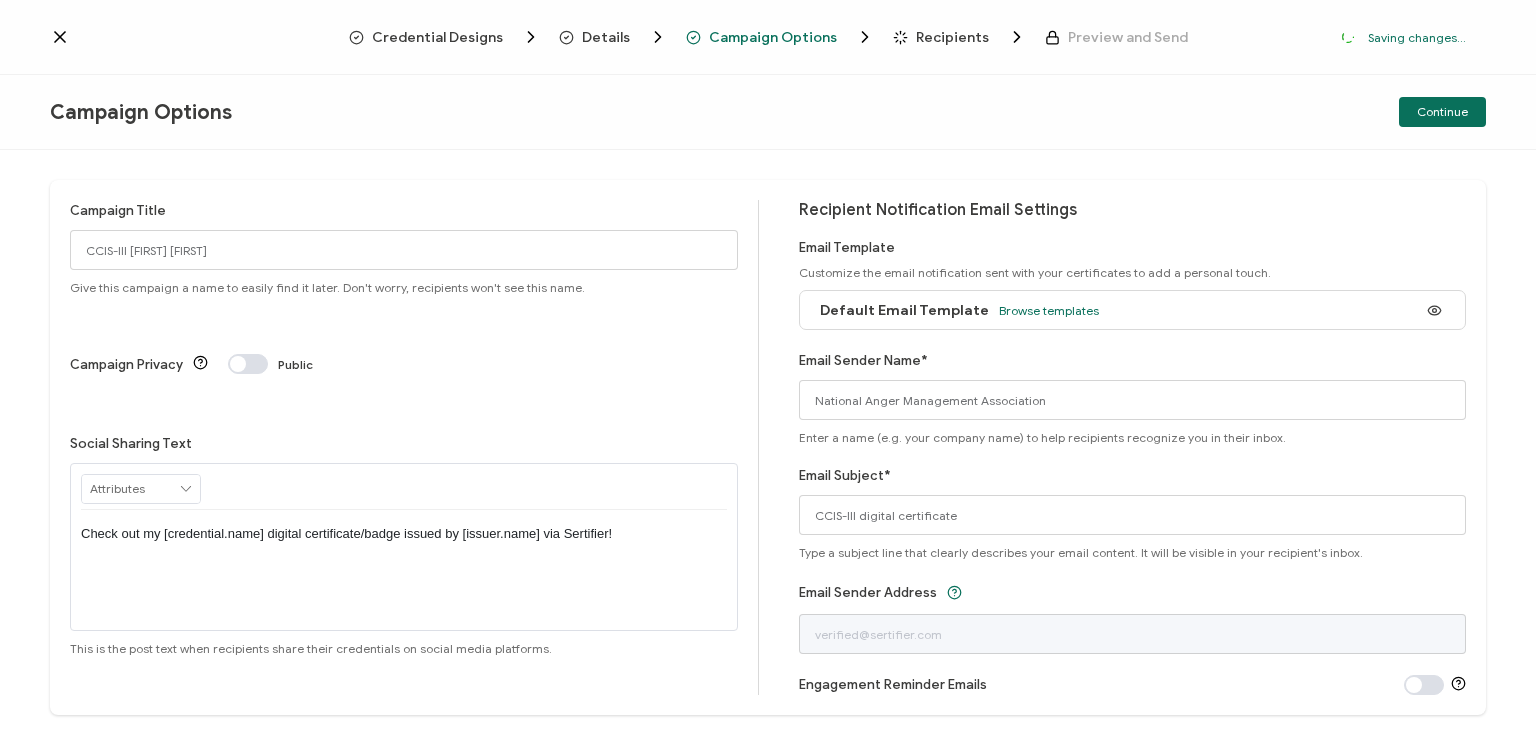 type 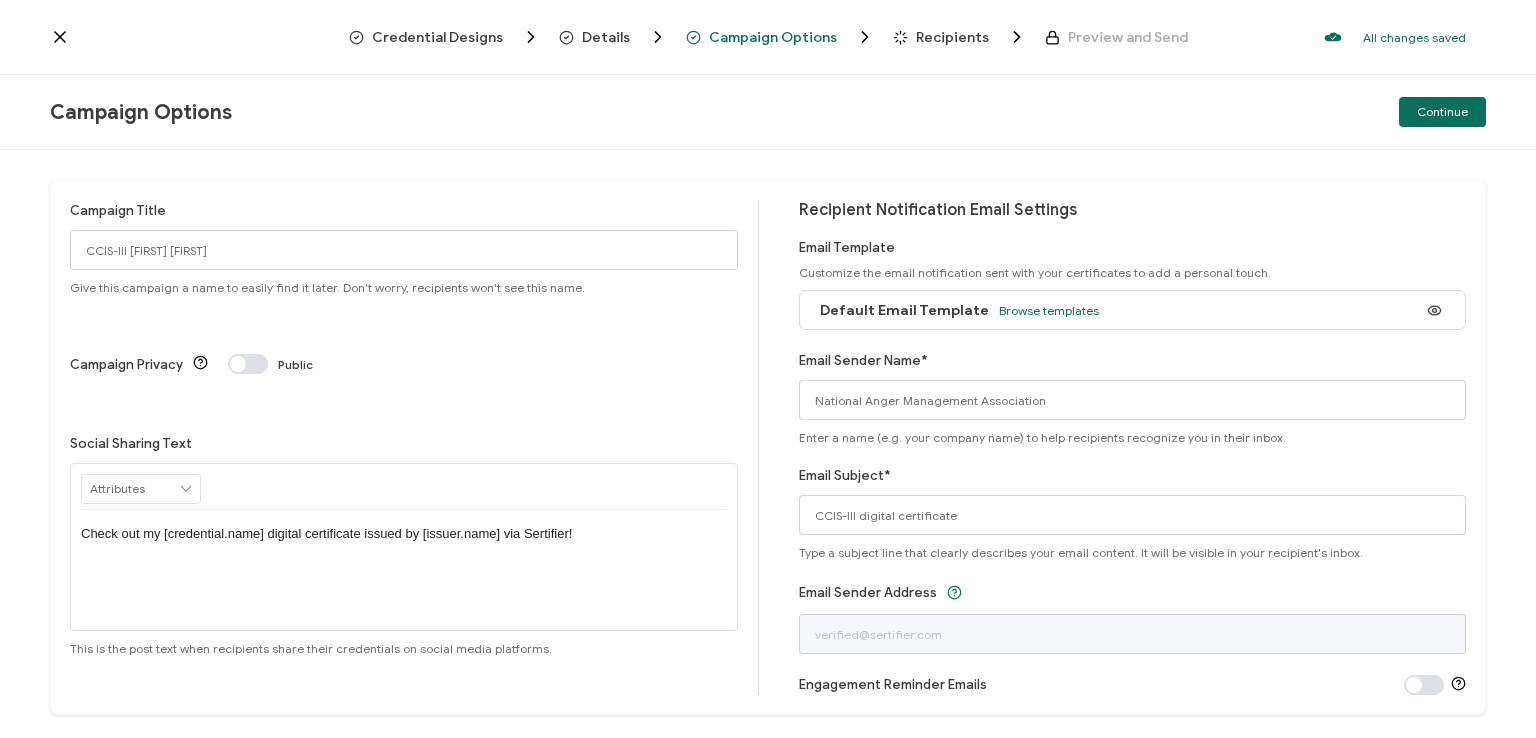 click on "Continue" at bounding box center [1246, 112] 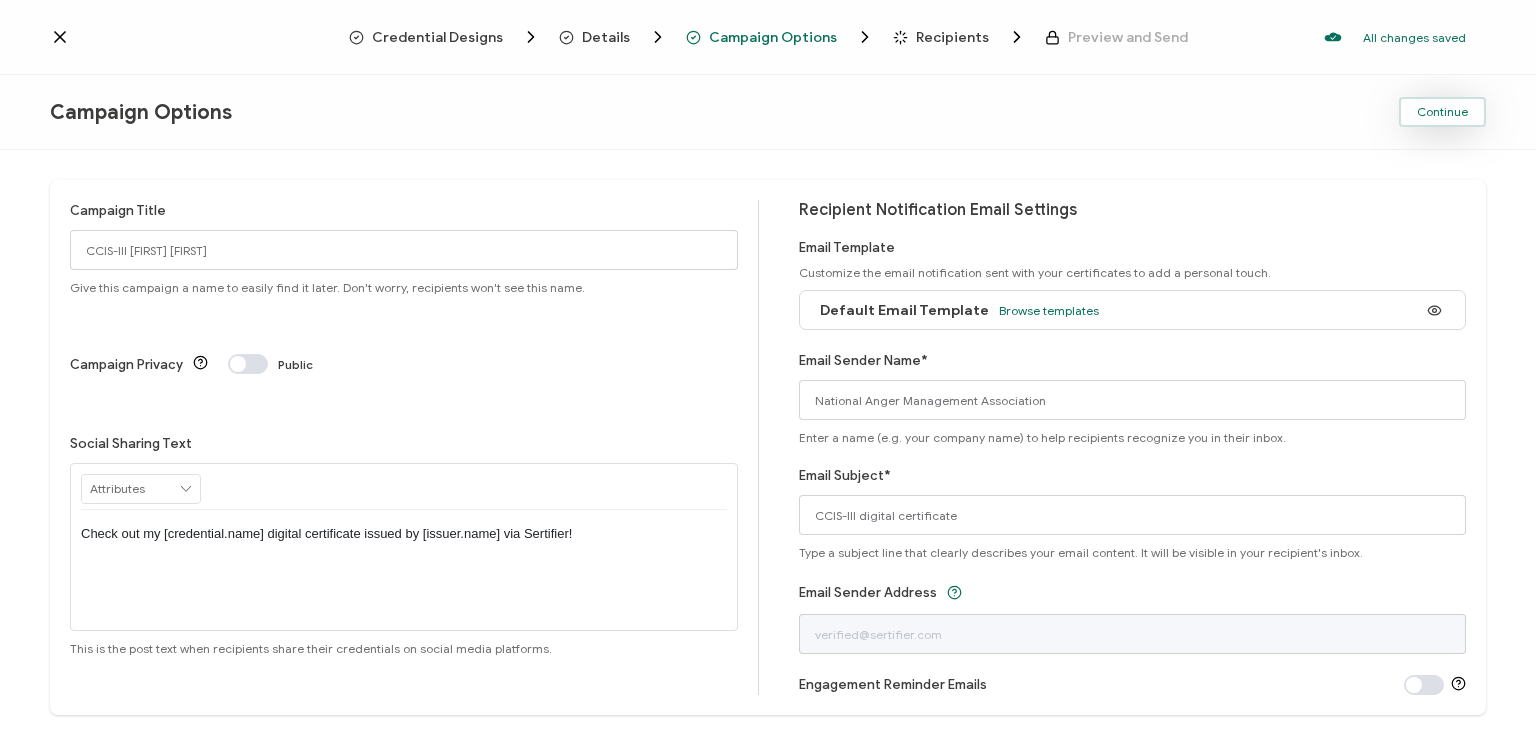 click on "Continue" at bounding box center (1442, 112) 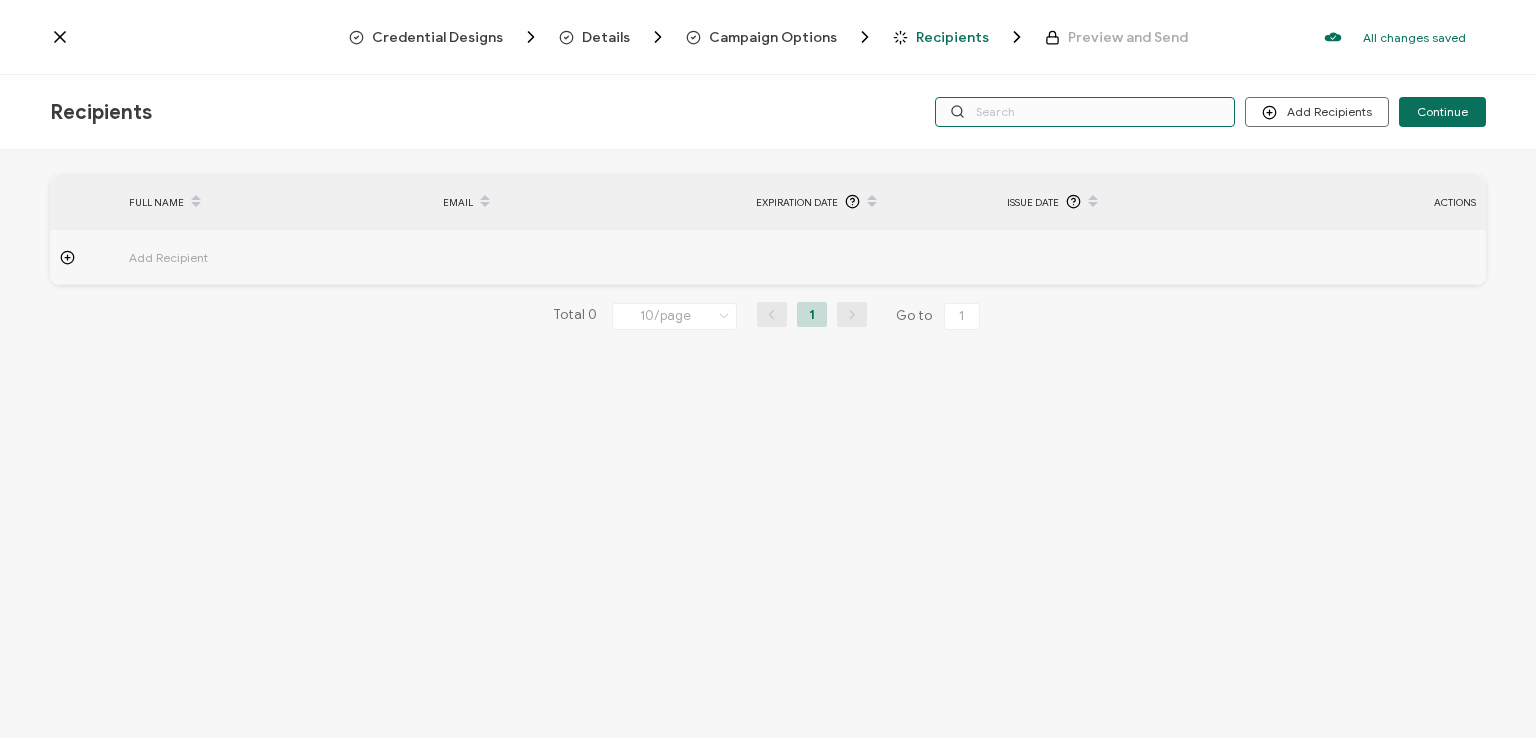 click at bounding box center [1085, 112] 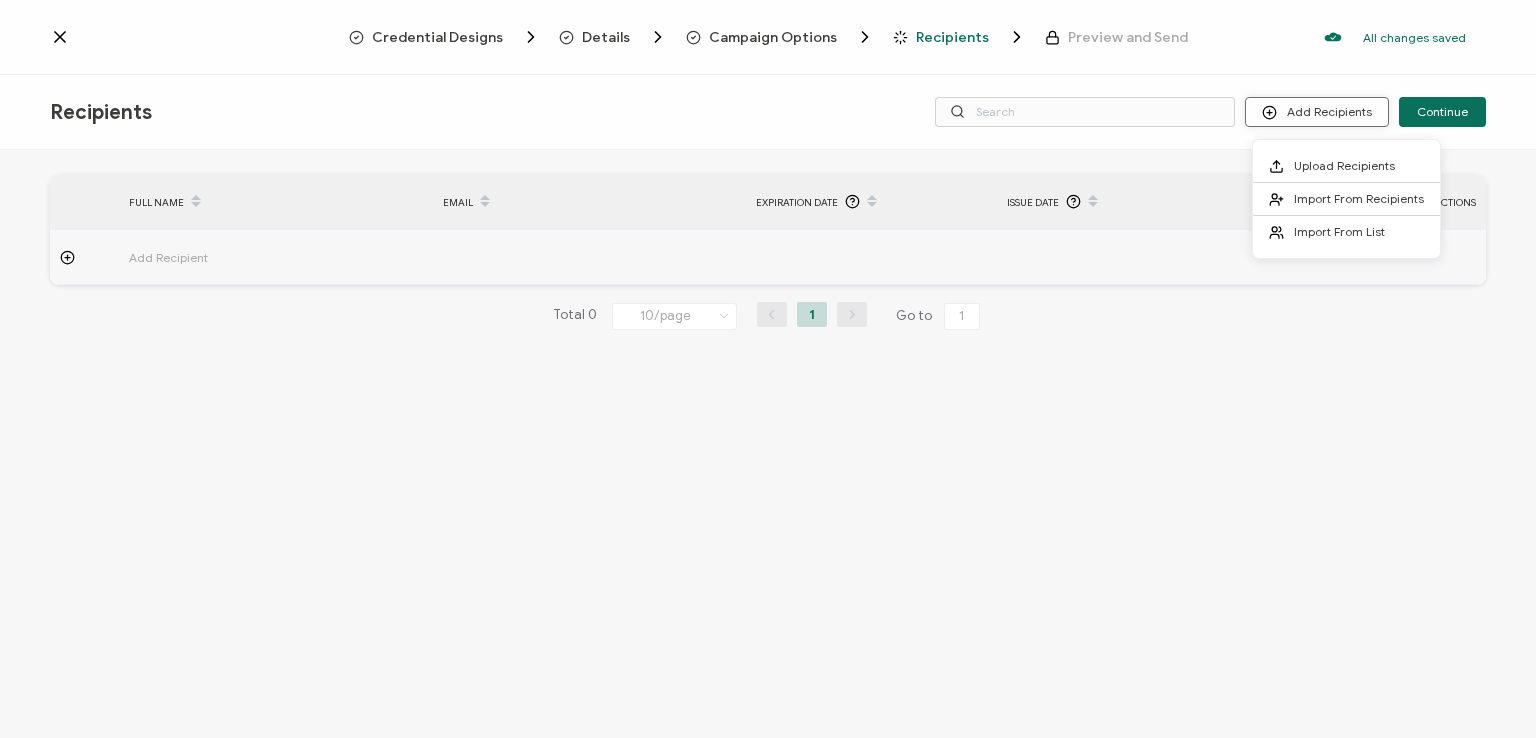click on "Add Recipients" at bounding box center (1317, 112) 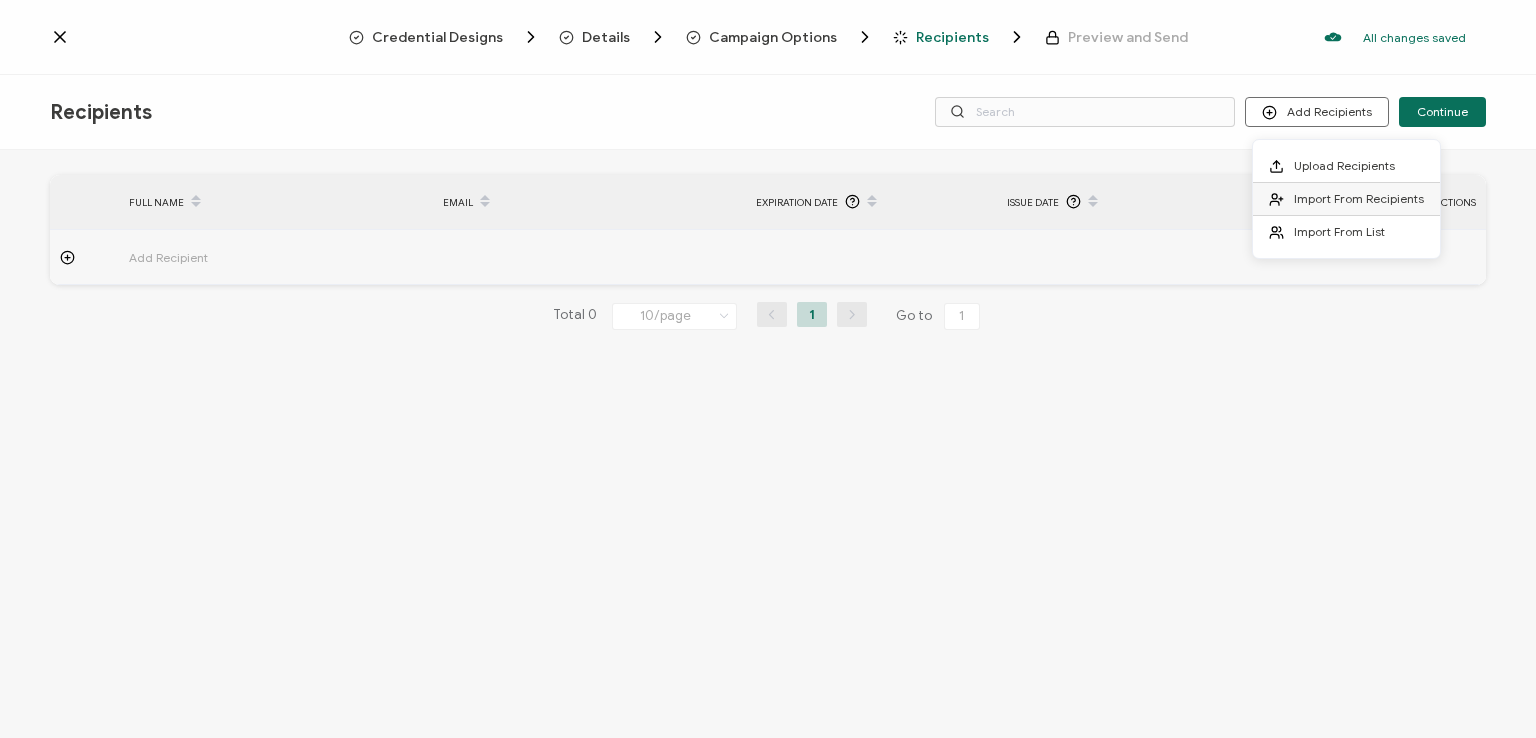 click on "Import From Recipients" at bounding box center [1359, 198] 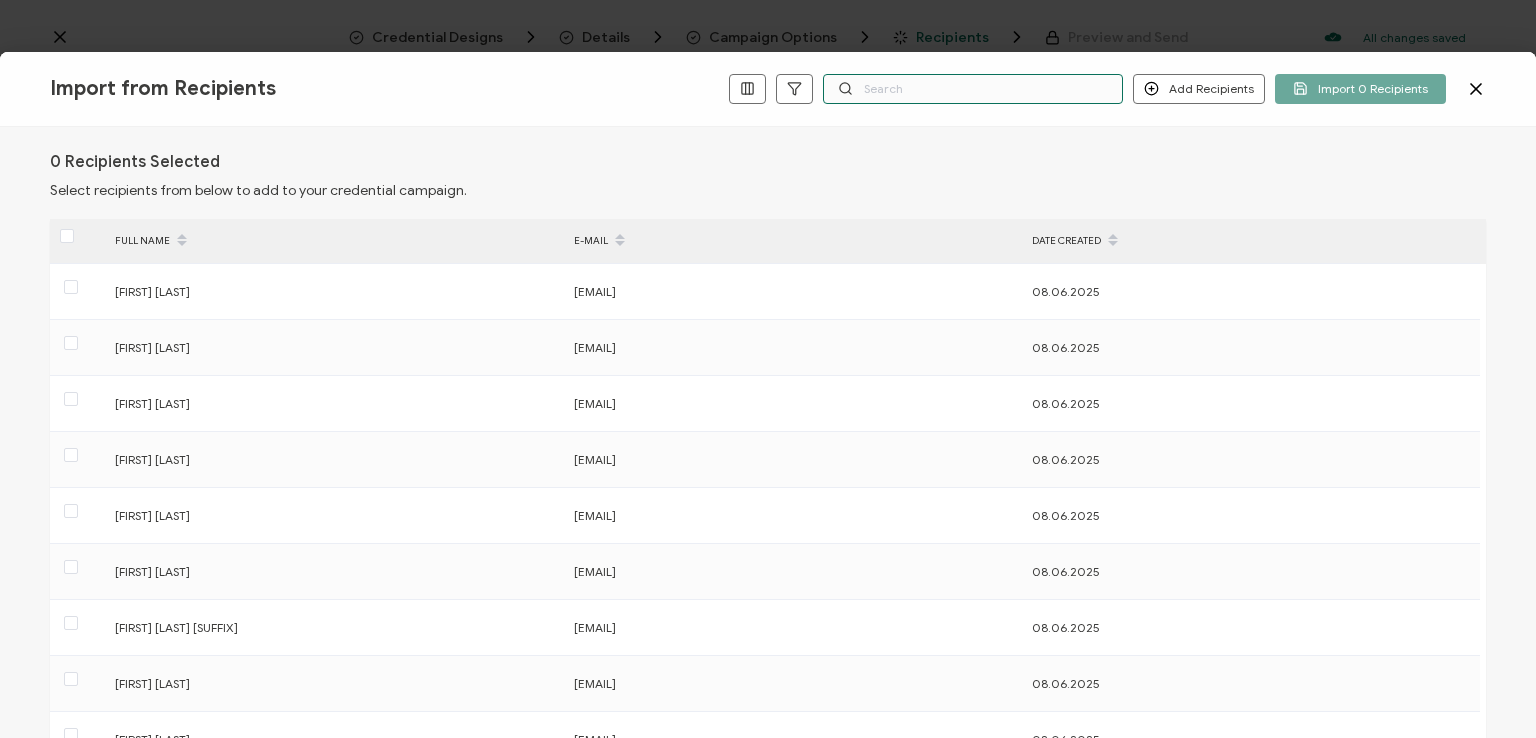 click at bounding box center [973, 89] 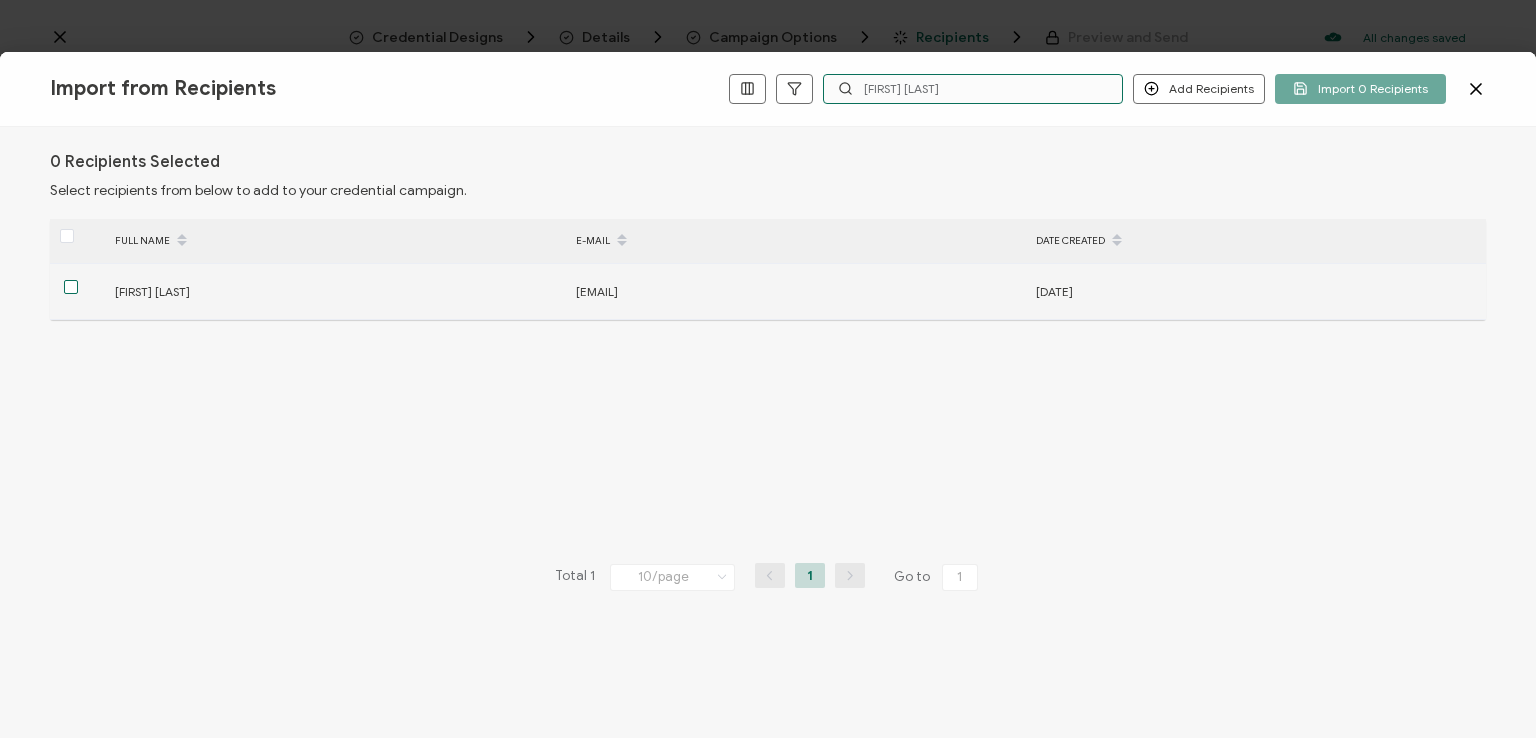 type on "[FIRST] [LAST]" 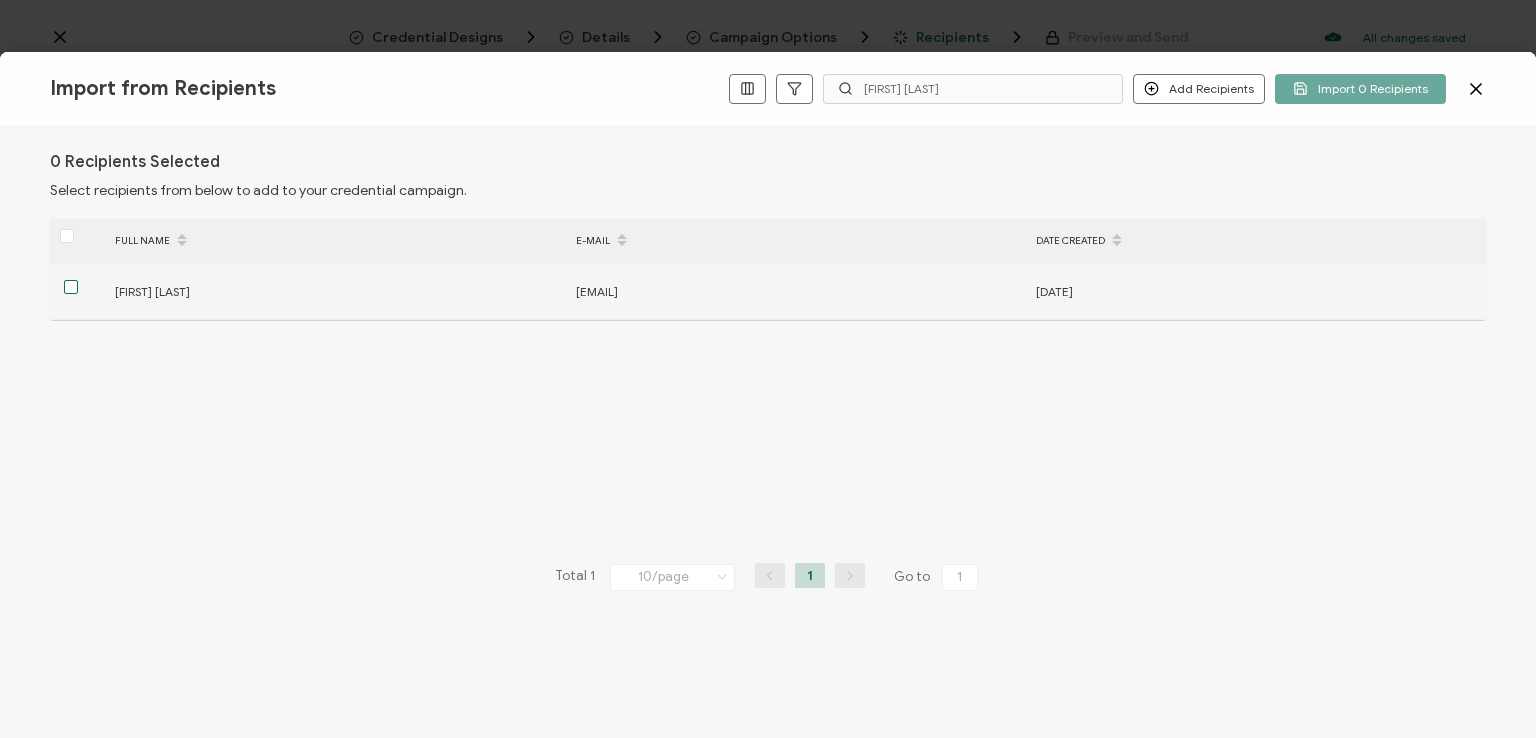click at bounding box center [71, 287] 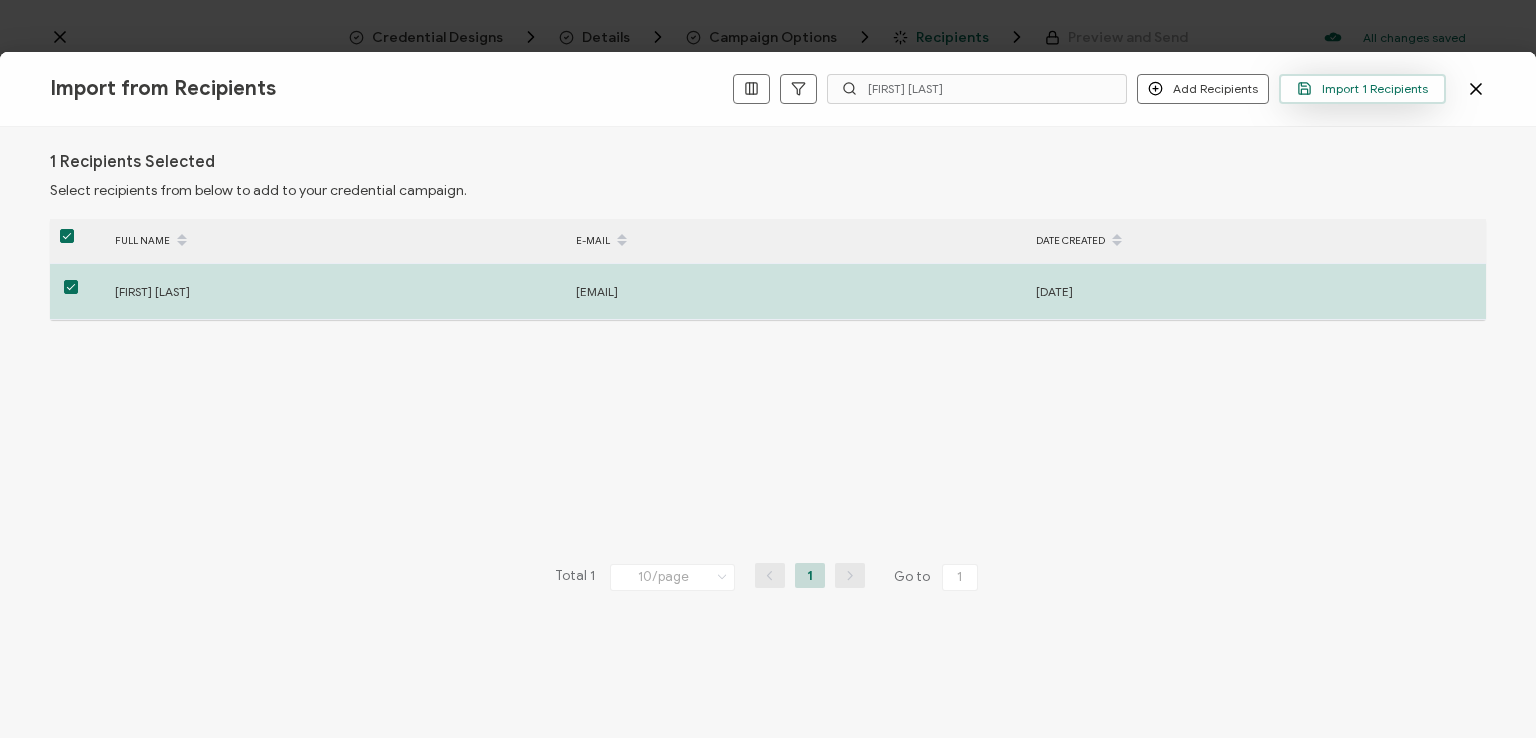 click on "Import 1 Recipients" at bounding box center (1362, 88) 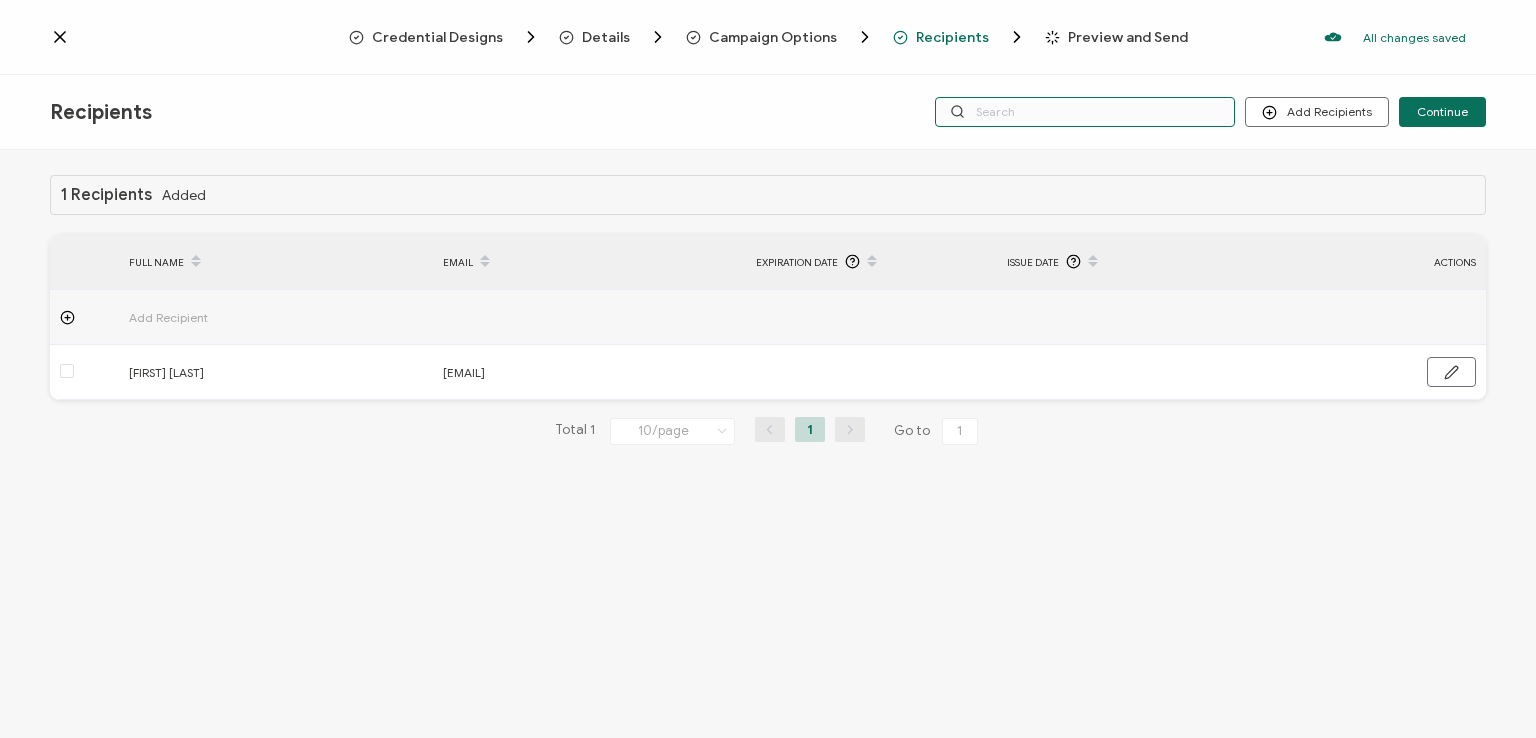 click at bounding box center [1085, 112] 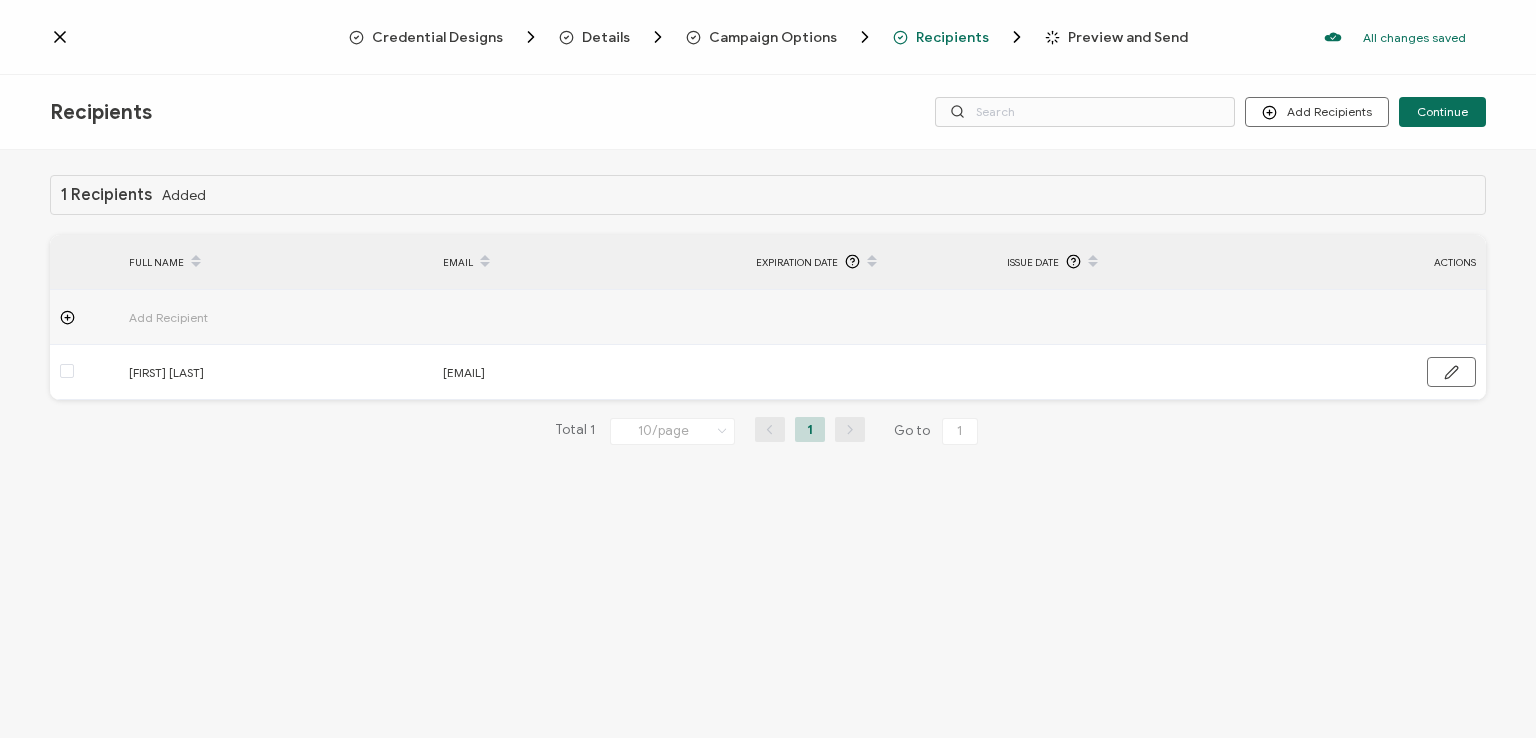 click on "Last saved on [DATE] [TIME]" at bounding box center (768, 37) 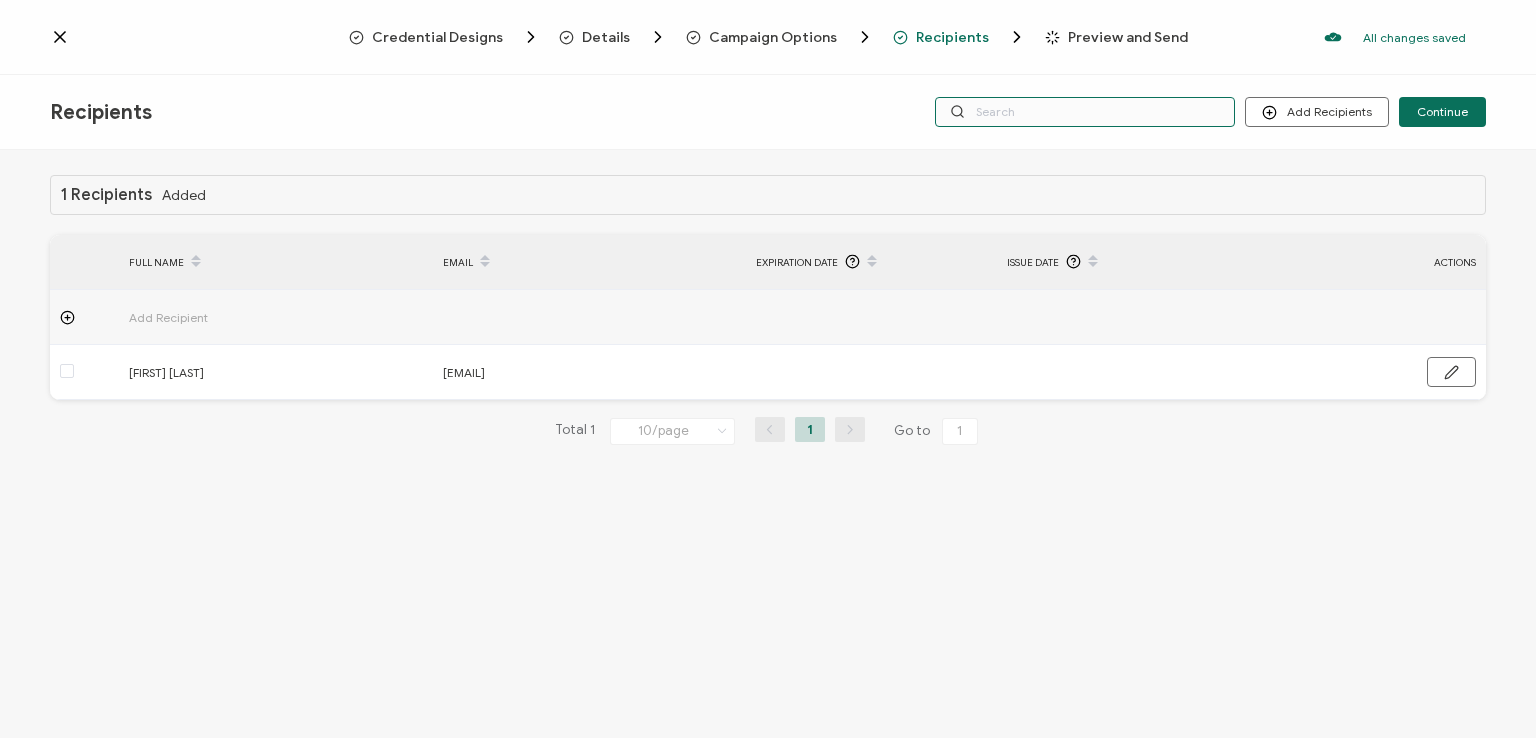 click at bounding box center (1085, 112) 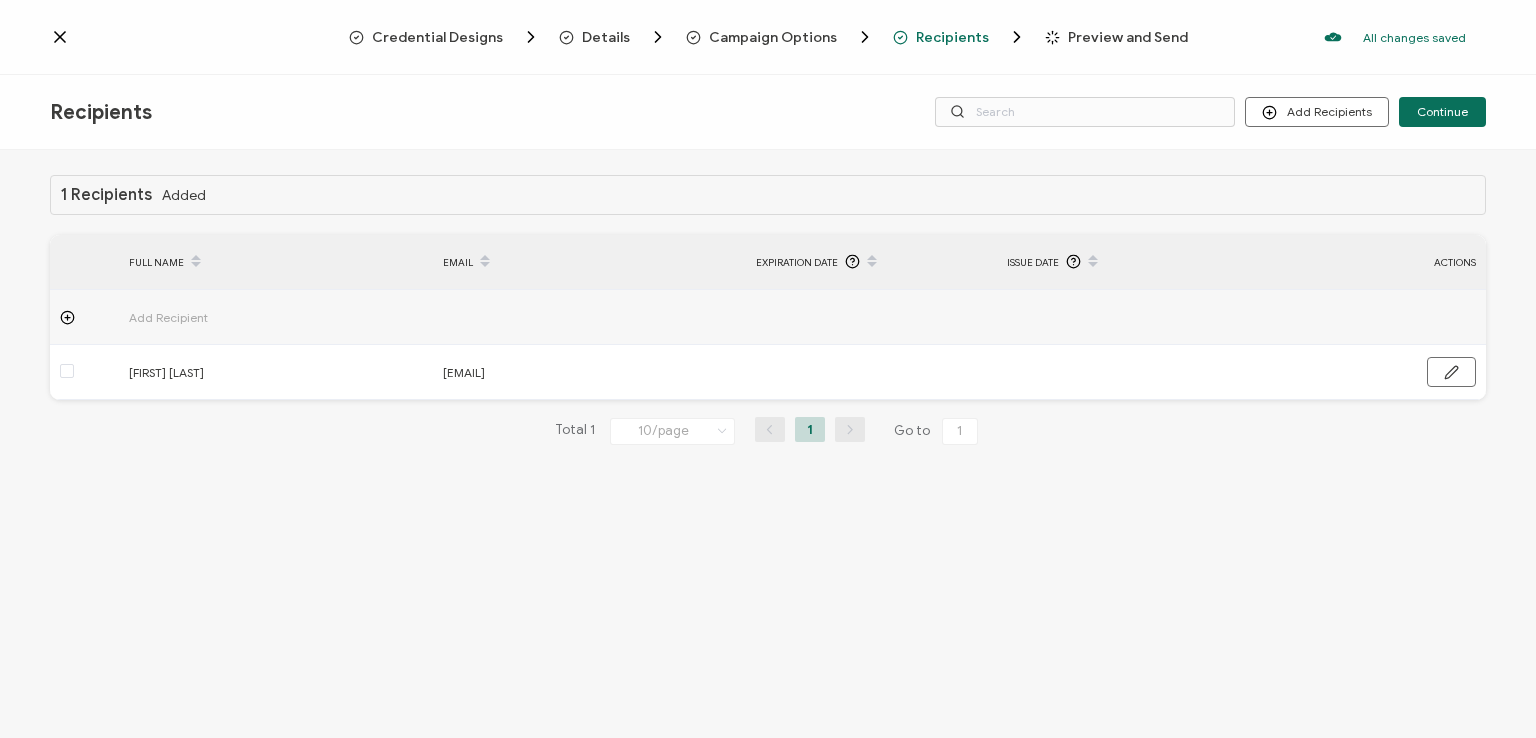 click on "Last saved on [DATE] [TIME]" at bounding box center (768, 37) 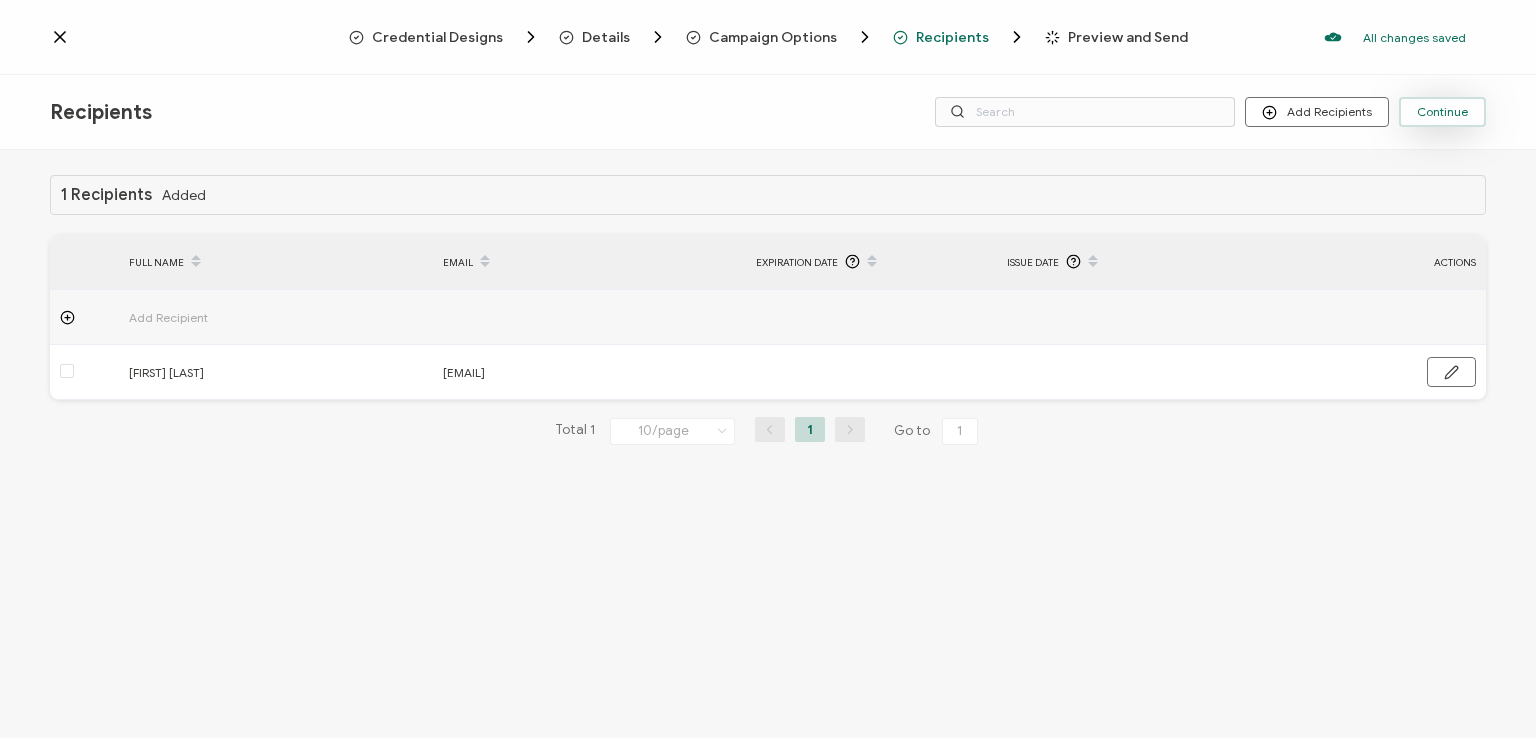 click on "Continue" at bounding box center [1442, 112] 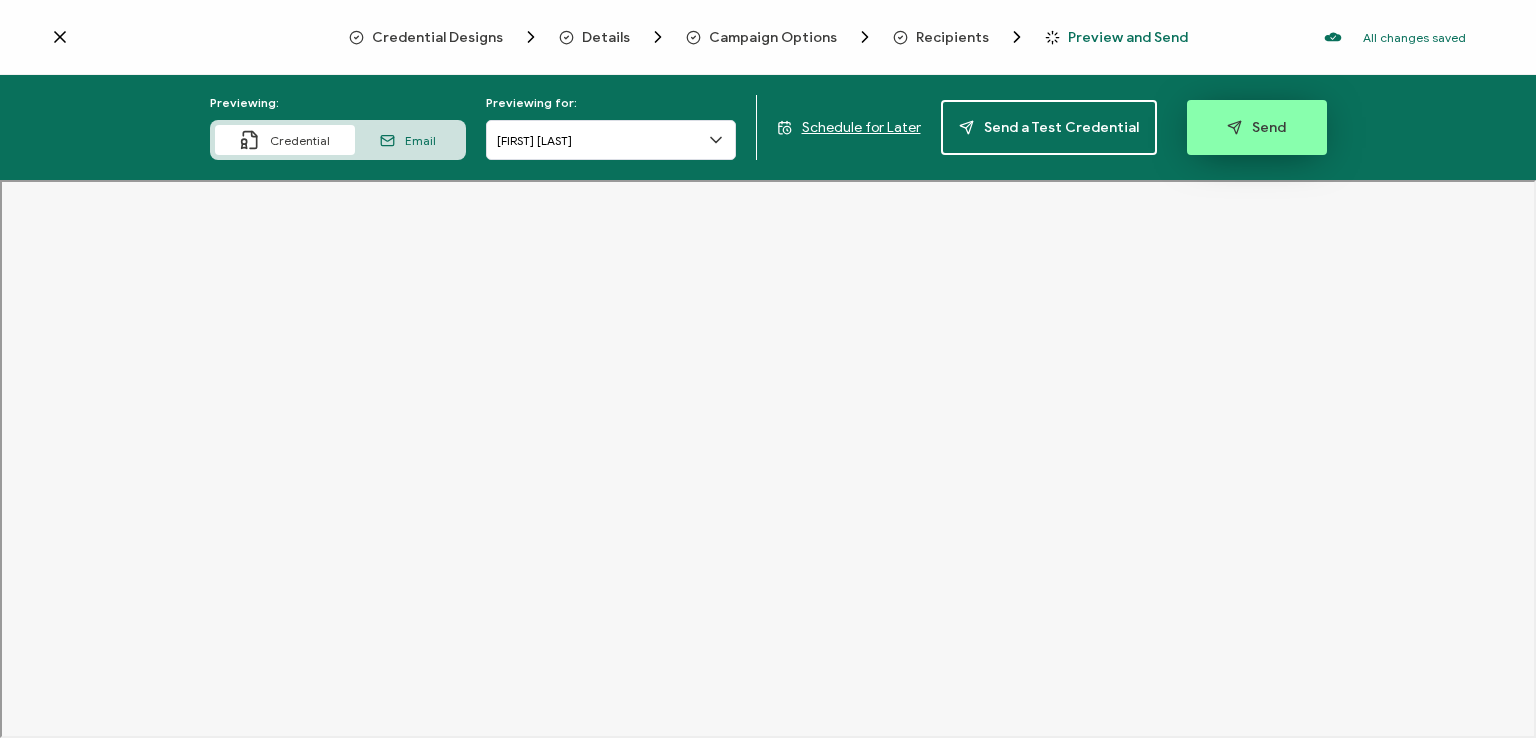 click on "Send" at bounding box center [1256, 127] 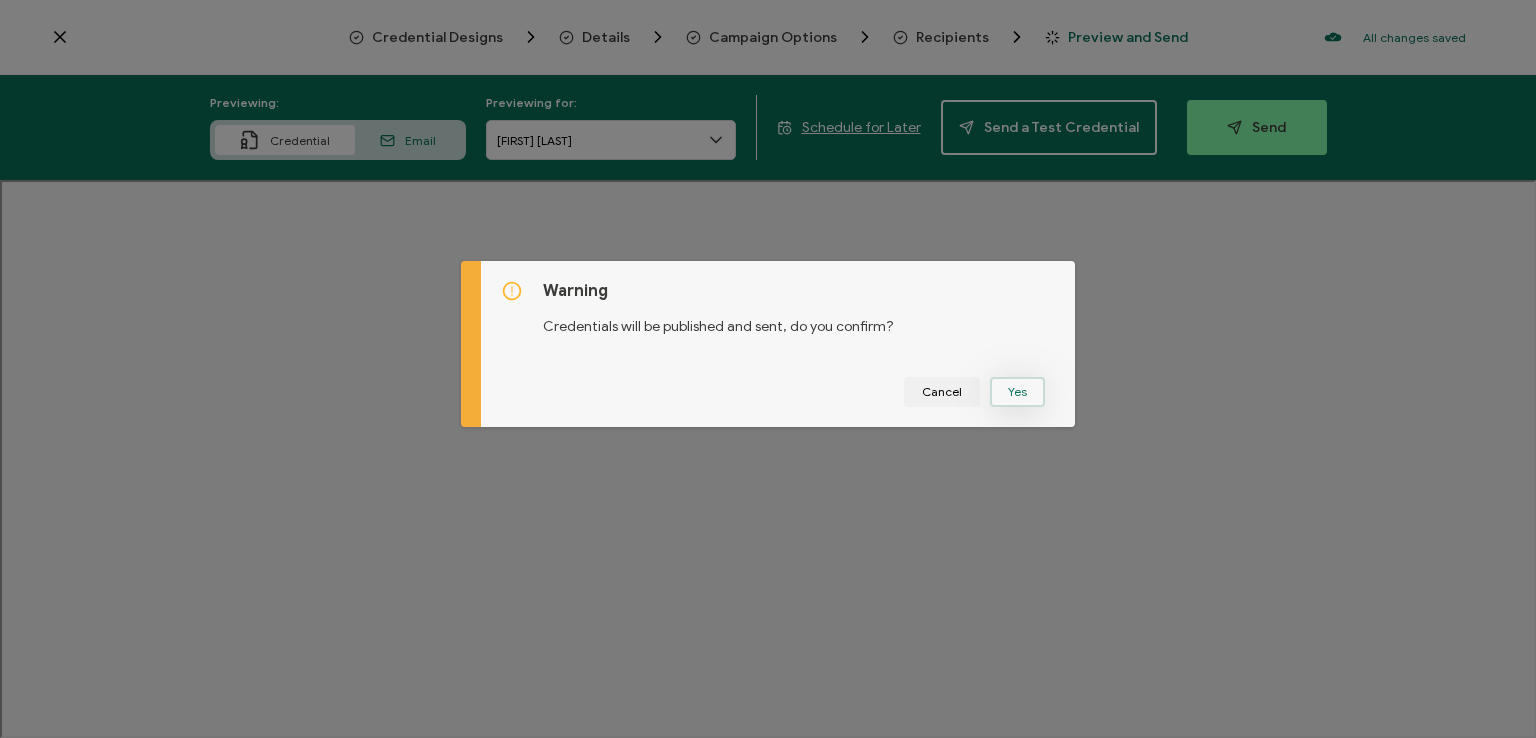 click on "Yes" at bounding box center (1017, 392) 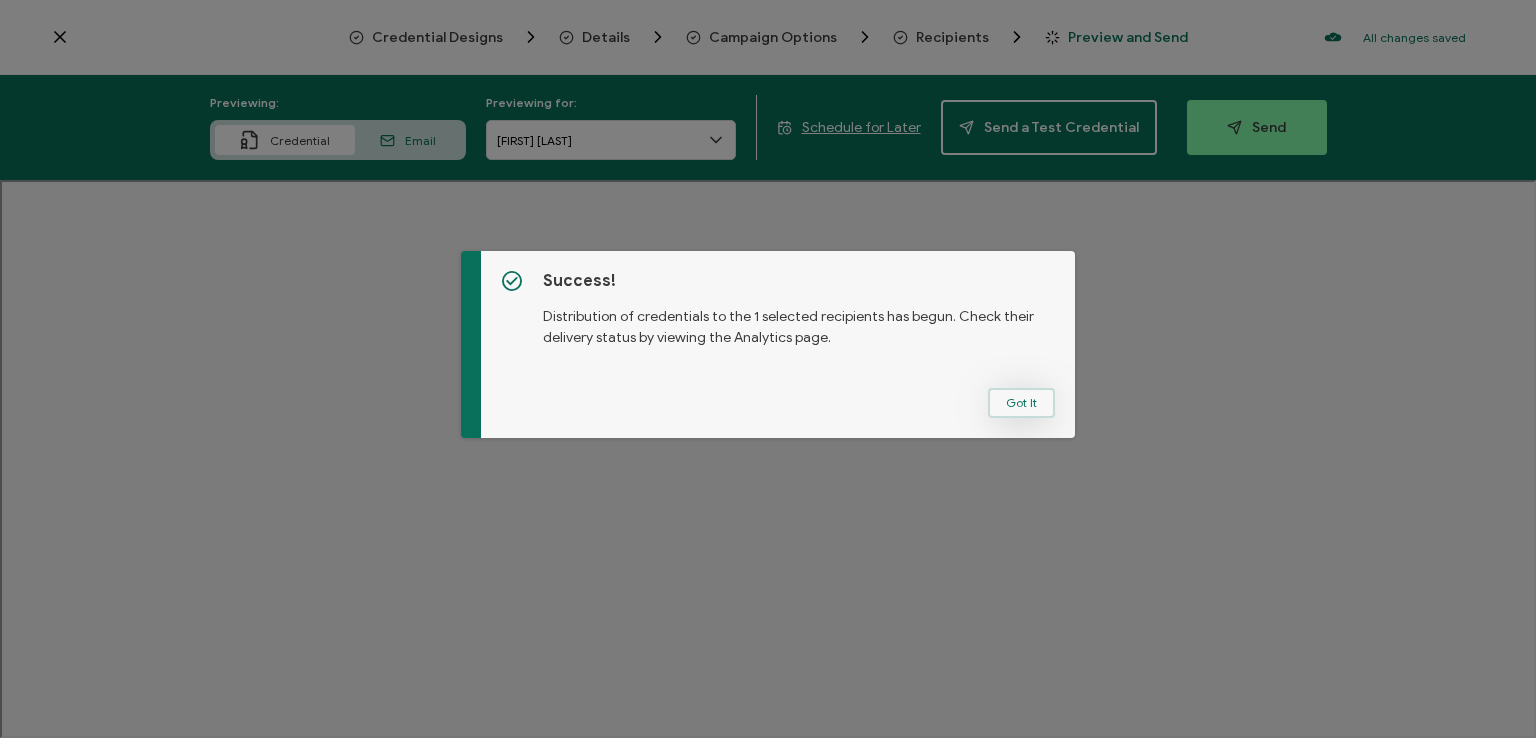 click on "Got It" at bounding box center (1021, 403) 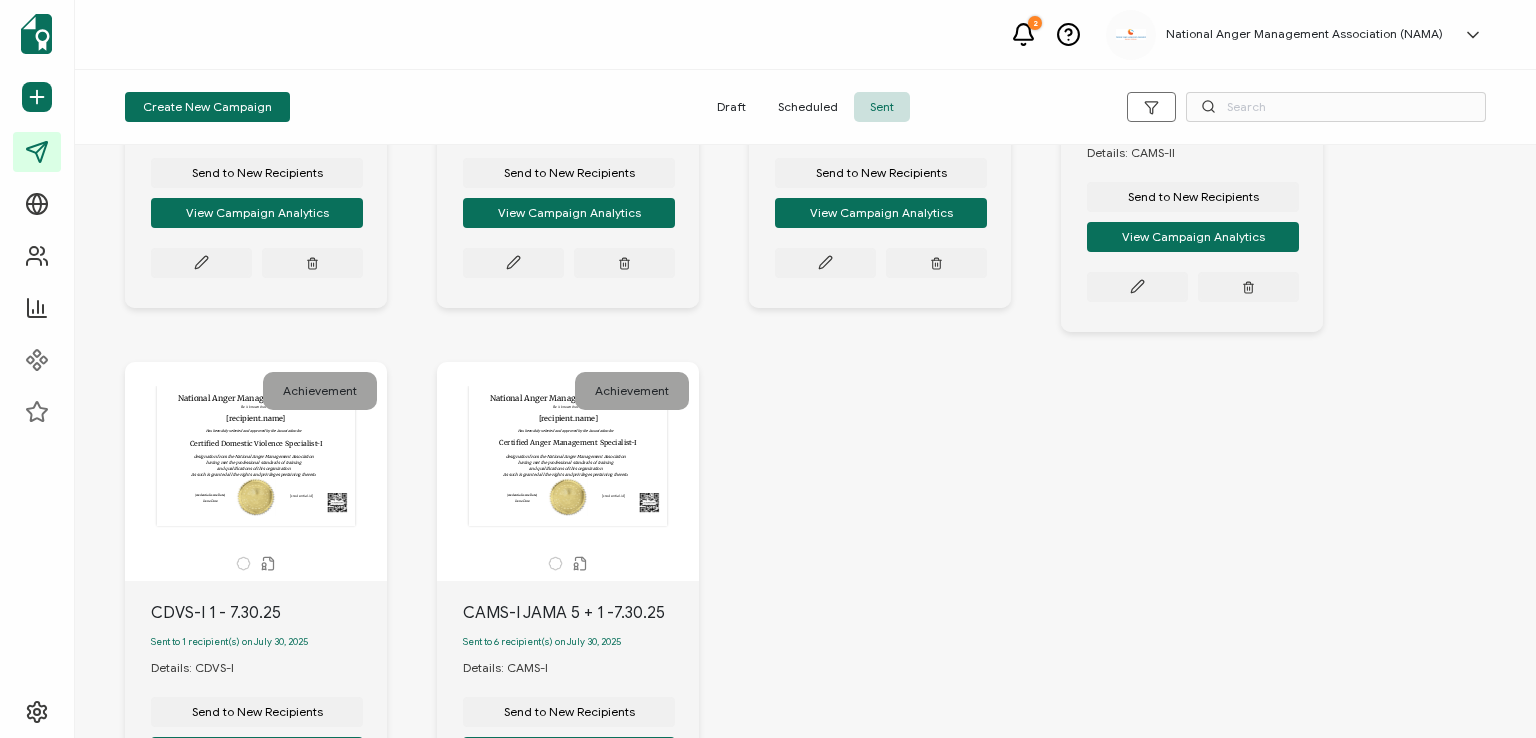 scroll, scrollTop: 900, scrollLeft: 0, axis: vertical 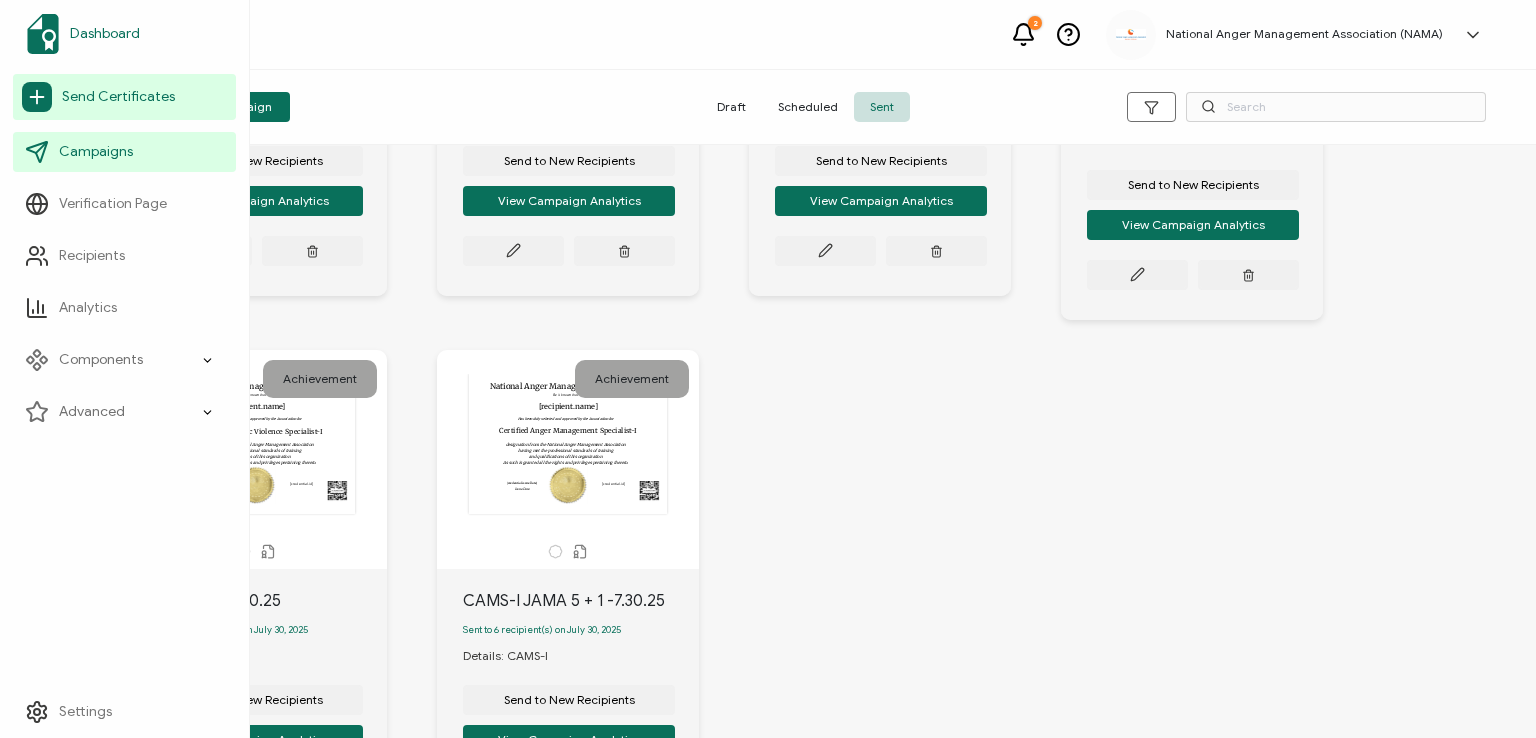 click on "Dashboard" at bounding box center (105, 34) 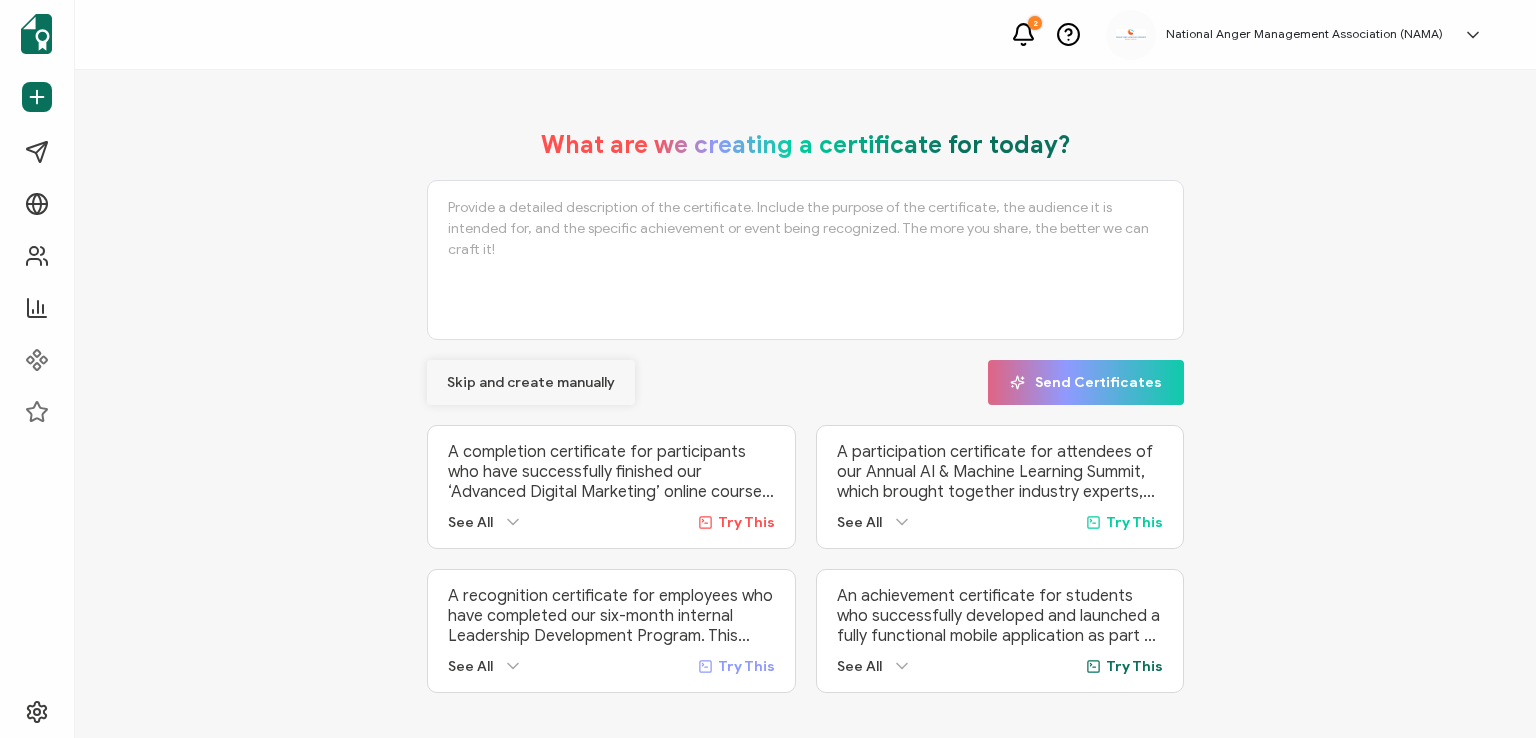 click on "Skip and create manually" at bounding box center (531, 383) 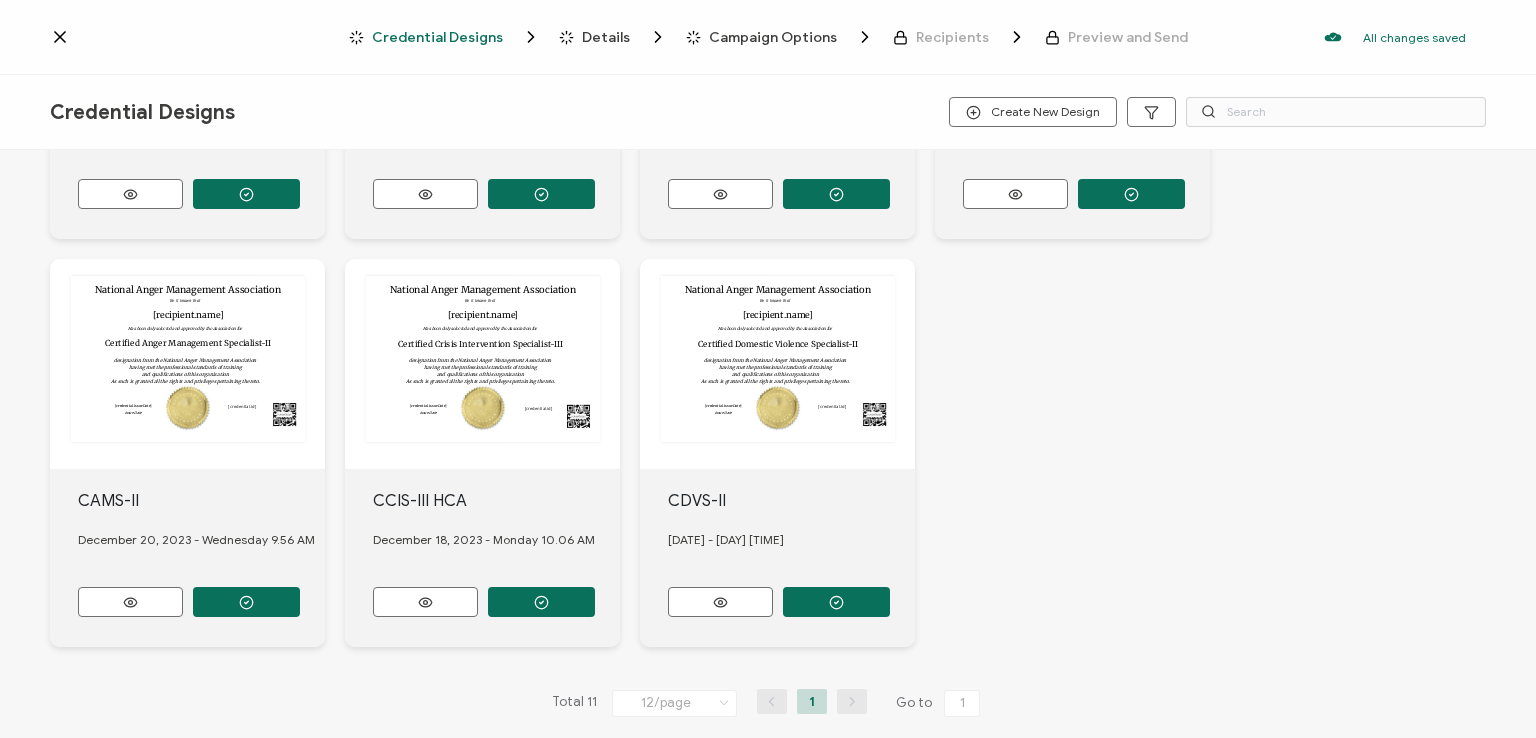 scroll, scrollTop: 763, scrollLeft: 0, axis: vertical 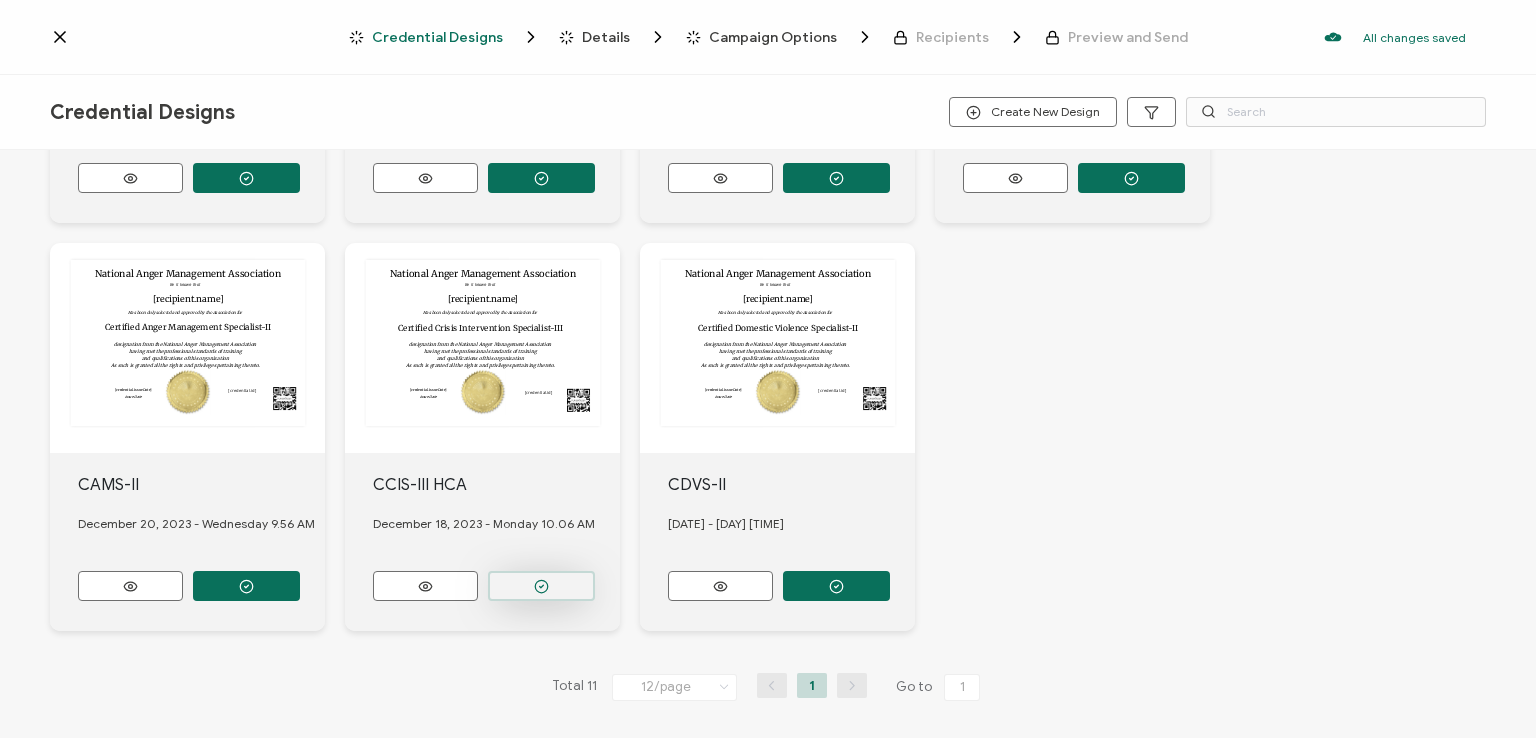 click at bounding box center (246, -230) 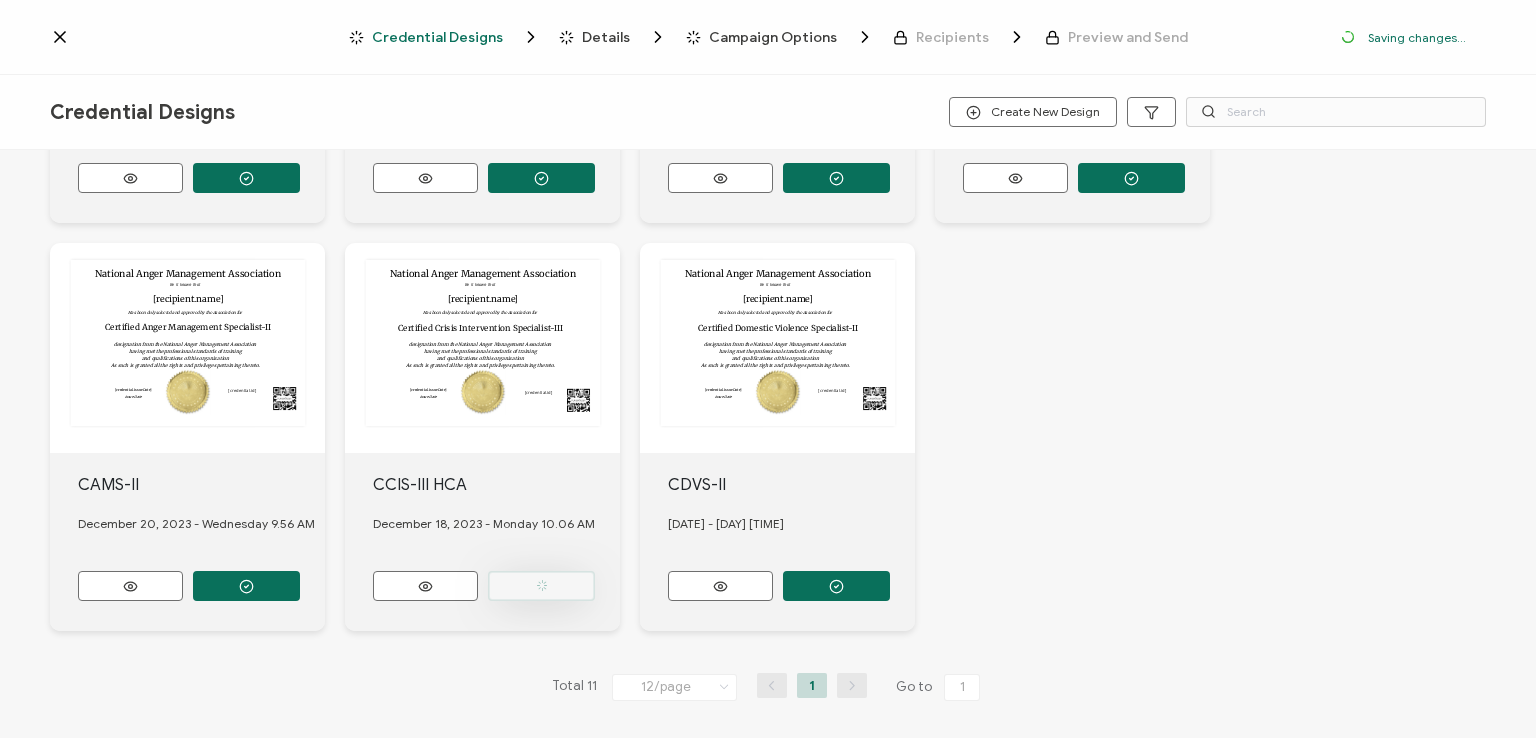 scroll, scrollTop: 880, scrollLeft: 0, axis: vertical 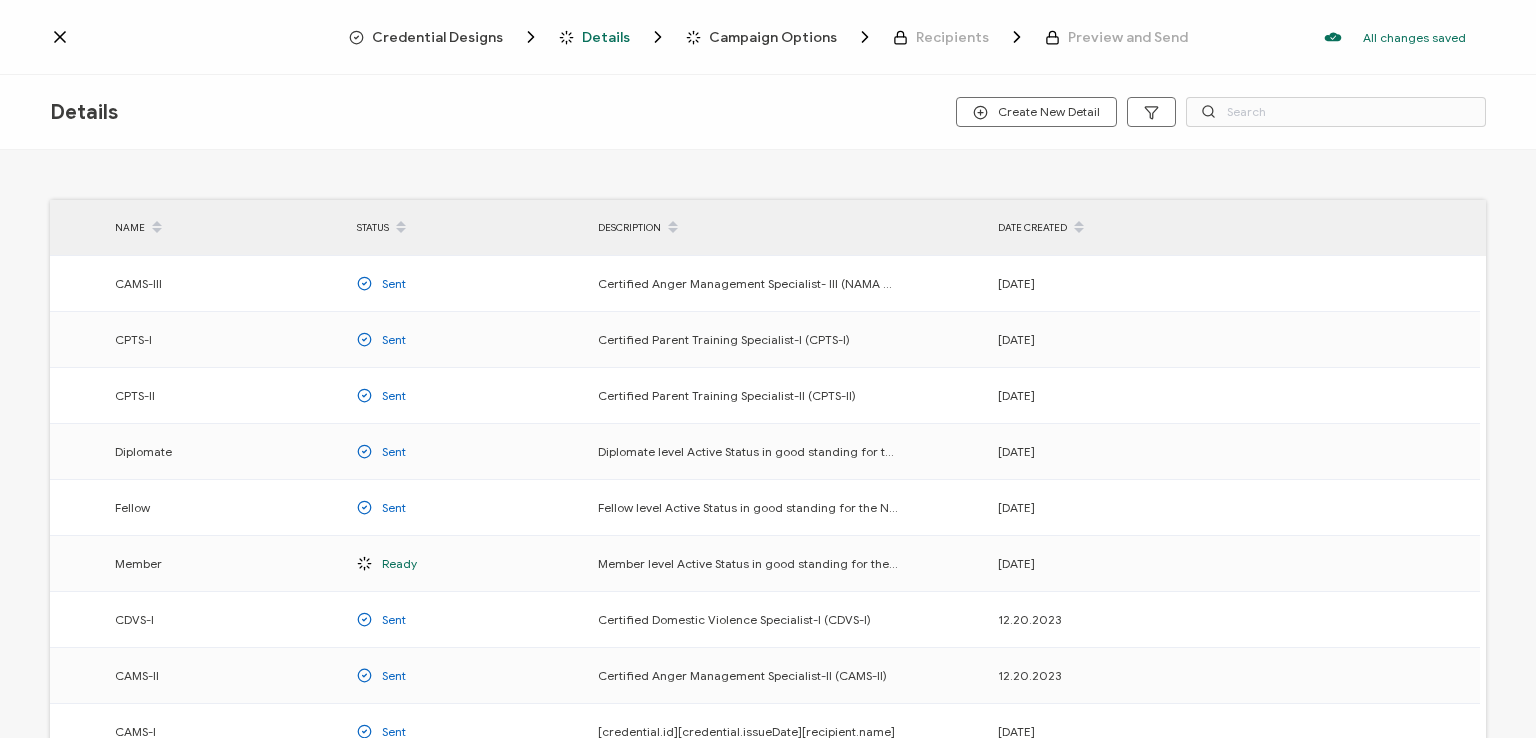 click 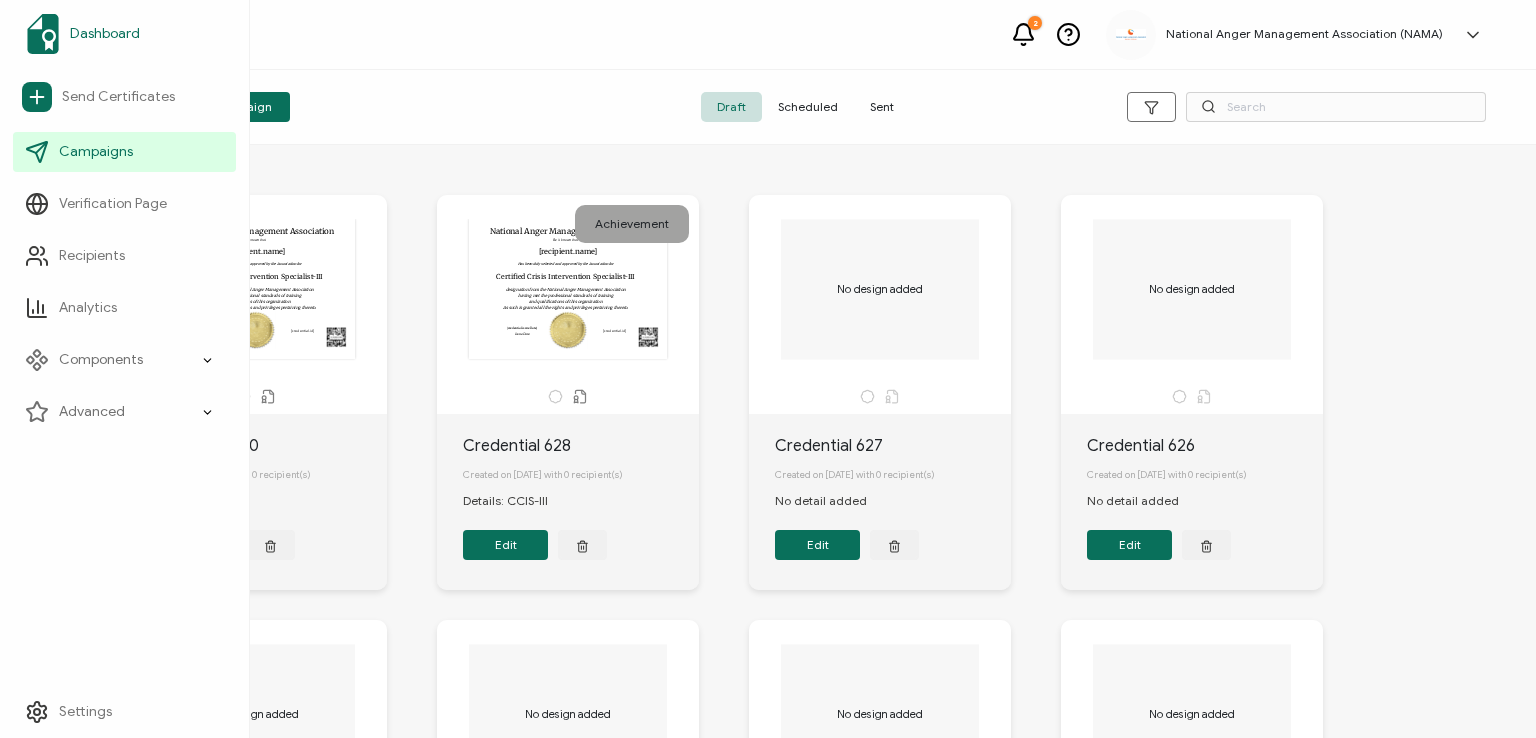 click on "Dashboard" at bounding box center [105, 34] 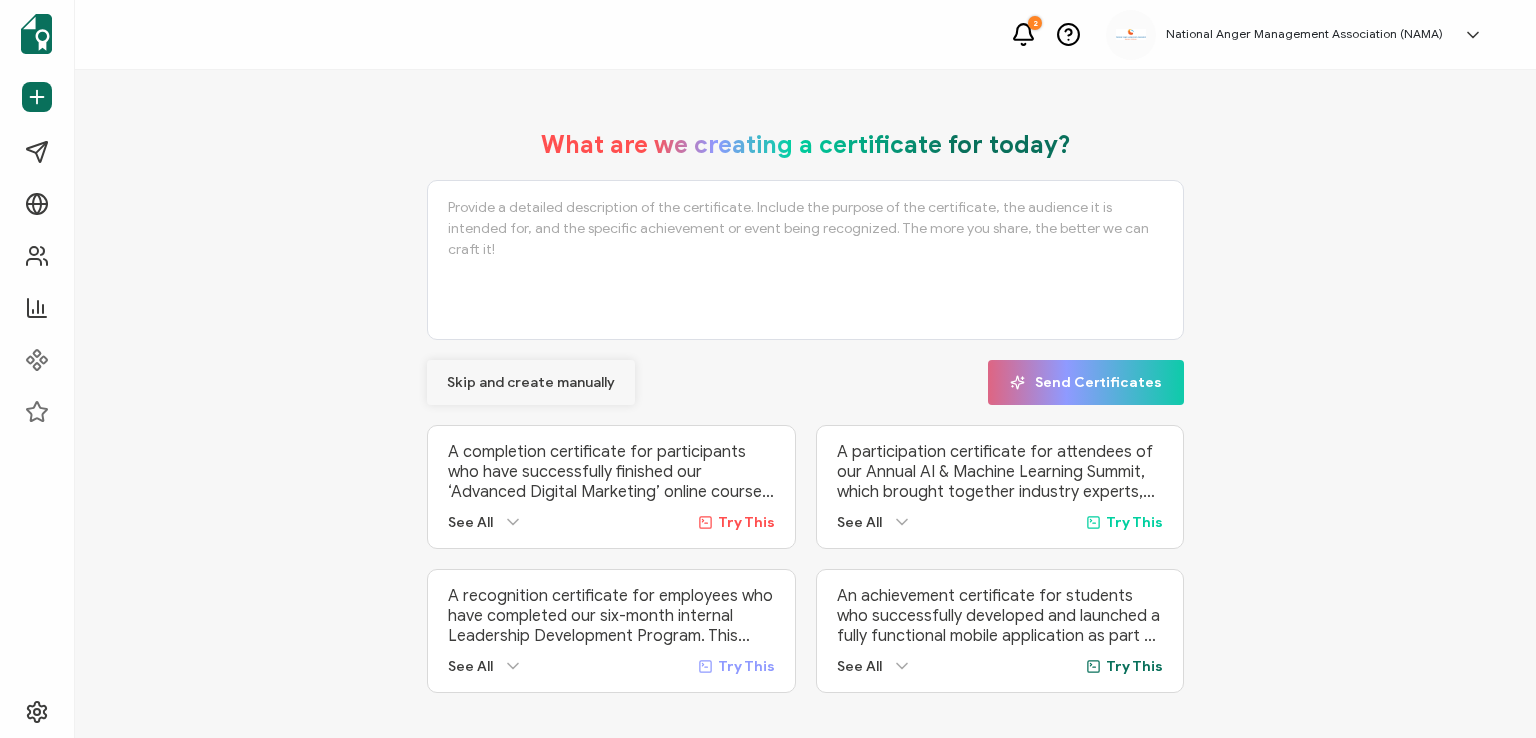 click on "Skip and create manually" at bounding box center (531, 383) 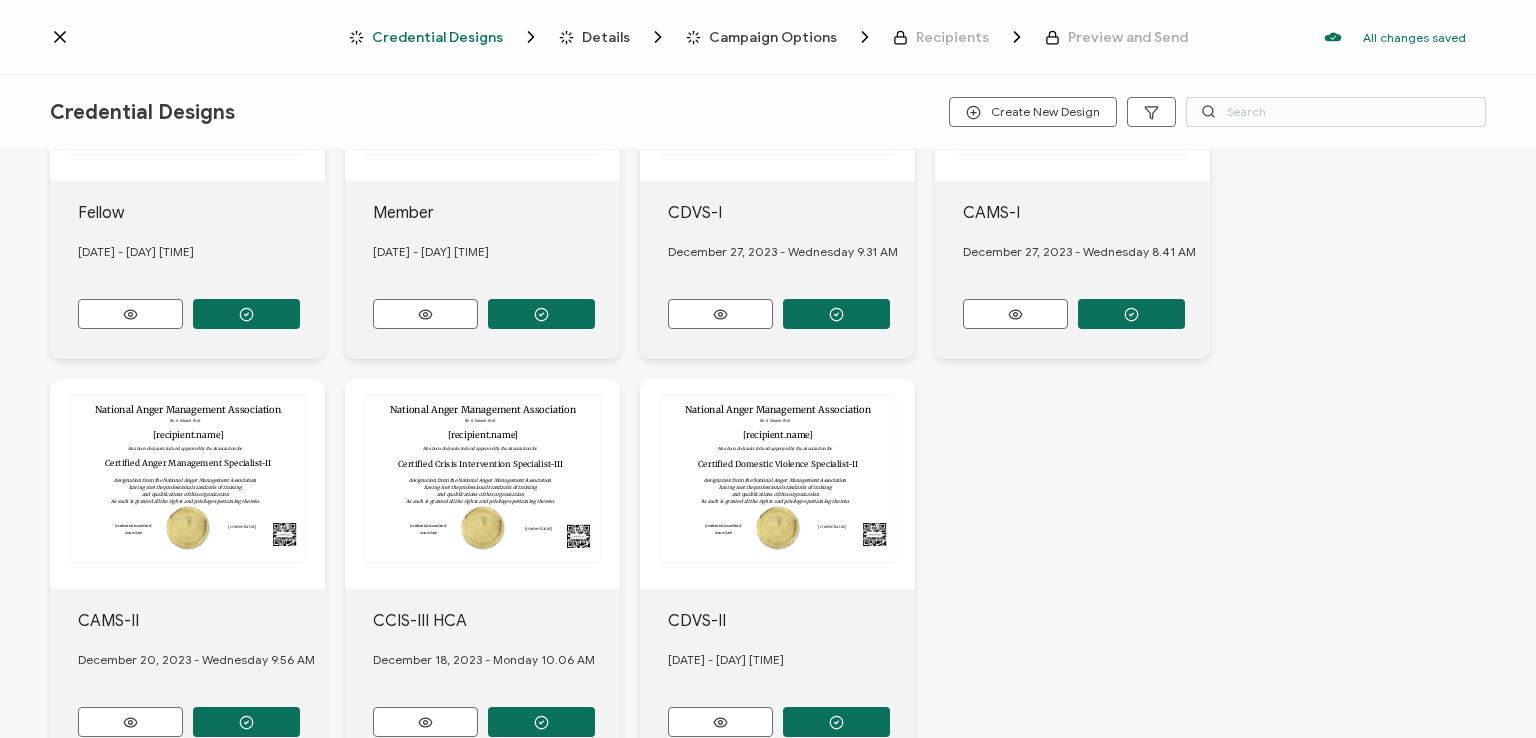 scroll, scrollTop: 763, scrollLeft: 0, axis: vertical 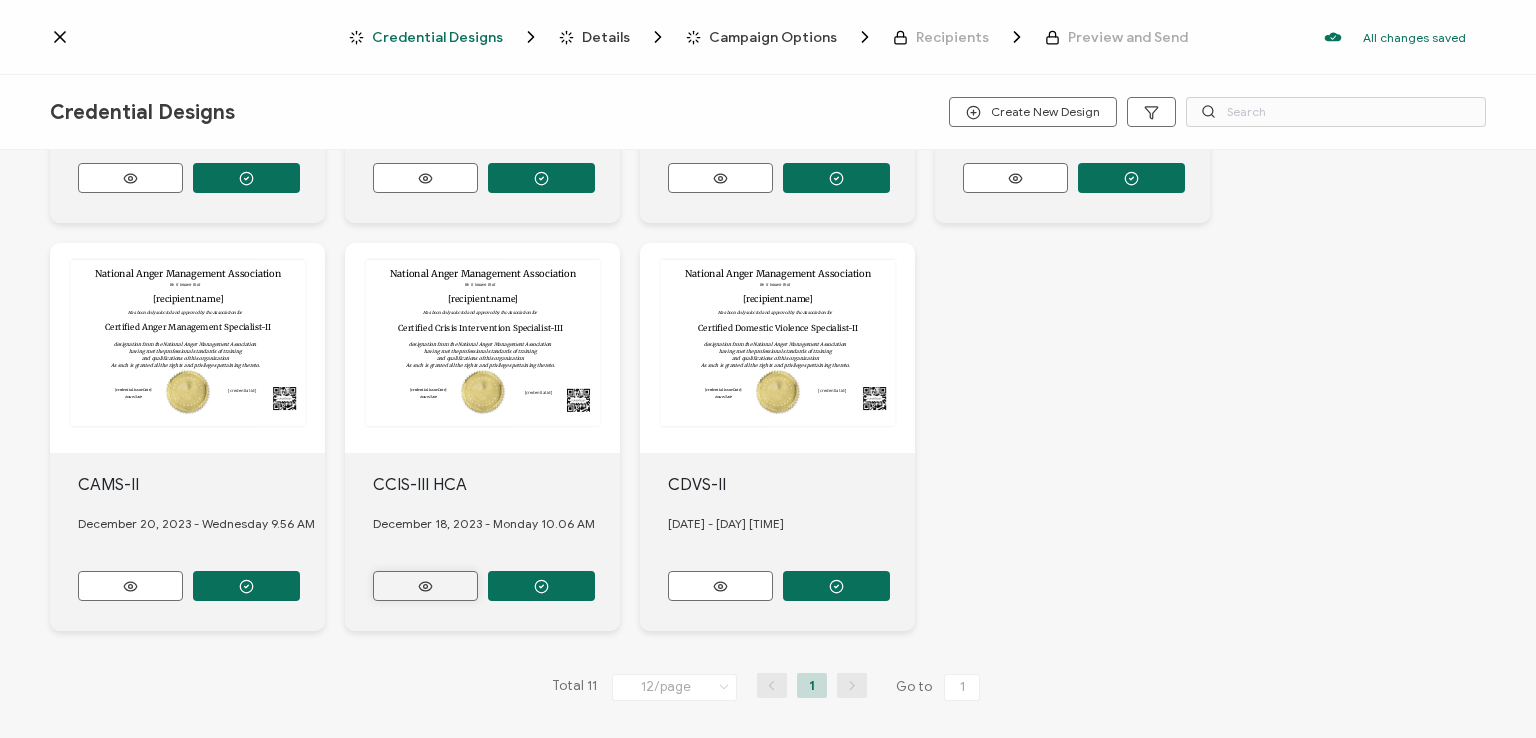 click at bounding box center [130, -230] 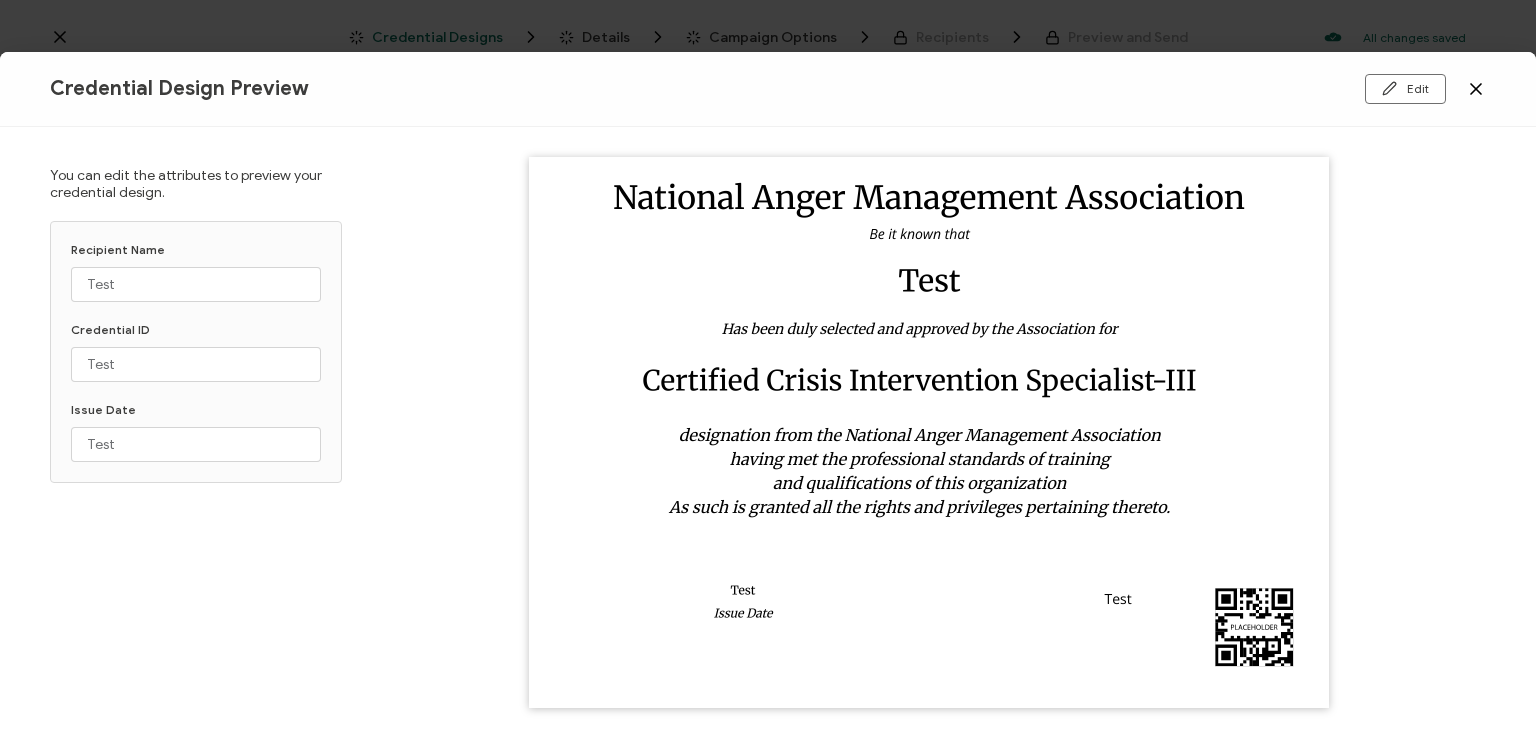 click at bounding box center (929, 432) 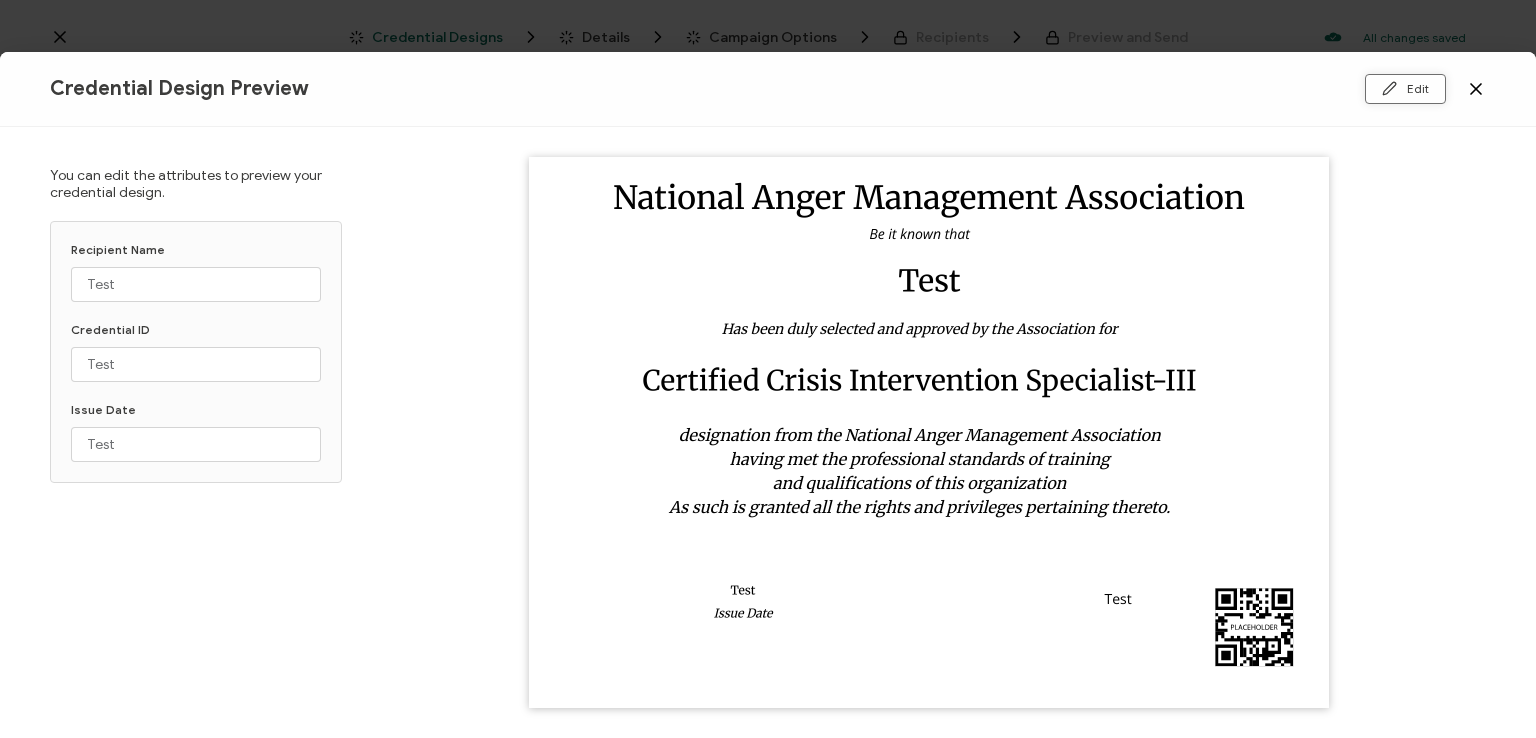 click on "Edit" at bounding box center (1405, 89) 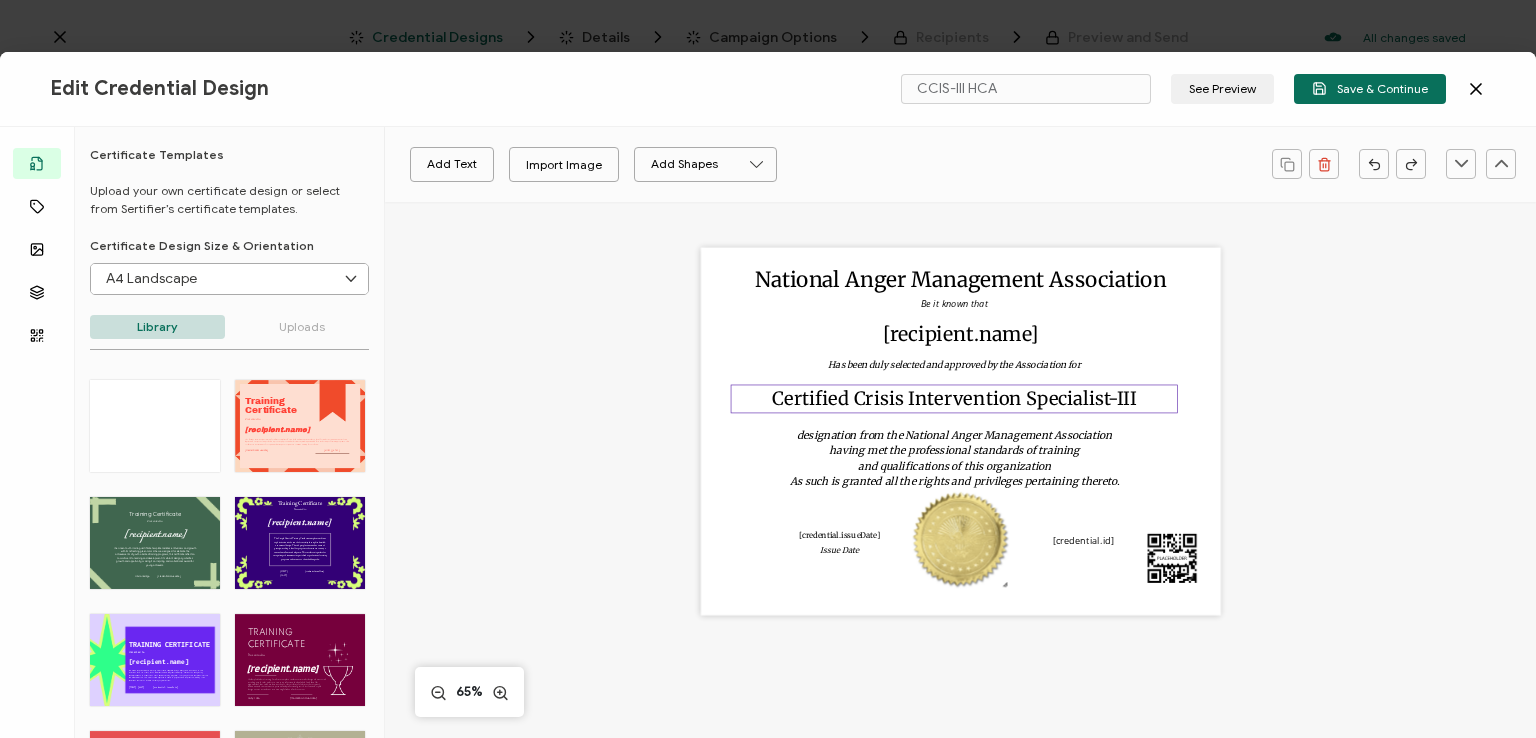 click on "Certified Crisis Intervention Specialist-III" at bounding box center [954, 398] 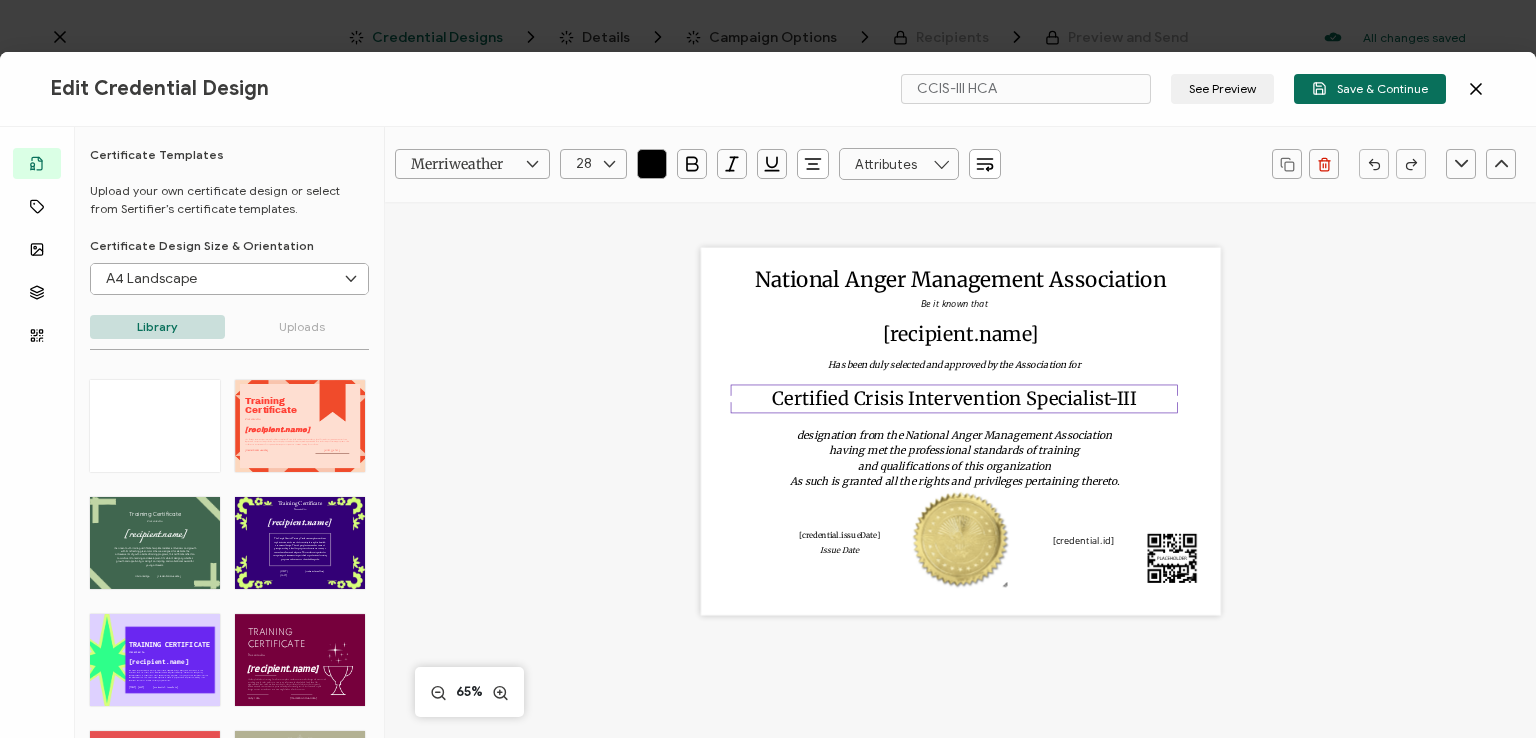 click on "Certified Crisis Intervention Specialist-III" at bounding box center [954, 398] 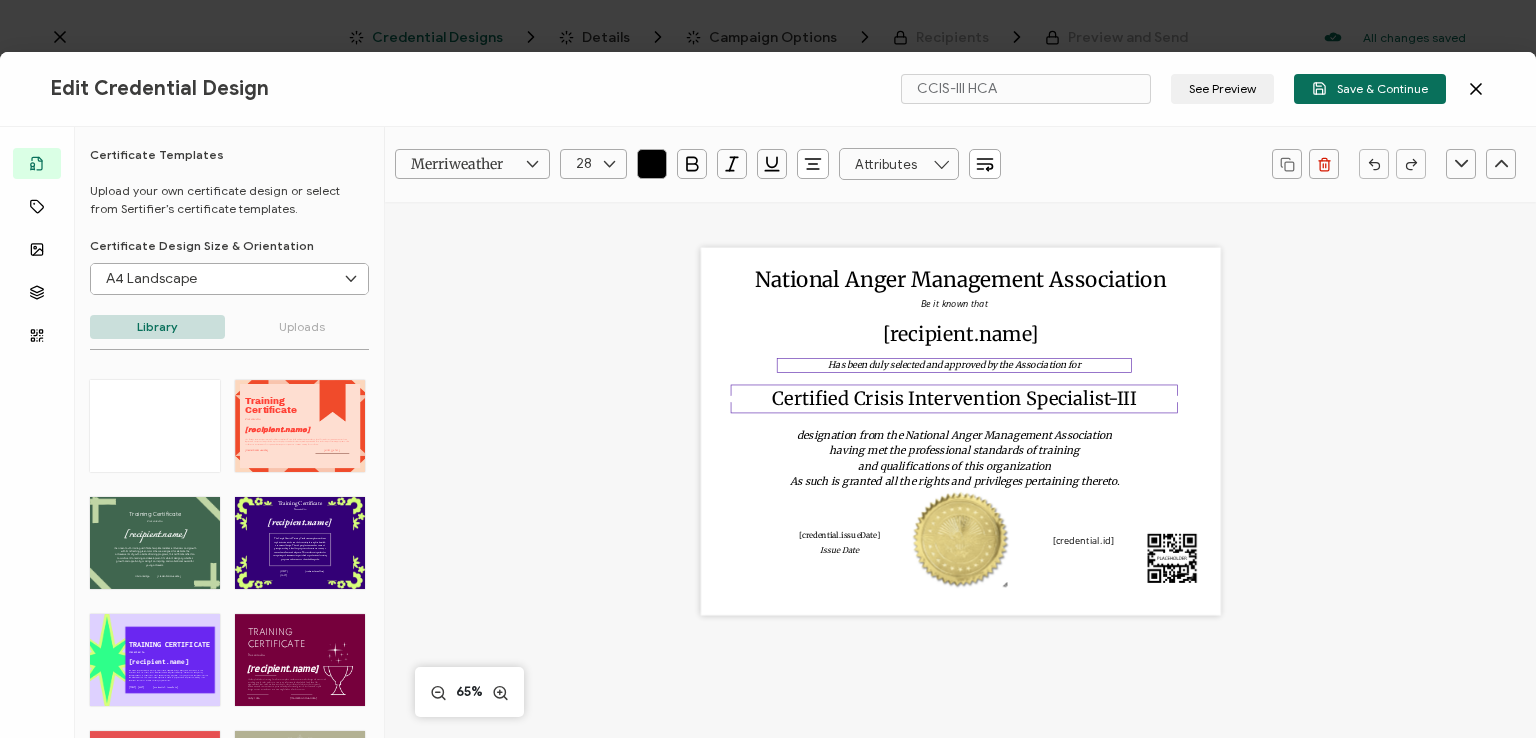 type 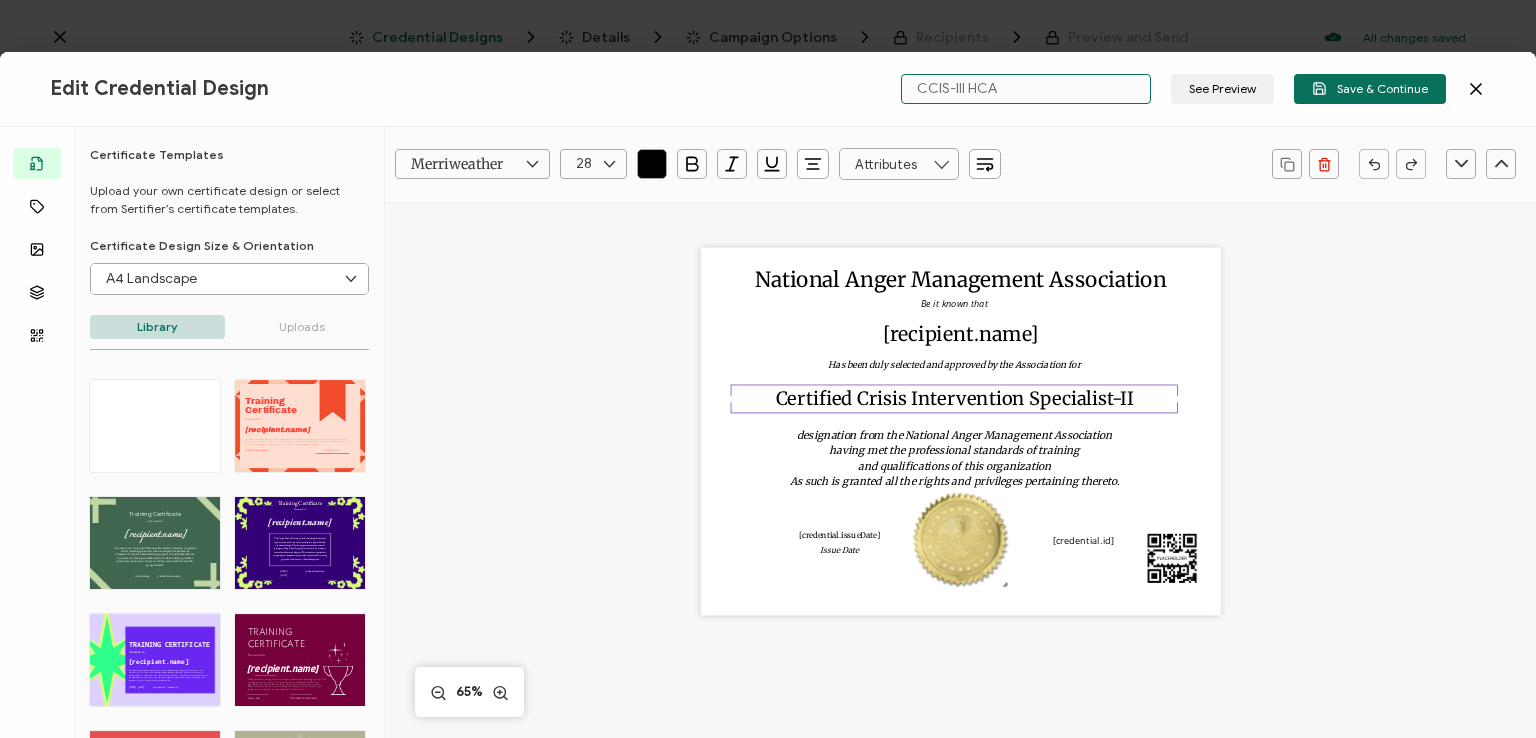 click on "CCIS-III HCA" at bounding box center (1026, 89) 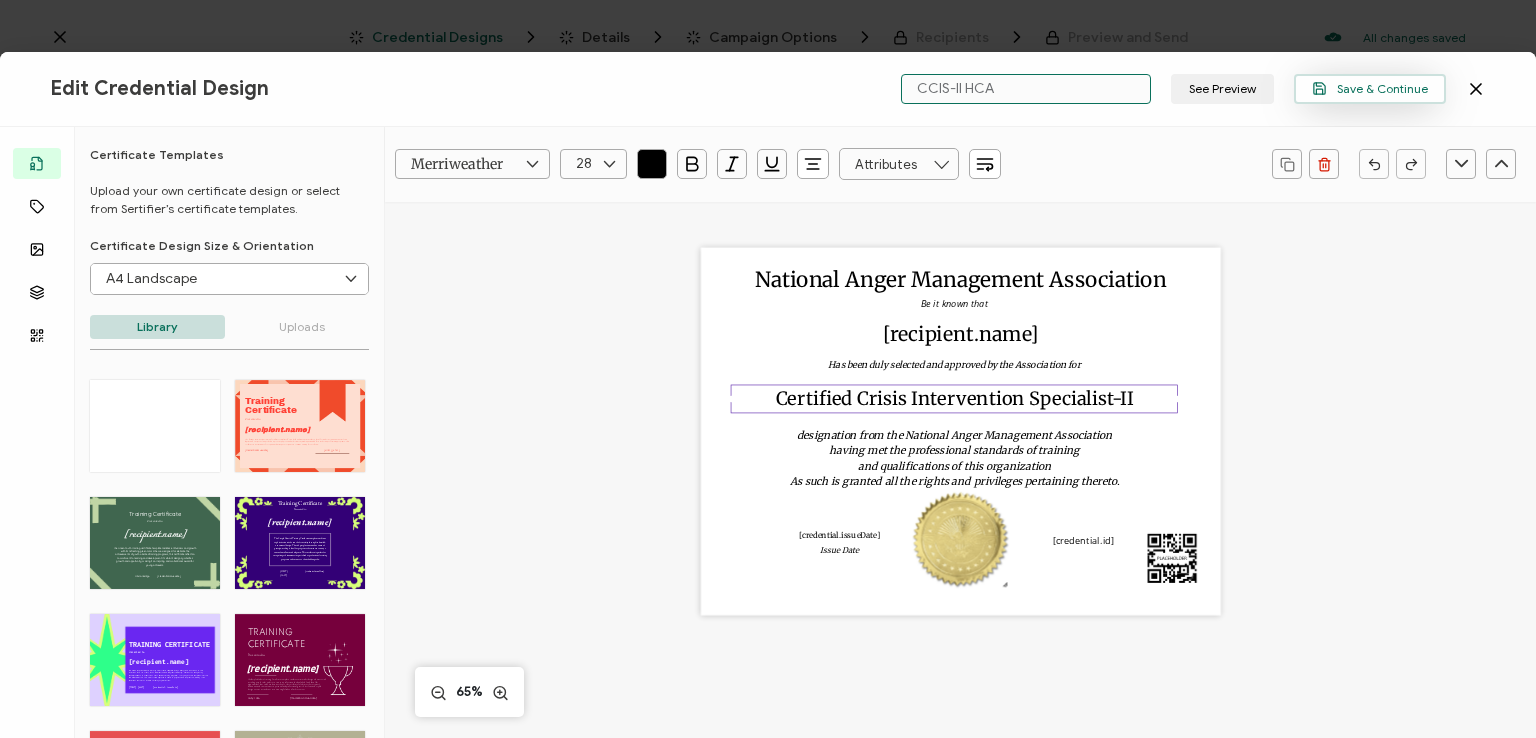 type on "CCIS-II HCA" 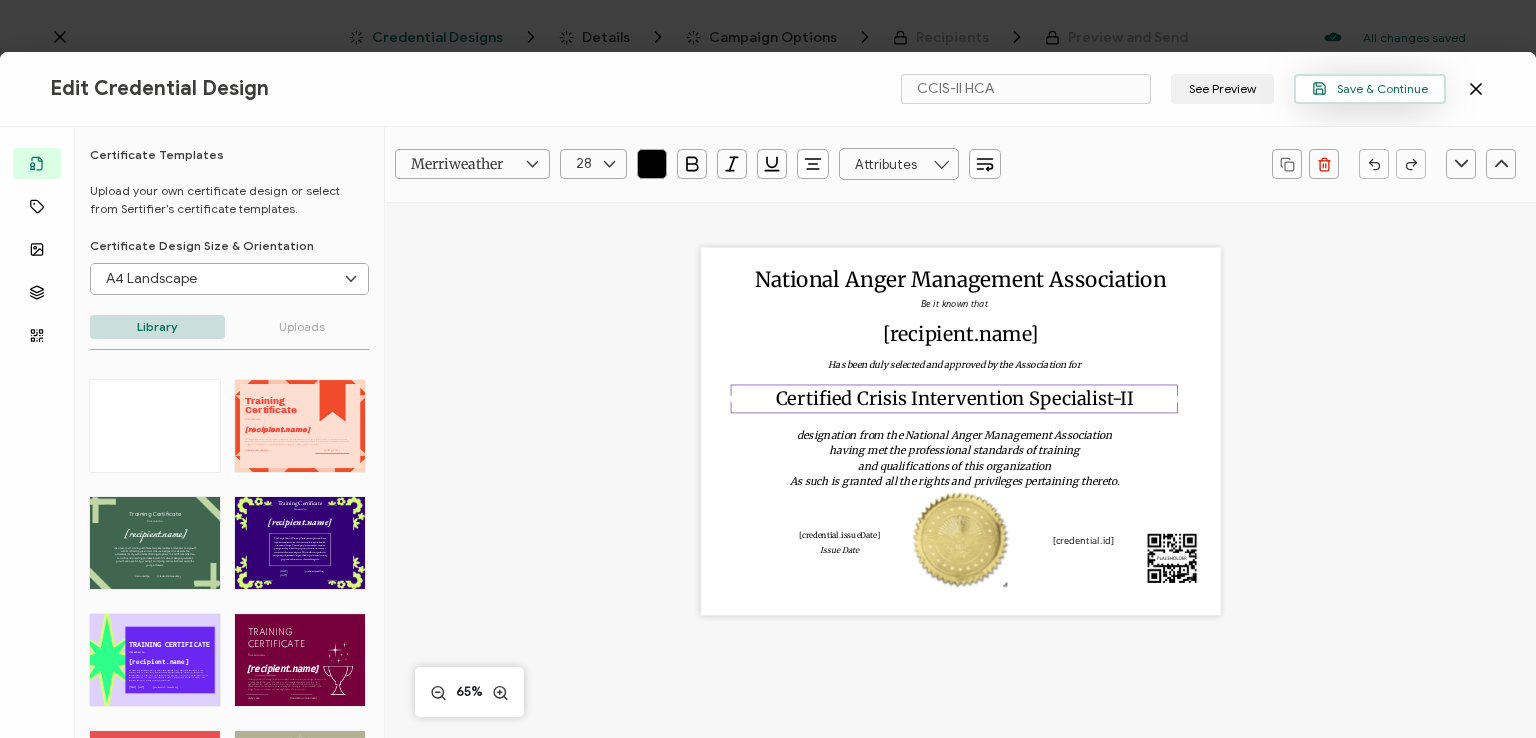 click on "Save & Continue" at bounding box center [1370, 88] 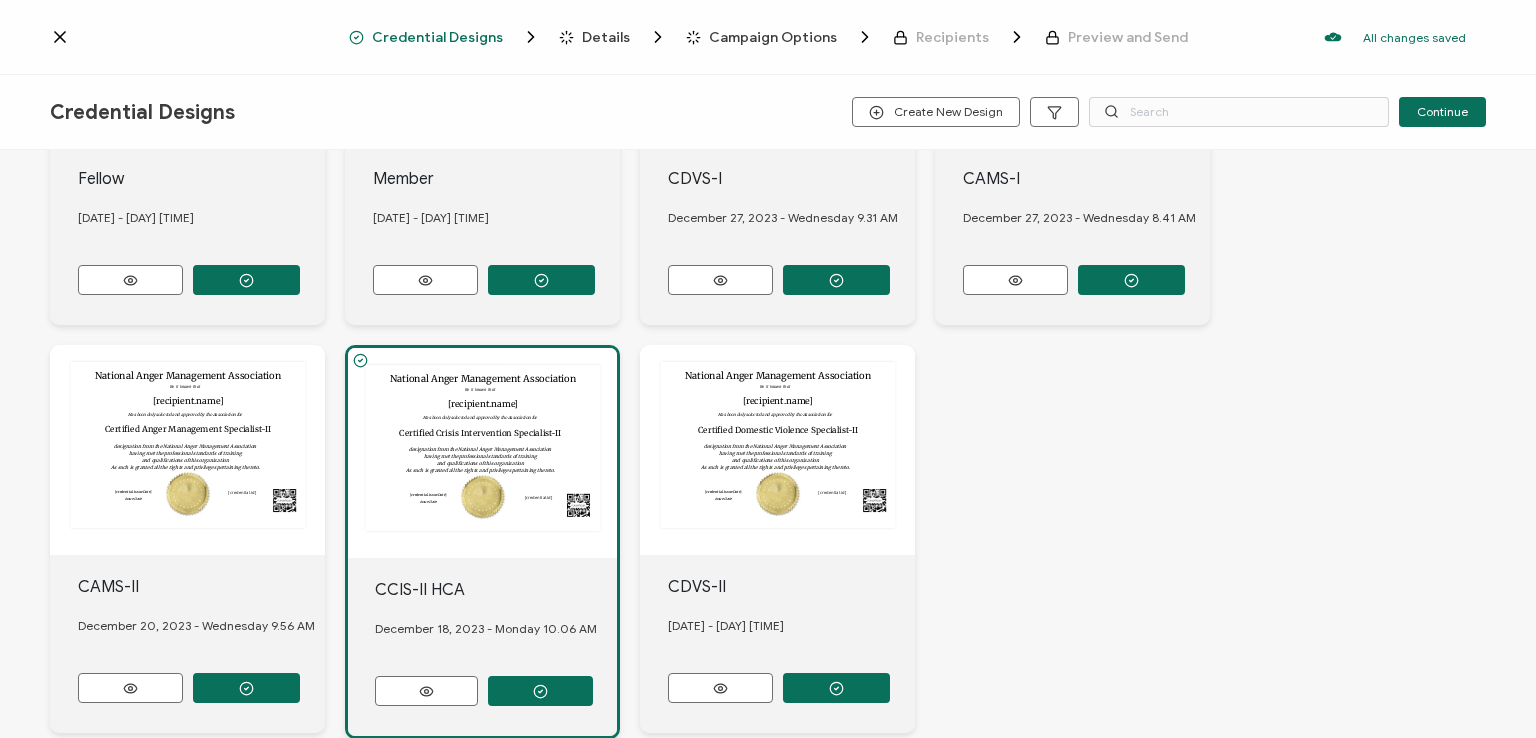 scroll, scrollTop: 884, scrollLeft: 0, axis: vertical 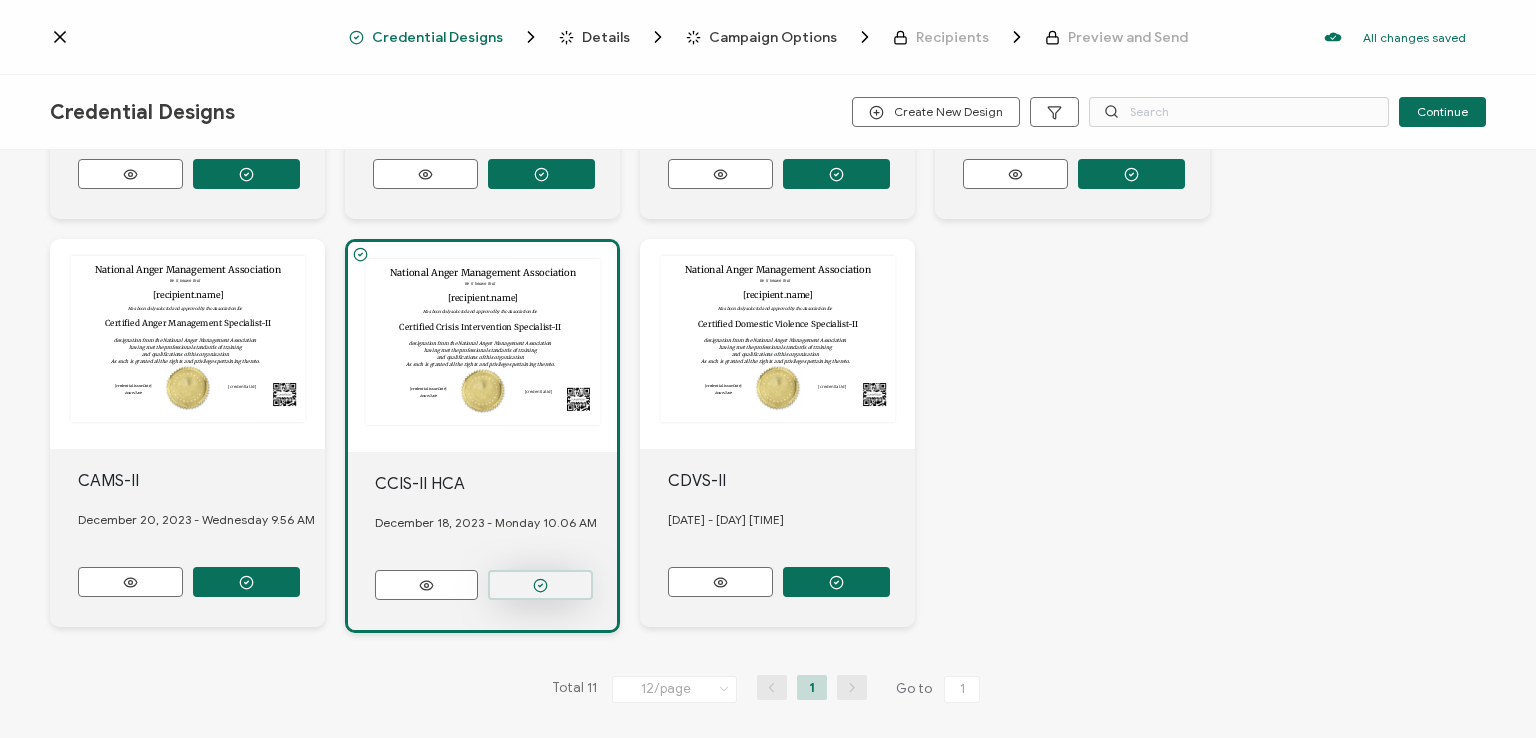click at bounding box center (540, 585) 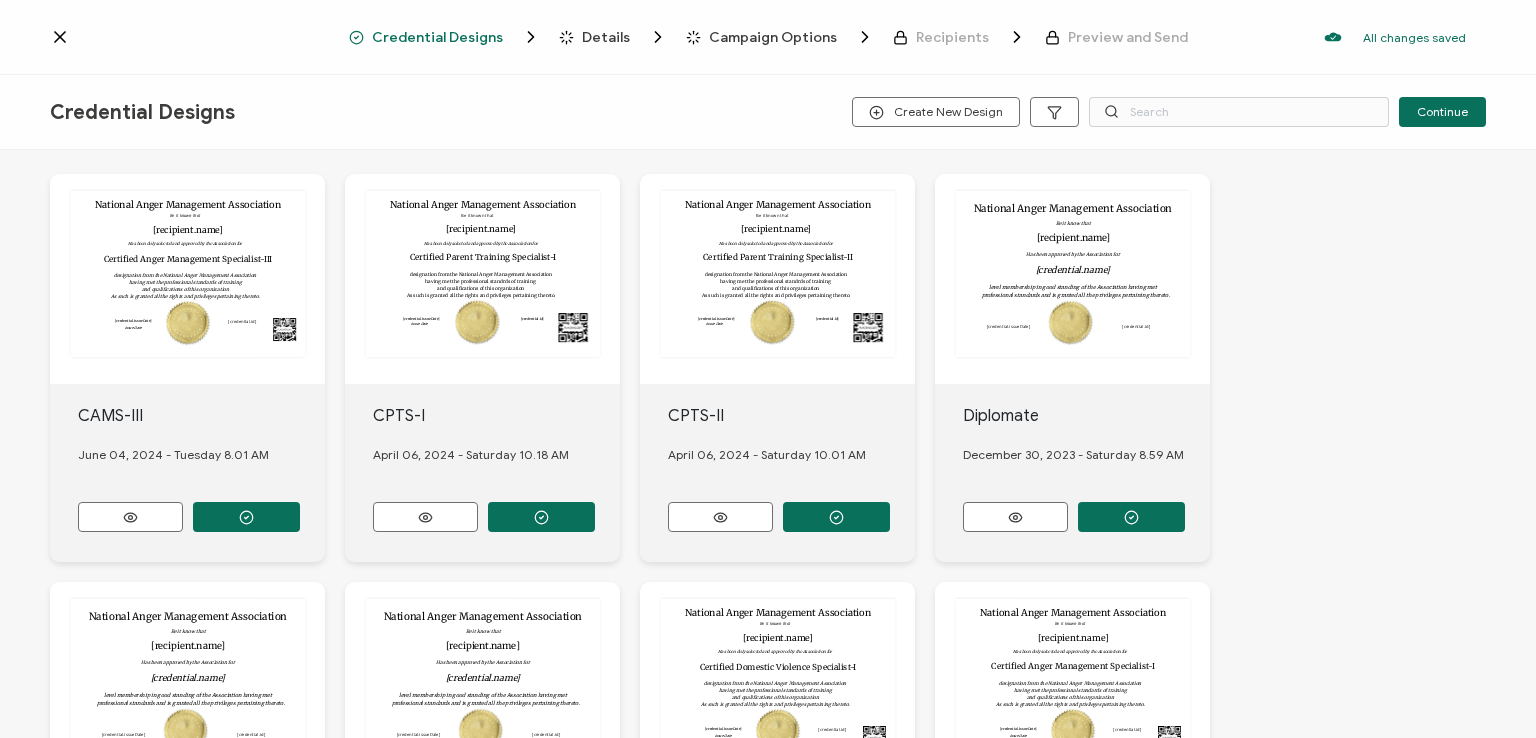 scroll, scrollTop: 884, scrollLeft: 0, axis: vertical 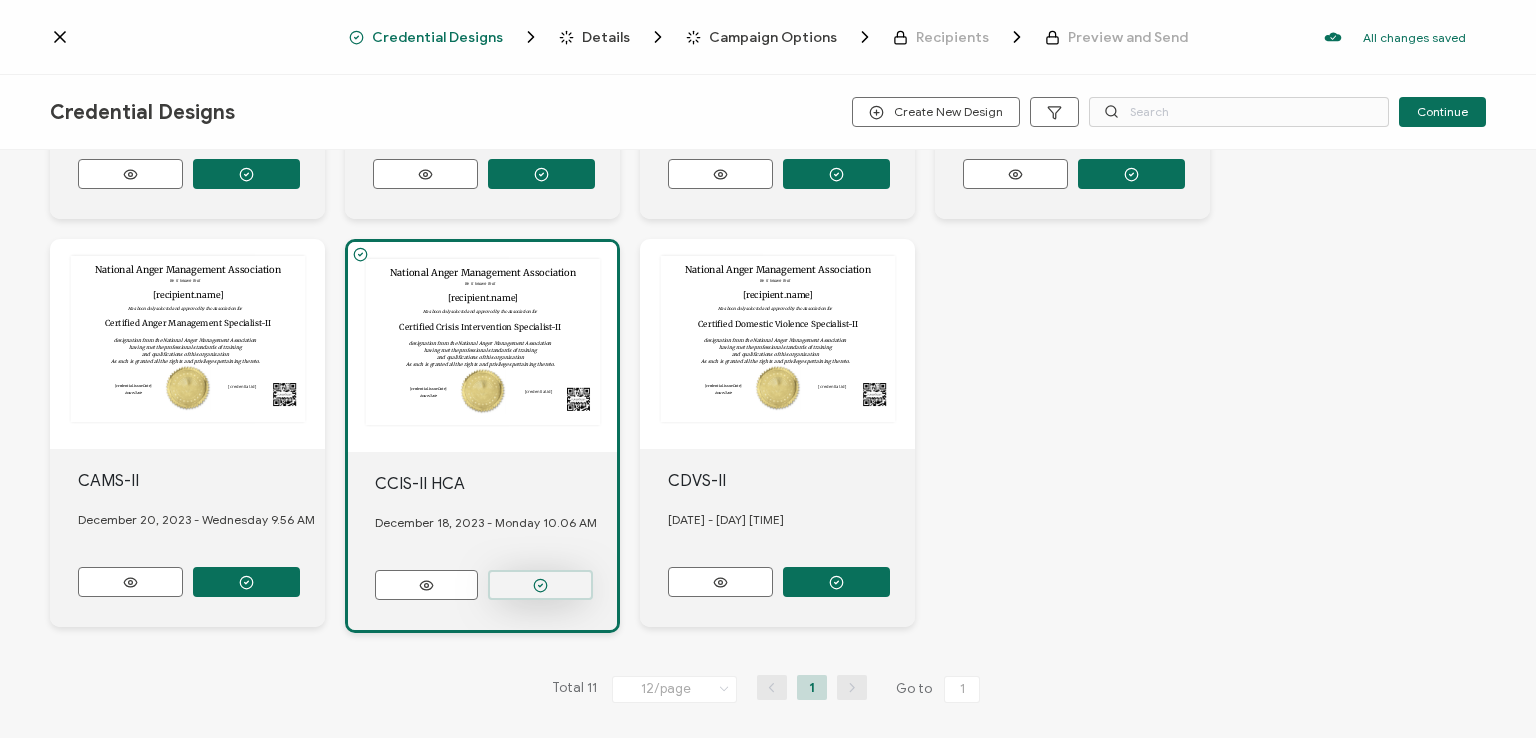 click at bounding box center [540, 585] 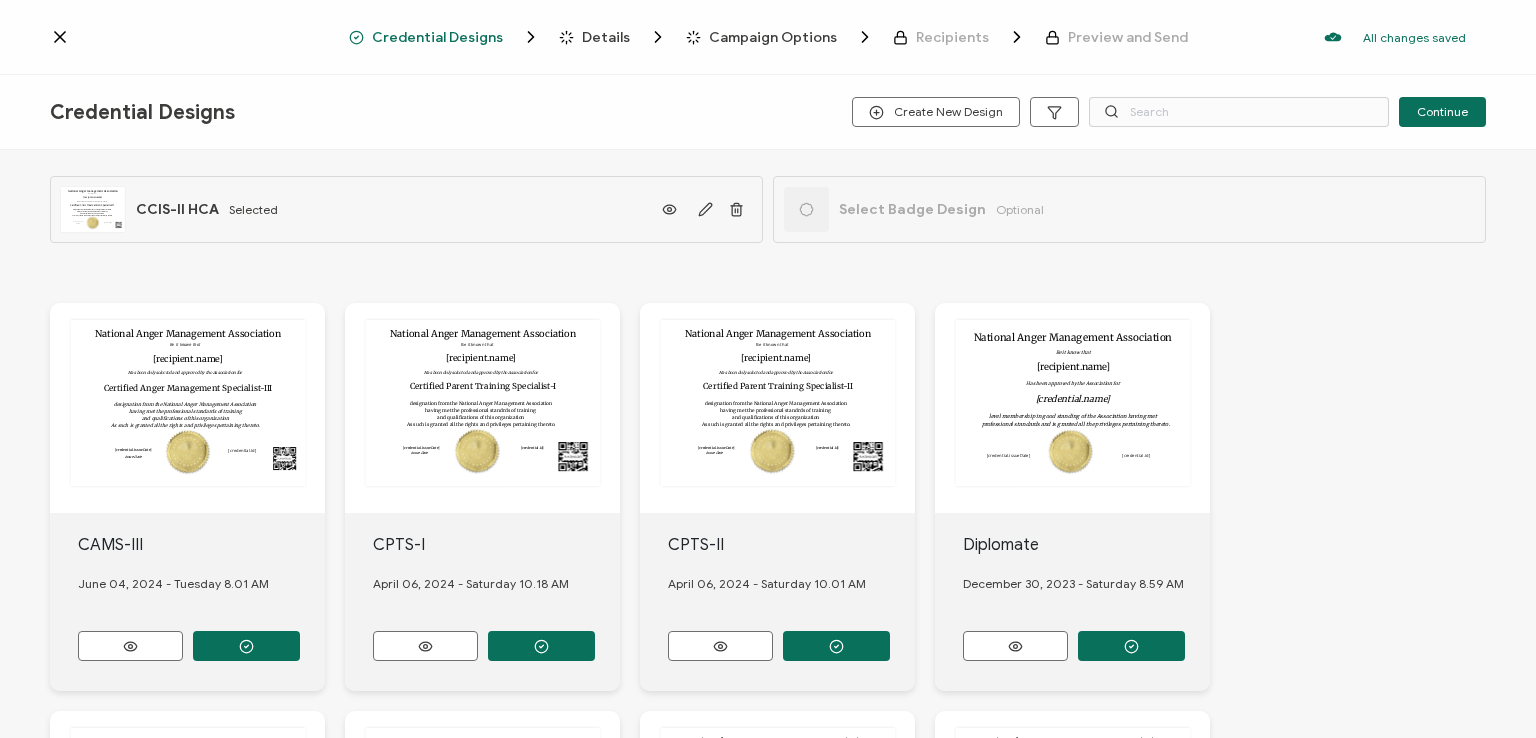 scroll, scrollTop: 0, scrollLeft: 0, axis: both 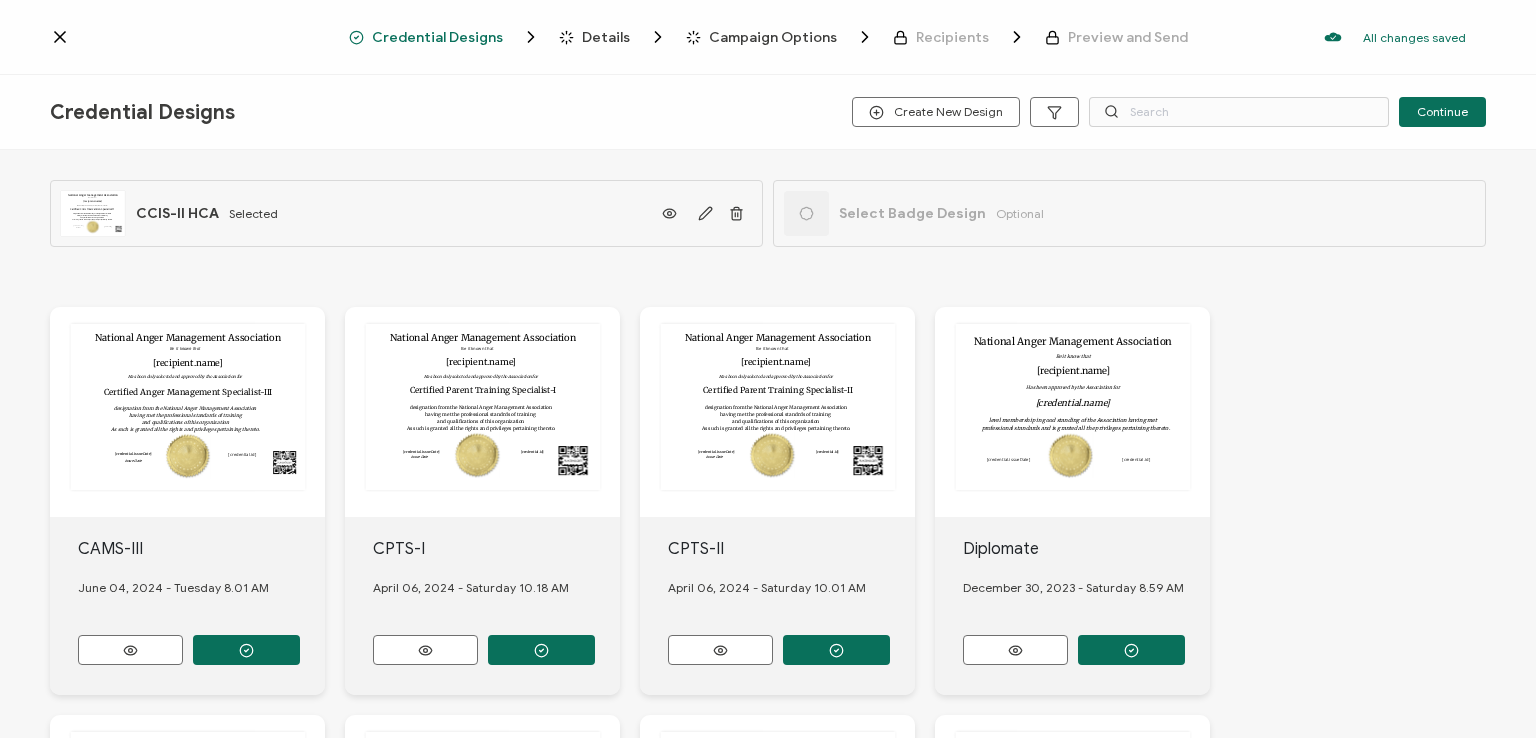 click on "Details" at bounding box center (606, 37) 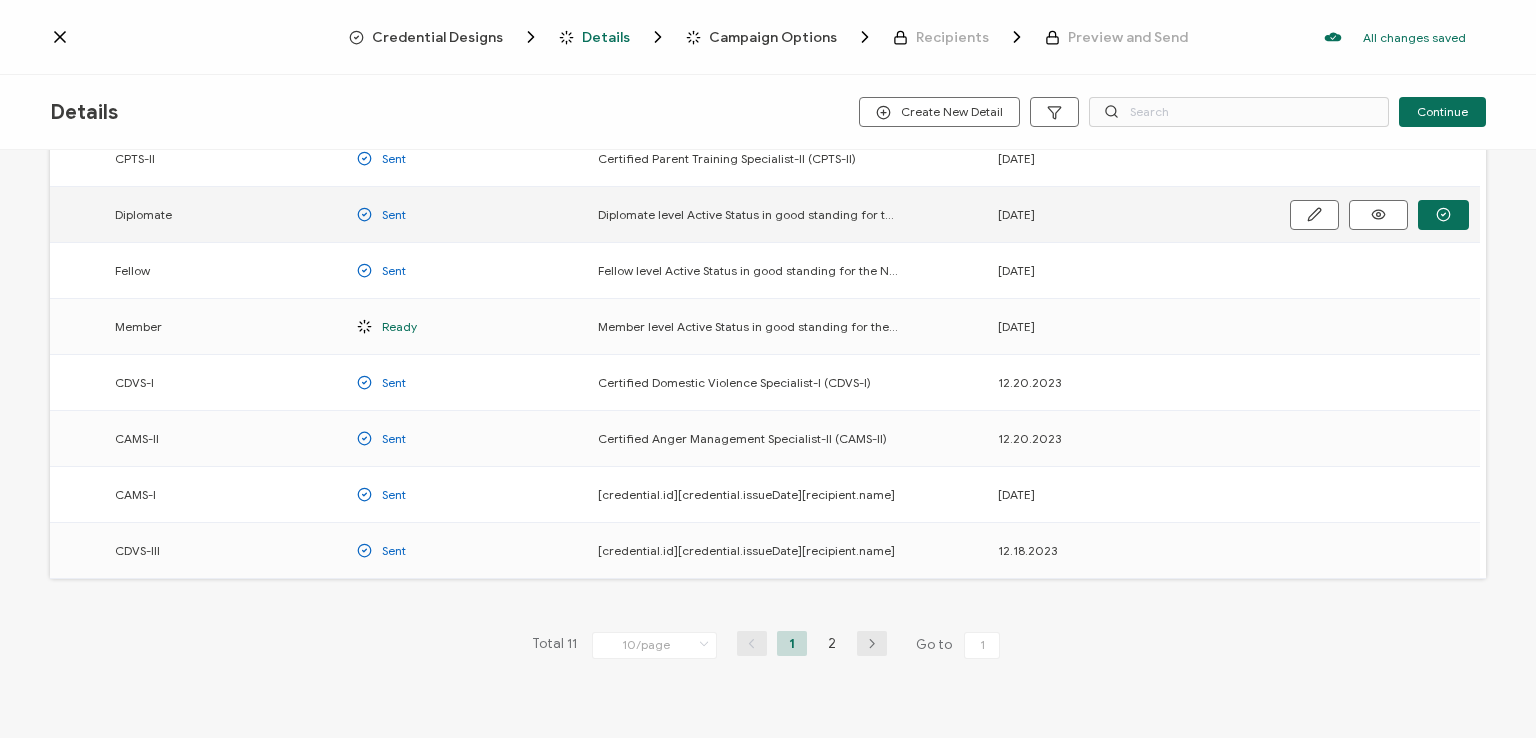scroll, scrollTop: 263, scrollLeft: 0, axis: vertical 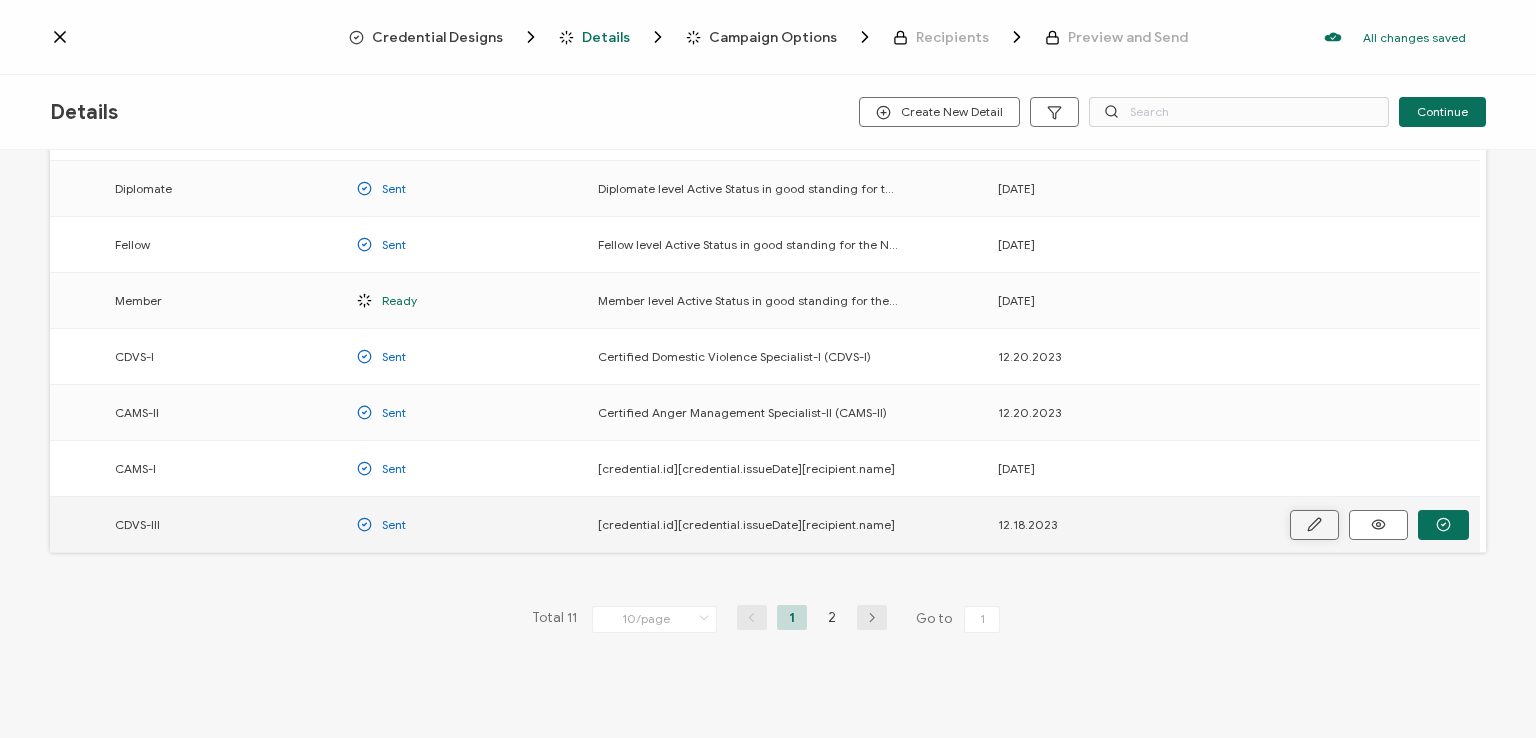 click at bounding box center [0, 0] 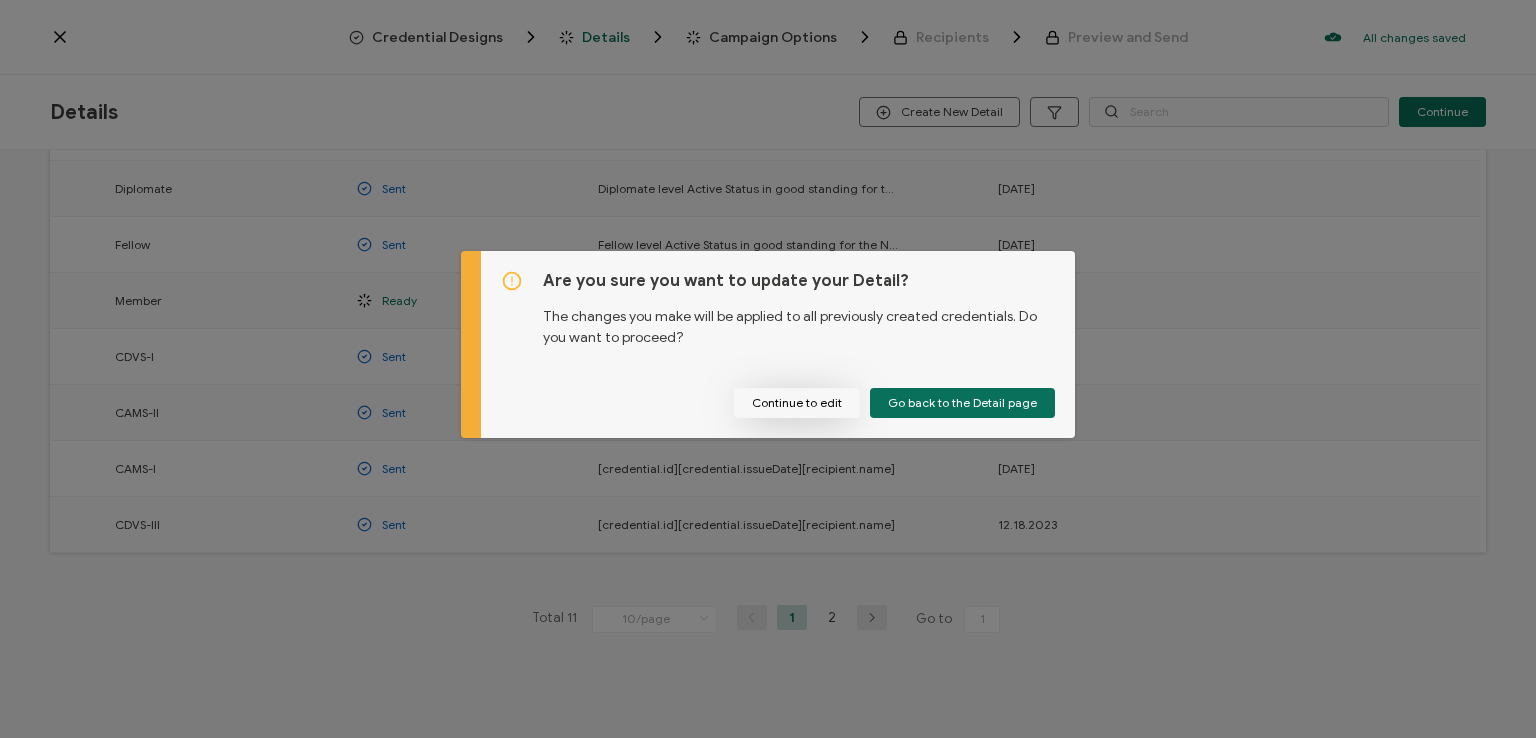 click on "Continue to edit" at bounding box center [797, 403] 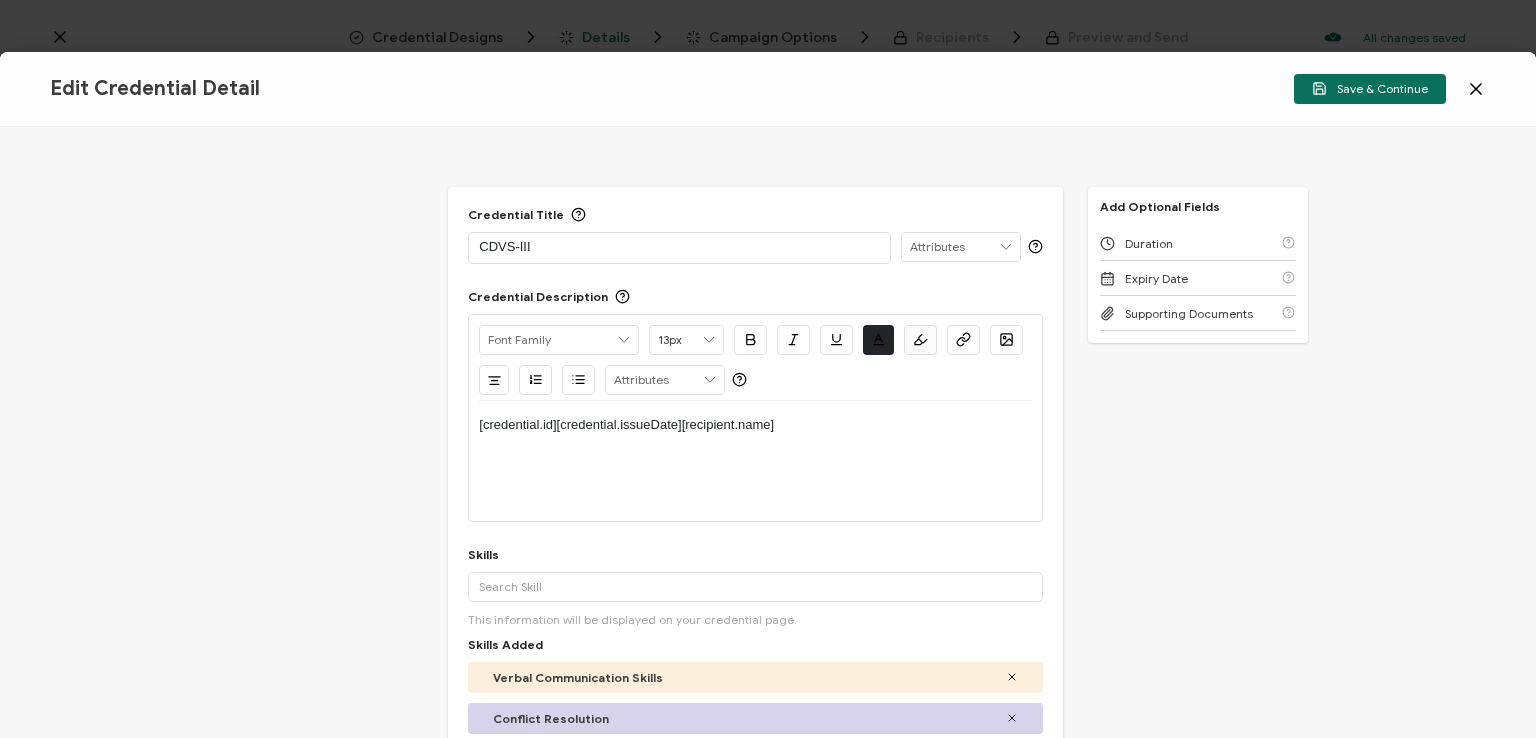 click on "CDVS-III" at bounding box center (679, 247) 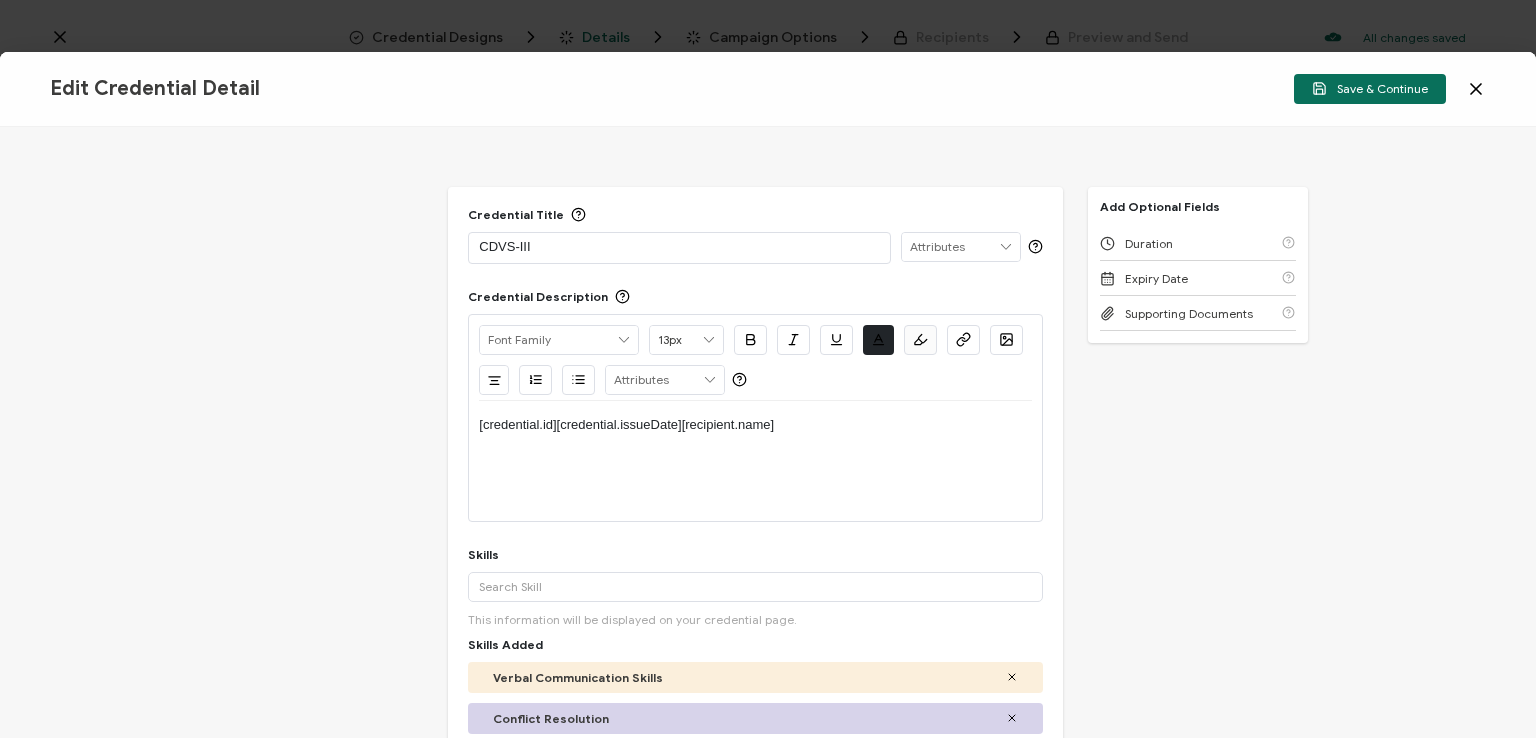 type 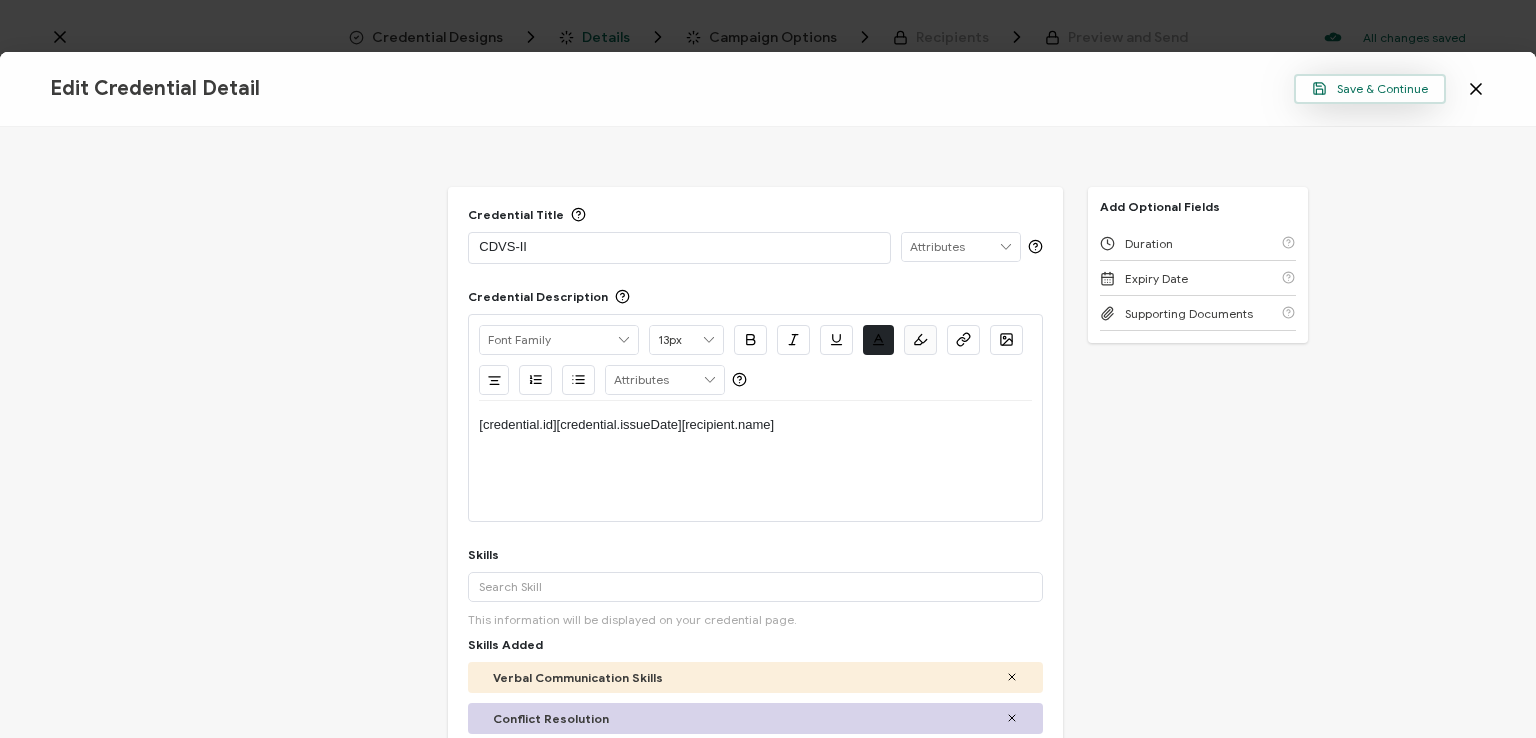 click on "Save & Continue" at bounding box center (1370, 88) 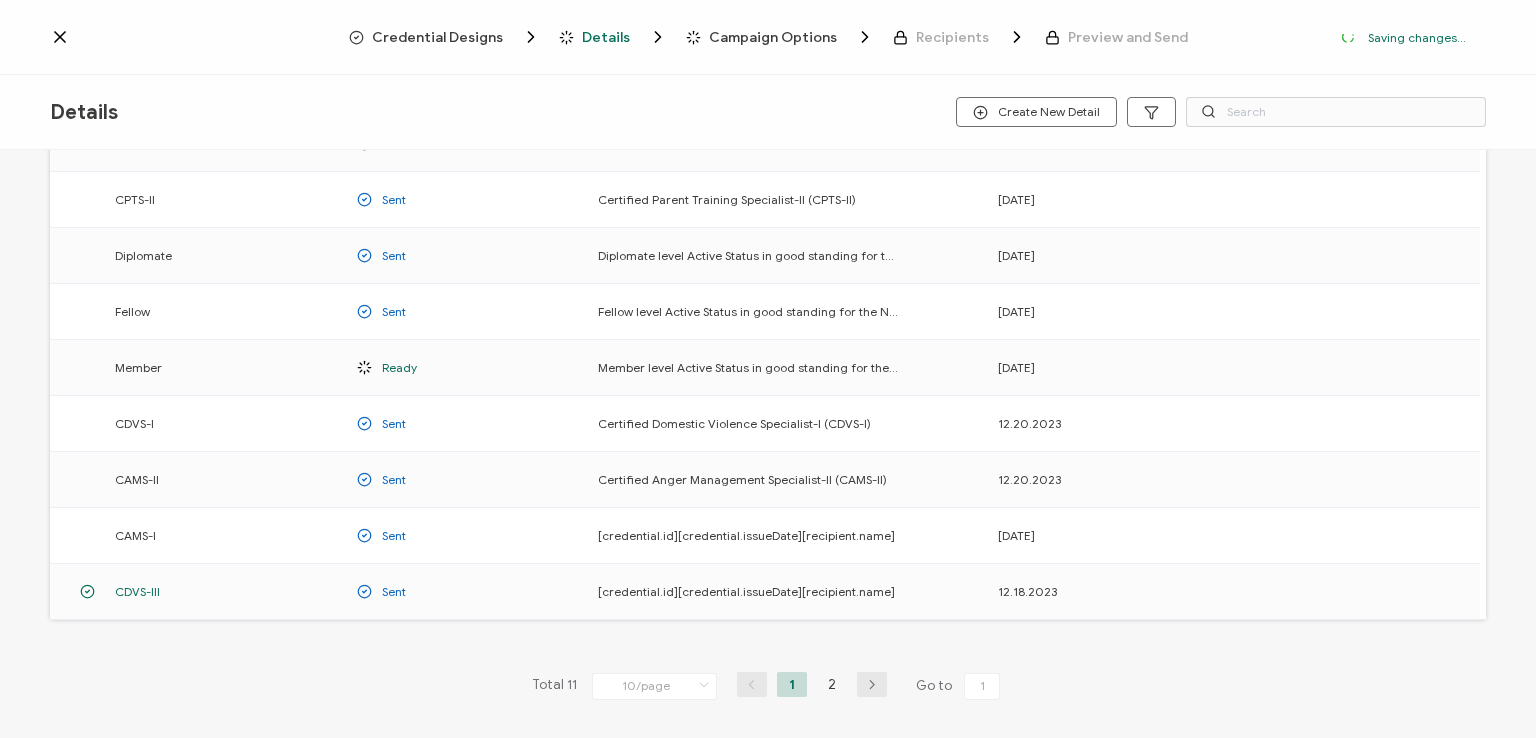 scroll, scrollTop: 329, scrollLeft: 0, axis: vertical 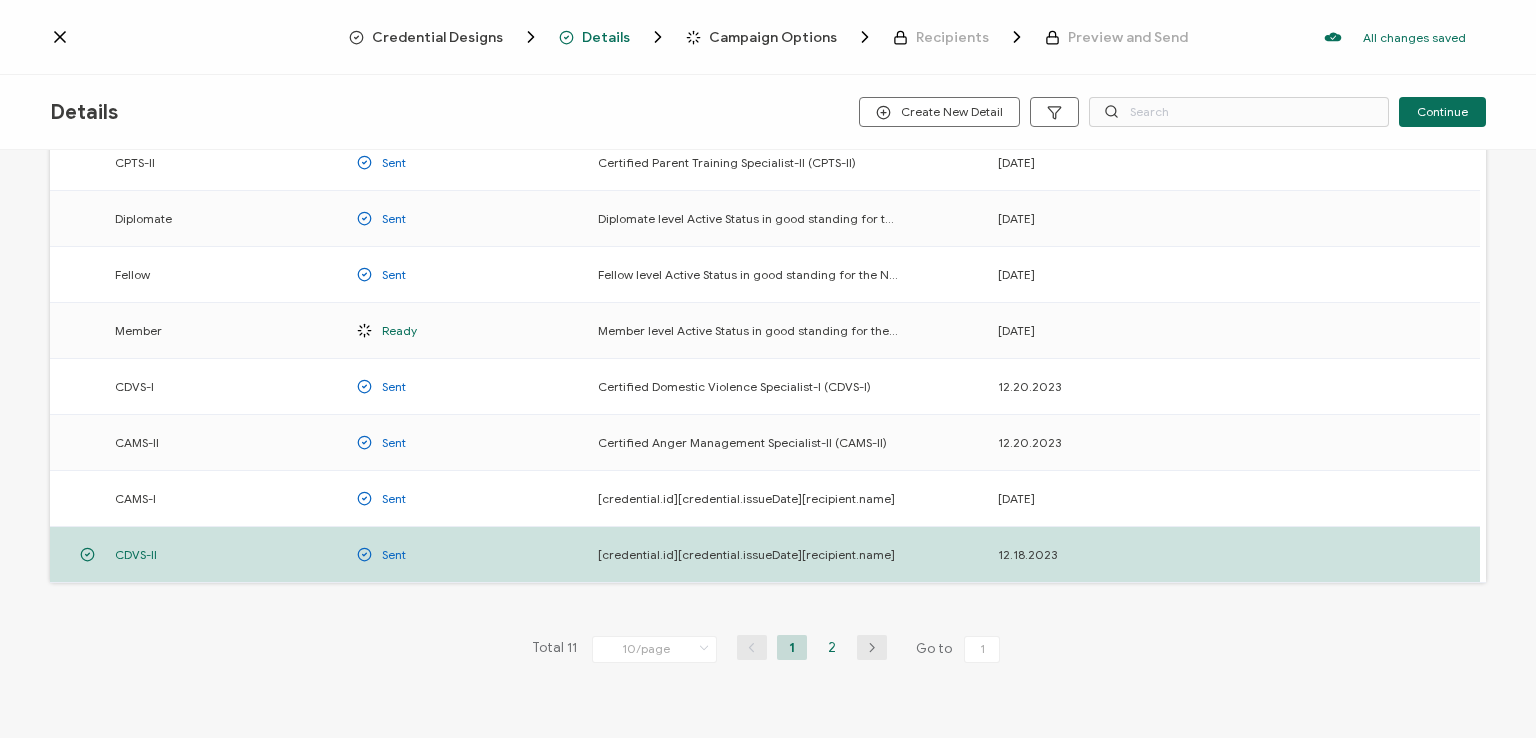 click on "2" at bounding box center [832, 647] 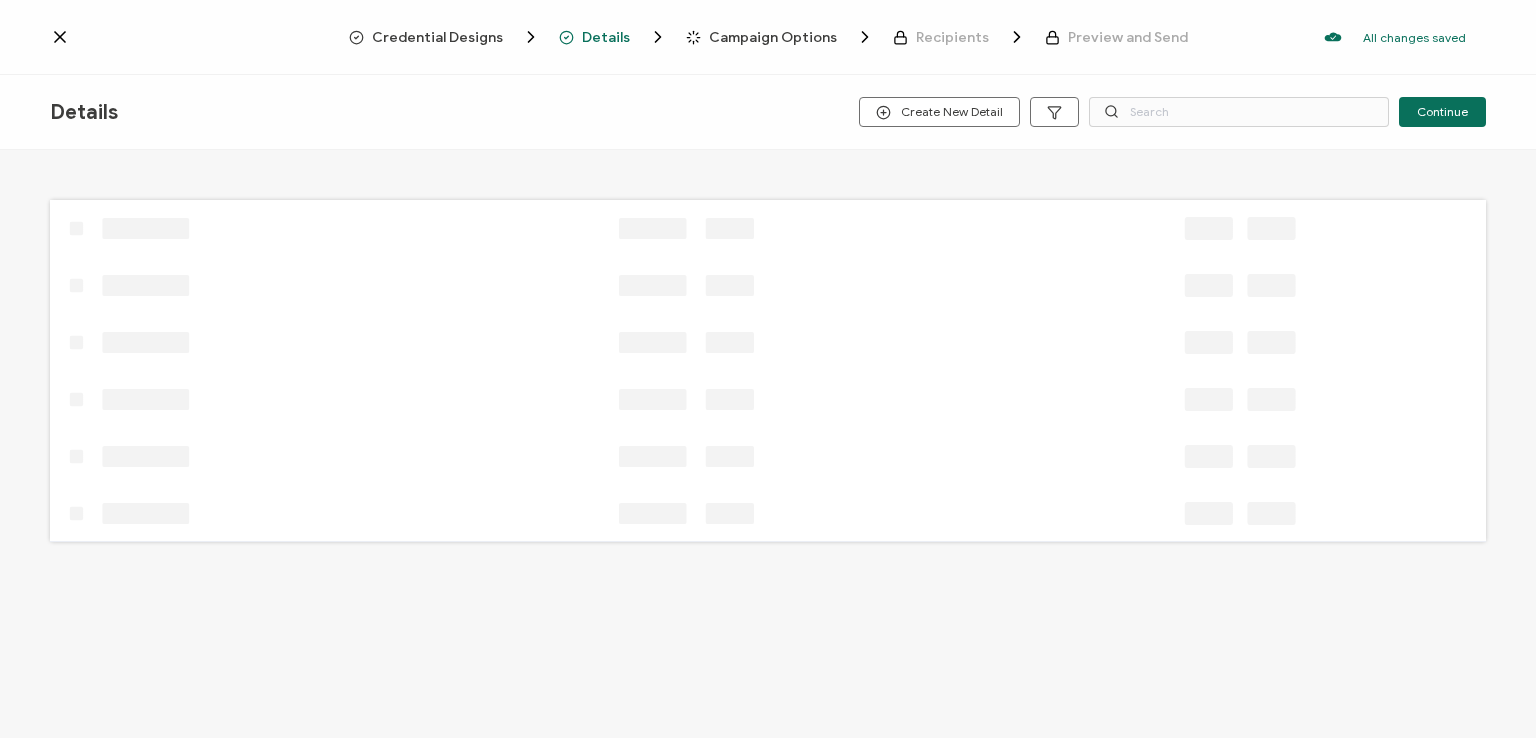 scroll, scrollTop: 0, scrollLeft: 0, axis: both 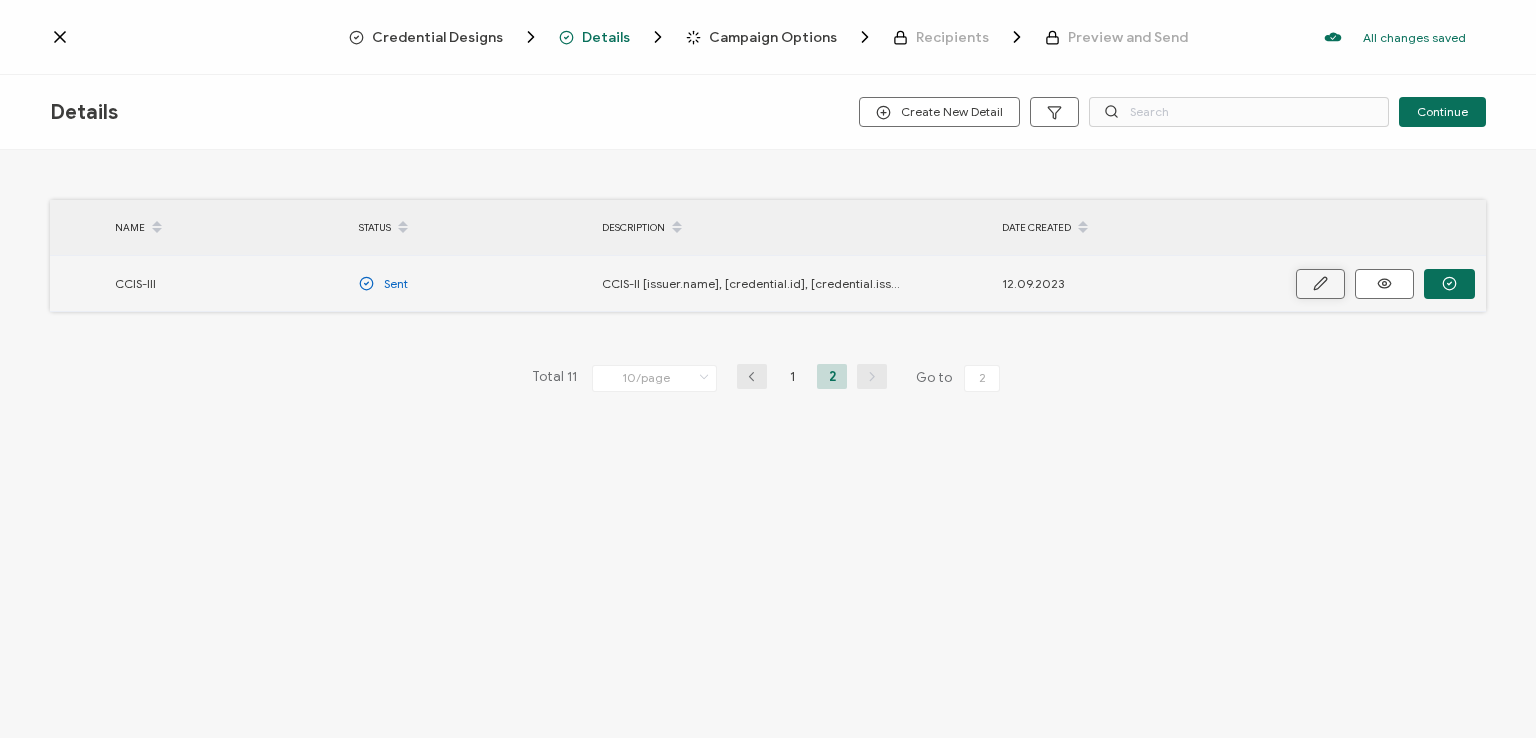 click 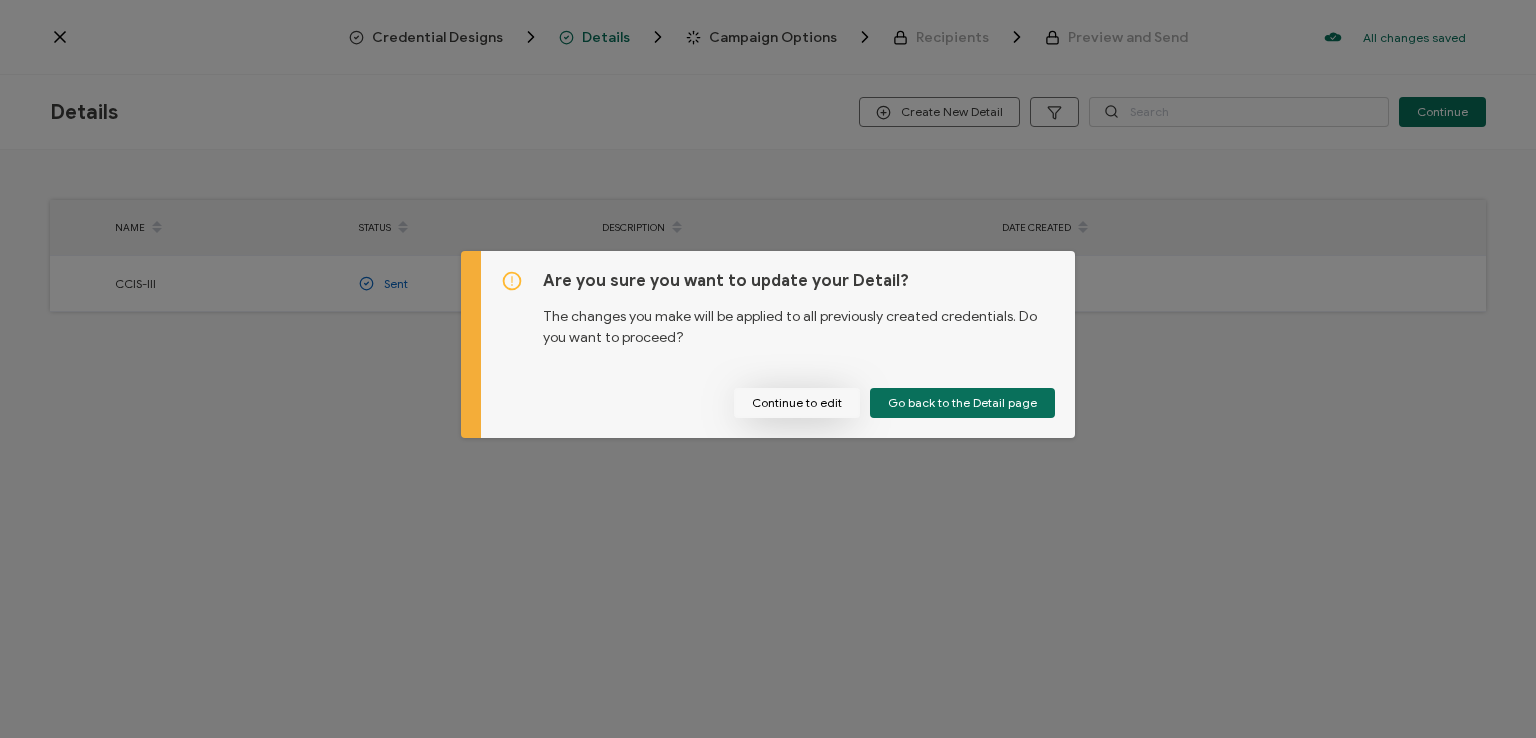 click on "Continue to edit" at bounding box center (797, 403) 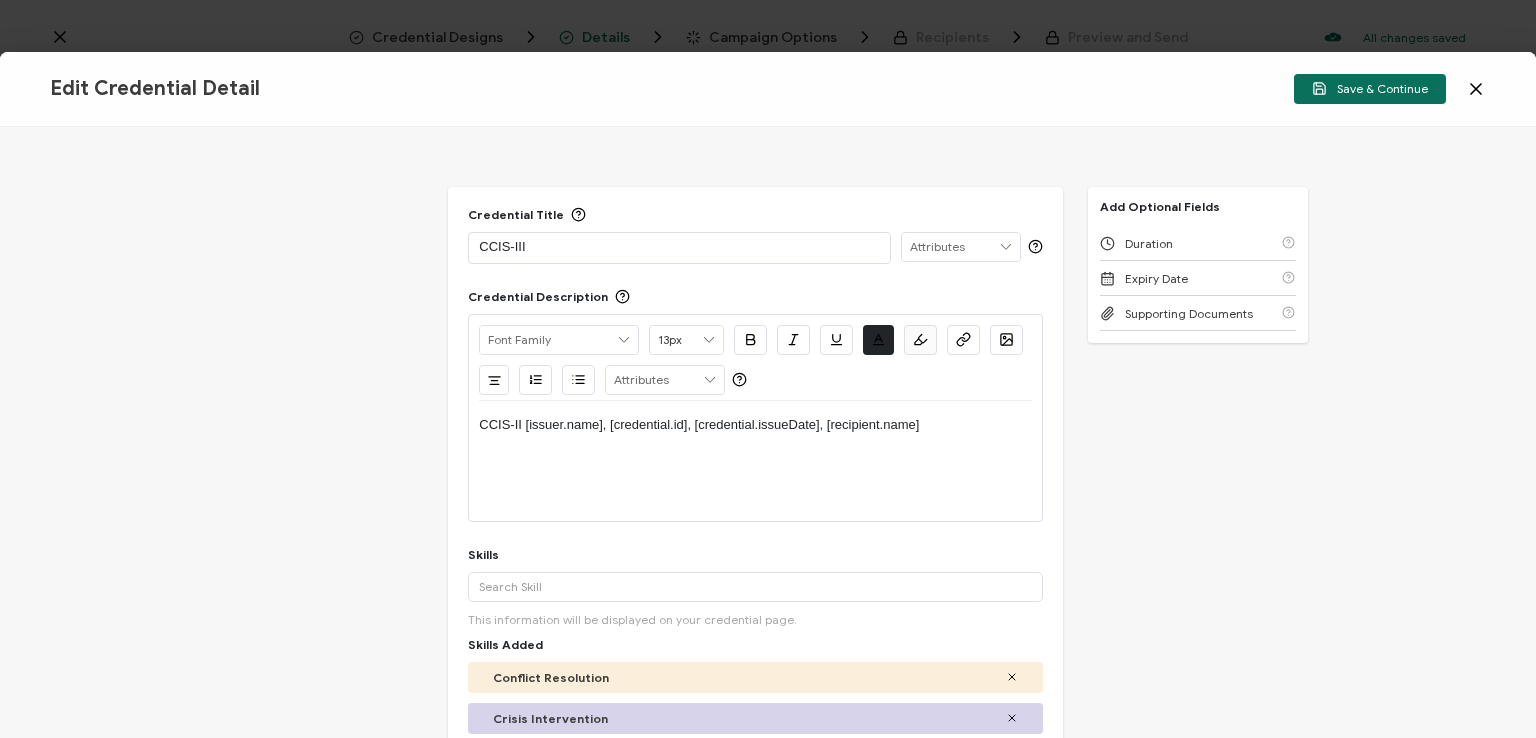 click on "CCIS-III" at bounding box center (679, 247) 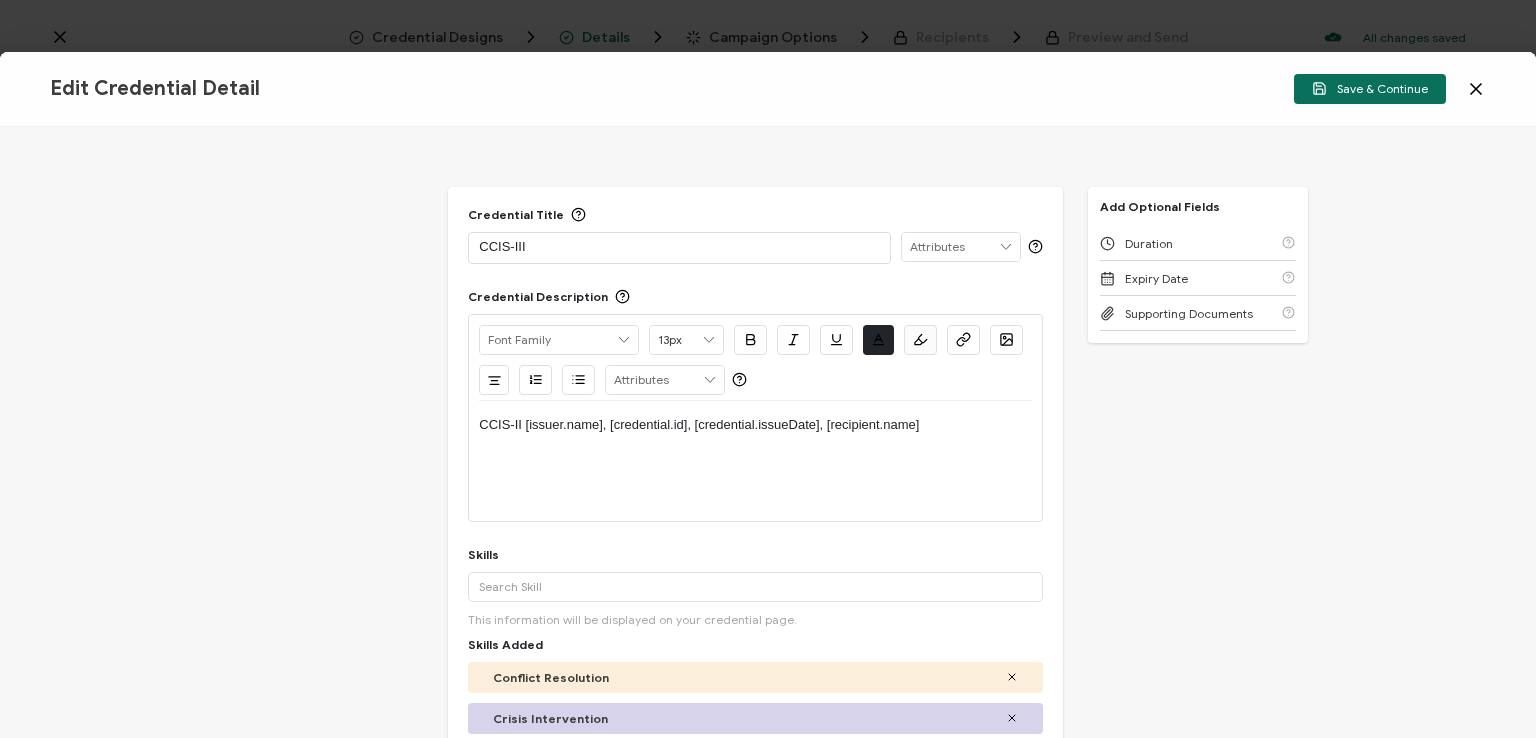 type 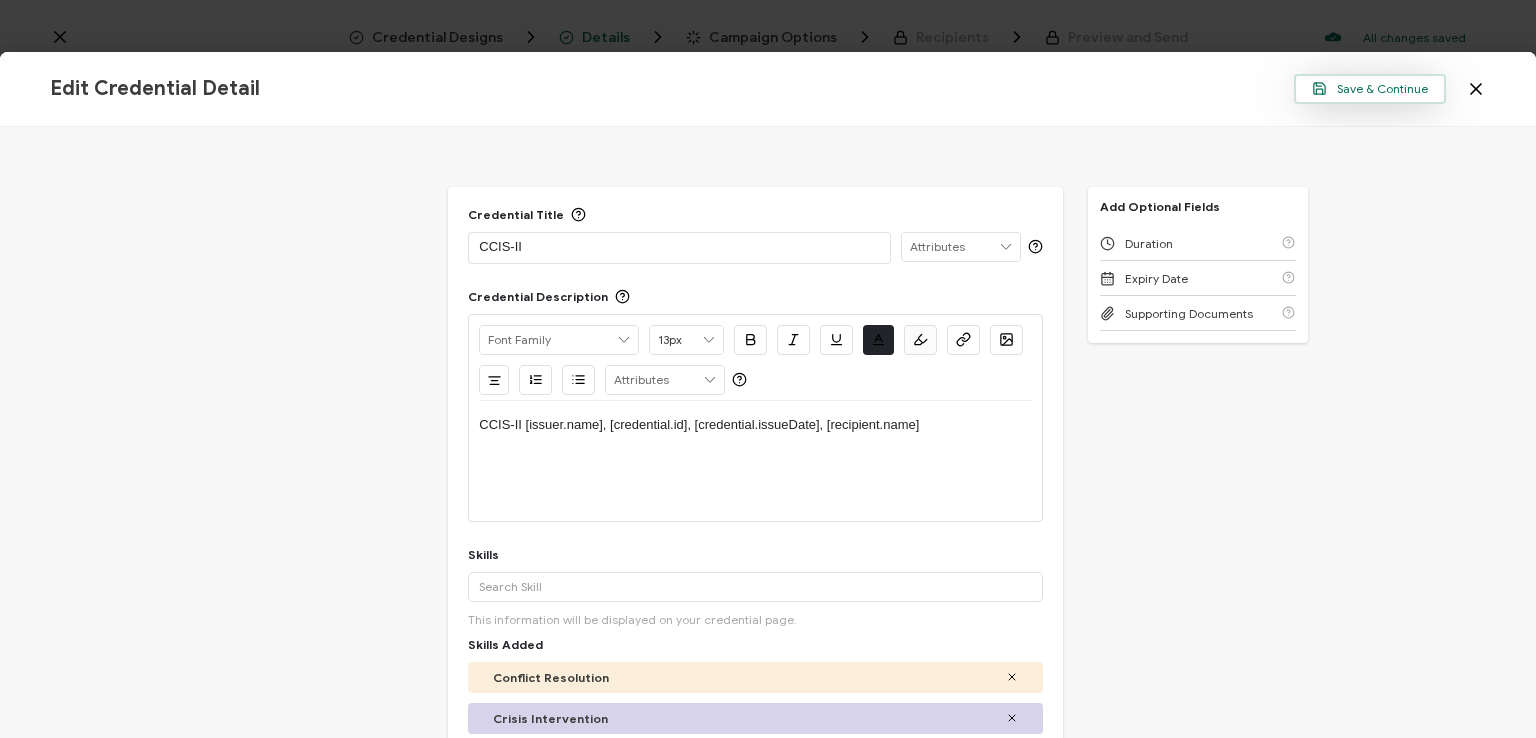 click on "Save & Continue" at bounding box center [1370, 88] 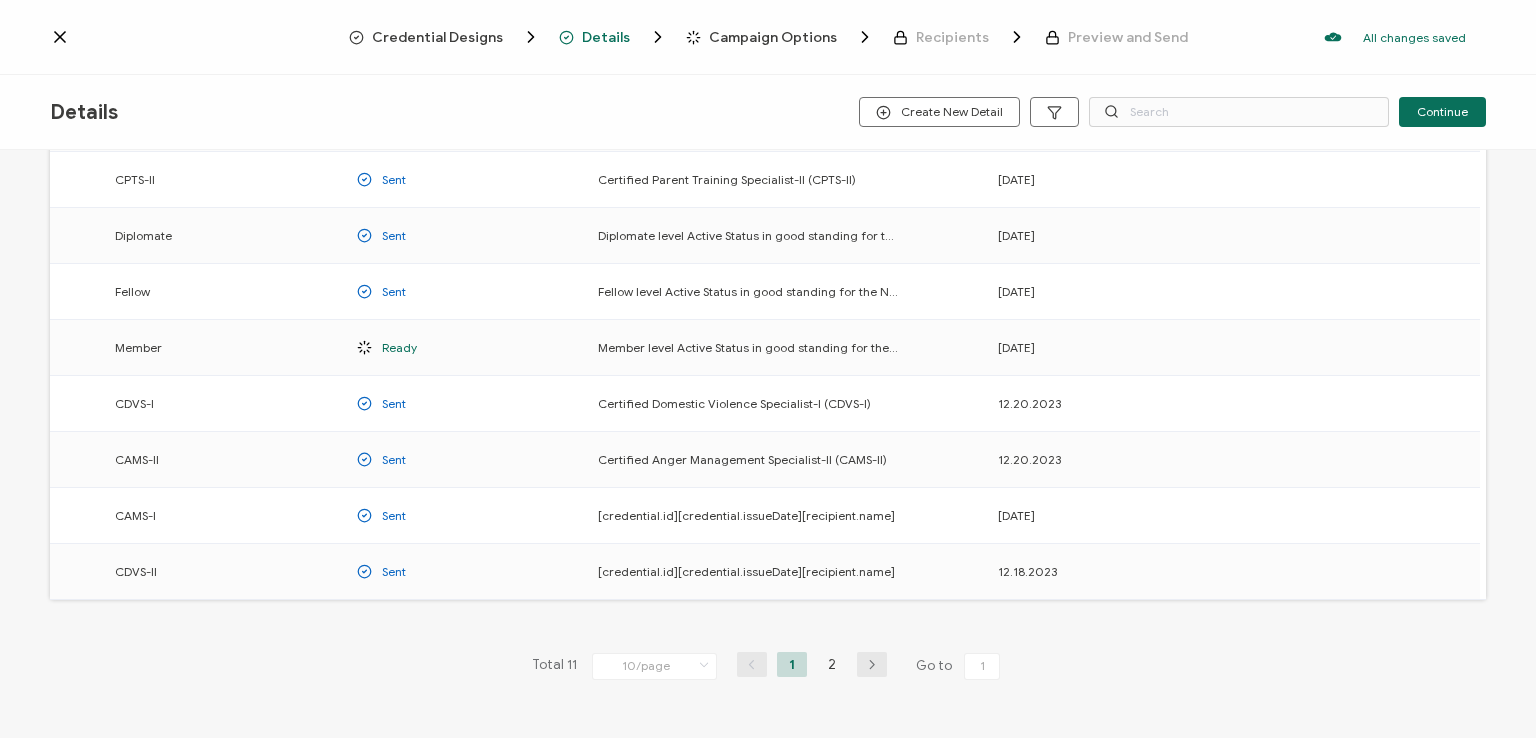scroll, scrollTop: 263, scrollLeft: 0, axis: vertical 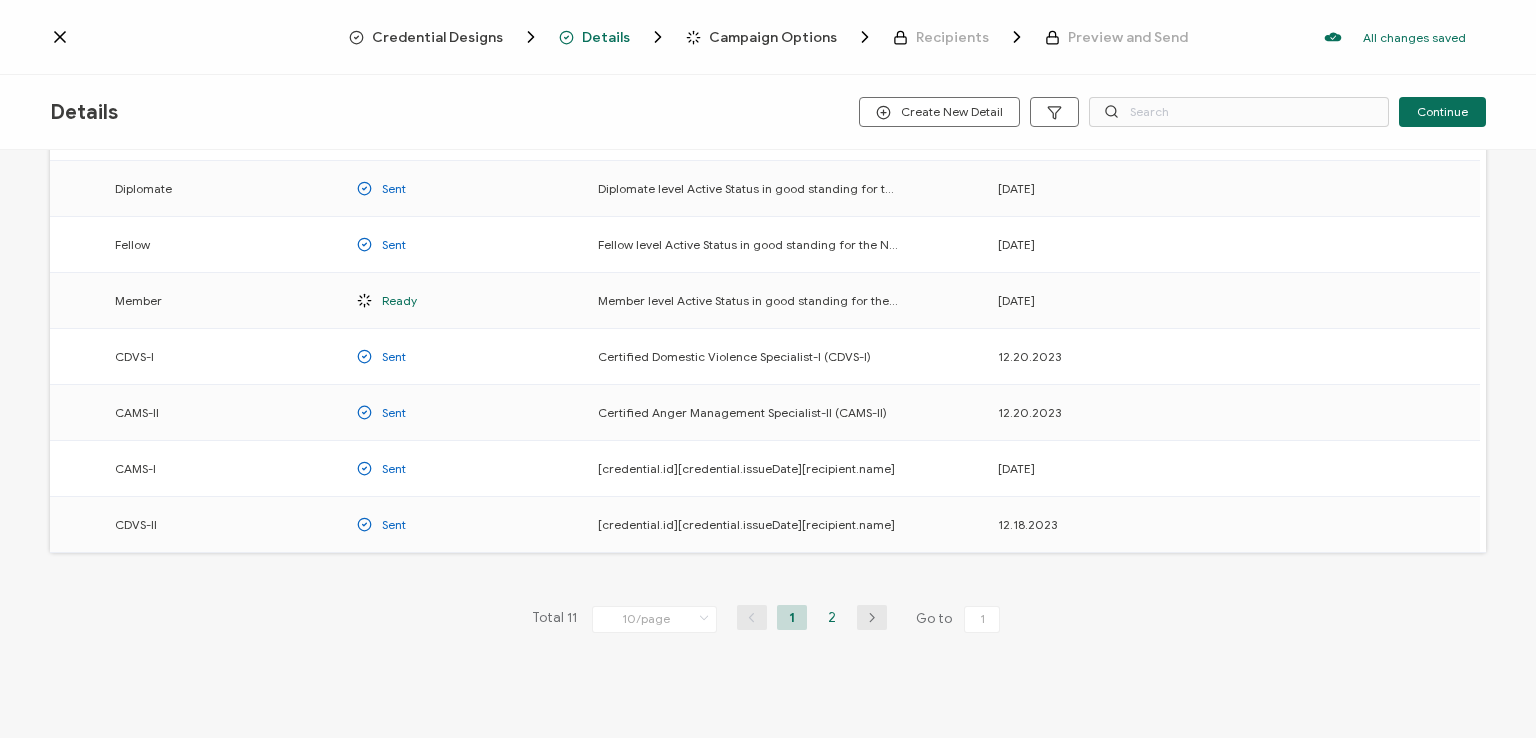 click on "2" at bounding box center [832, 617] 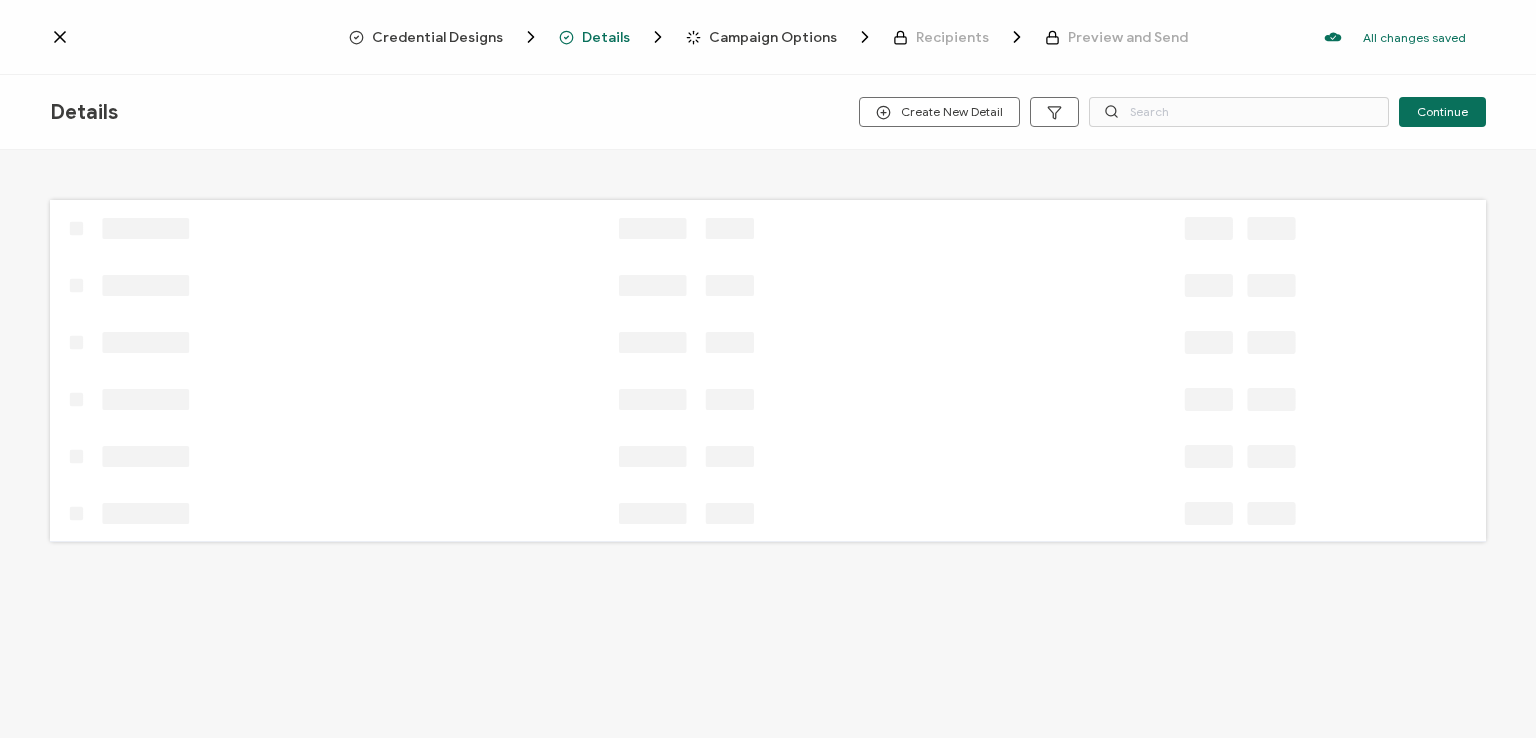 scroll, scrollTop: 0, scrollLeft: 0, axis: both 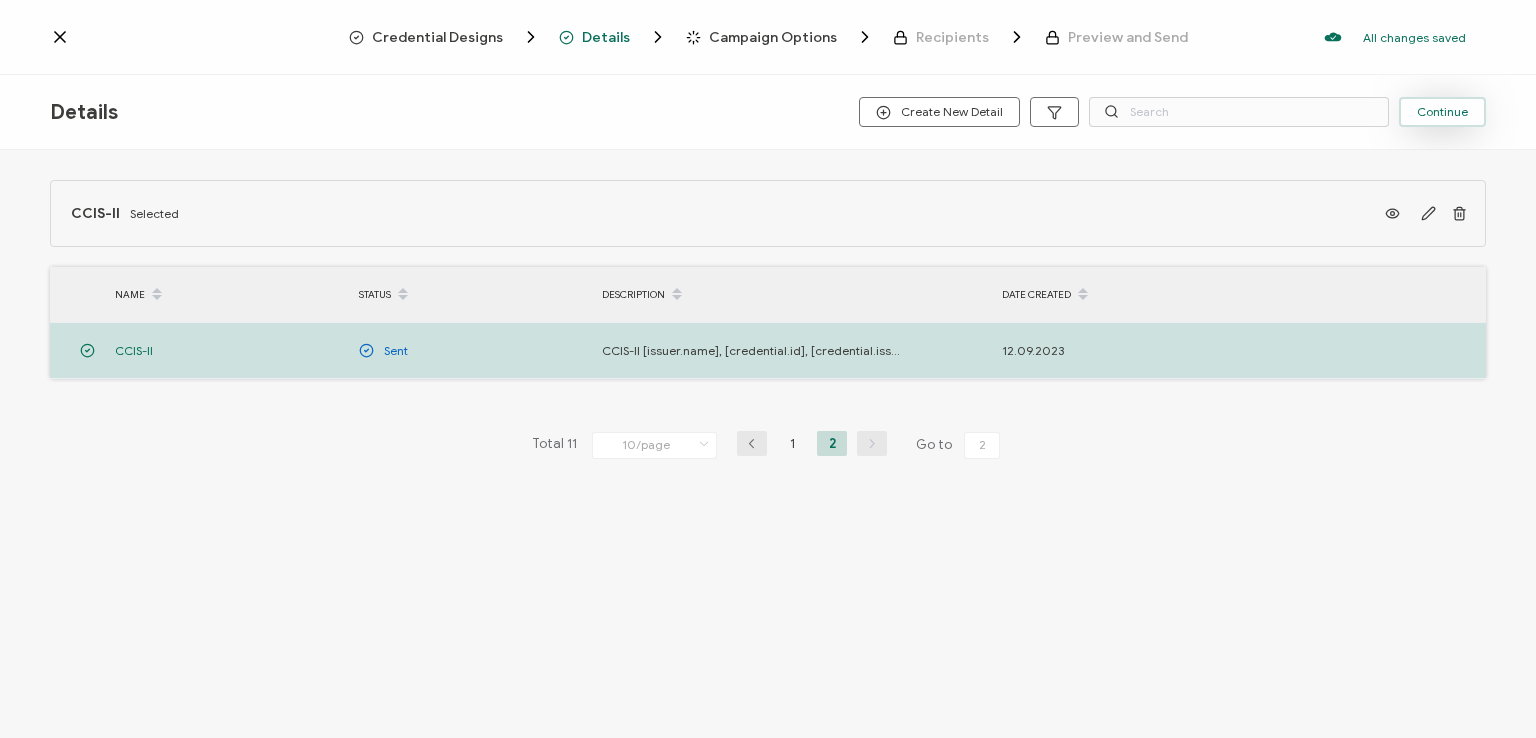 click on "Continue" at bounding box center [1442, 112] 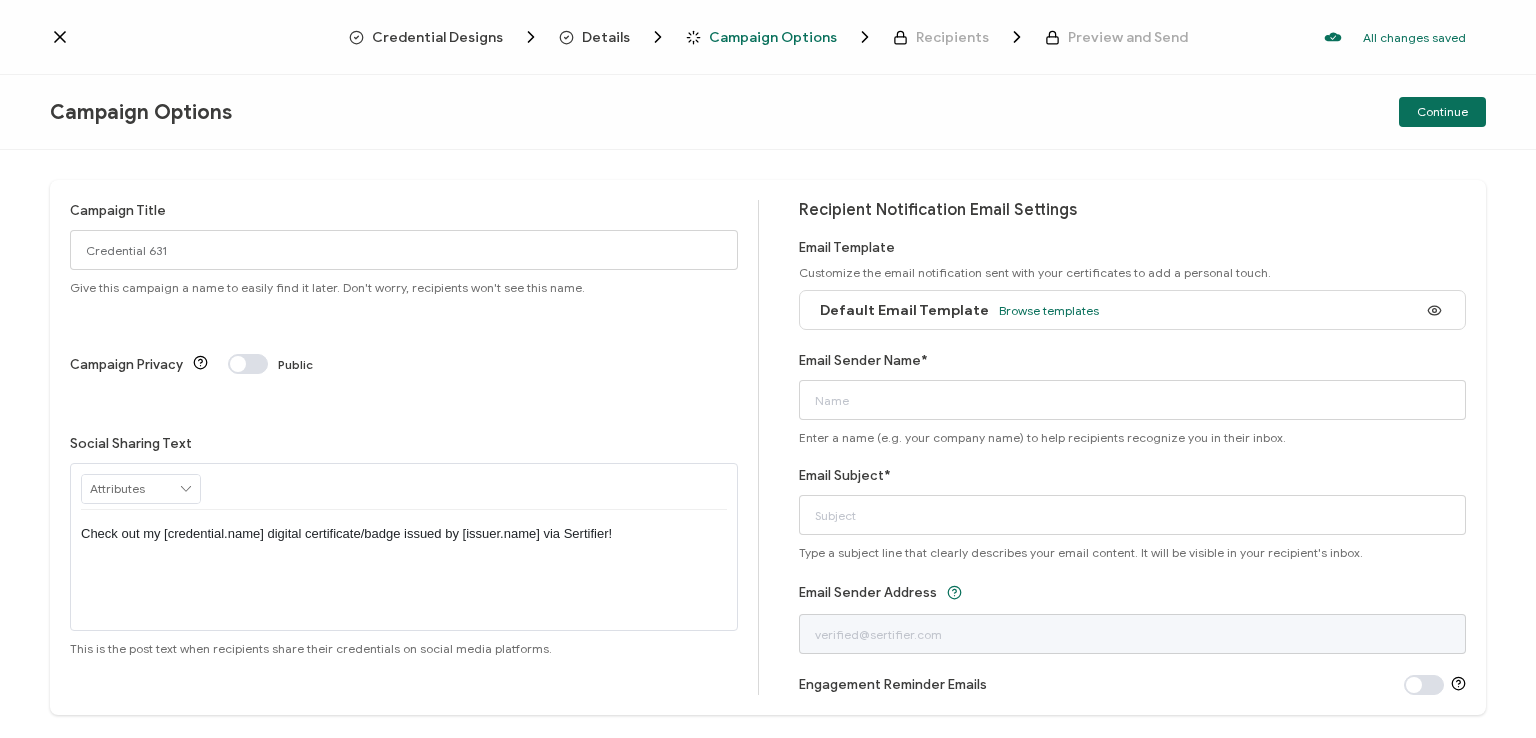 click 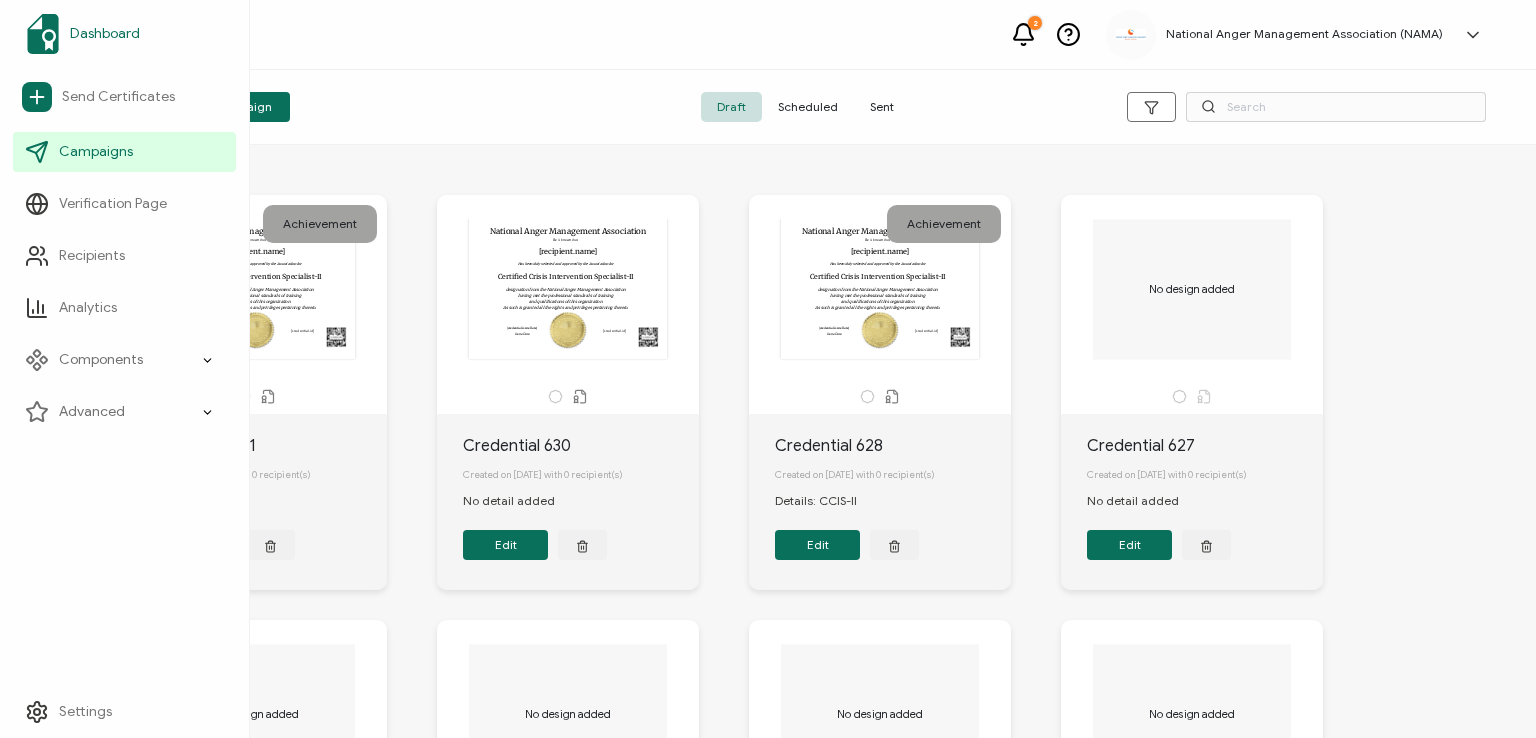 click on "Dashboard" at bounding box center [105, 34] 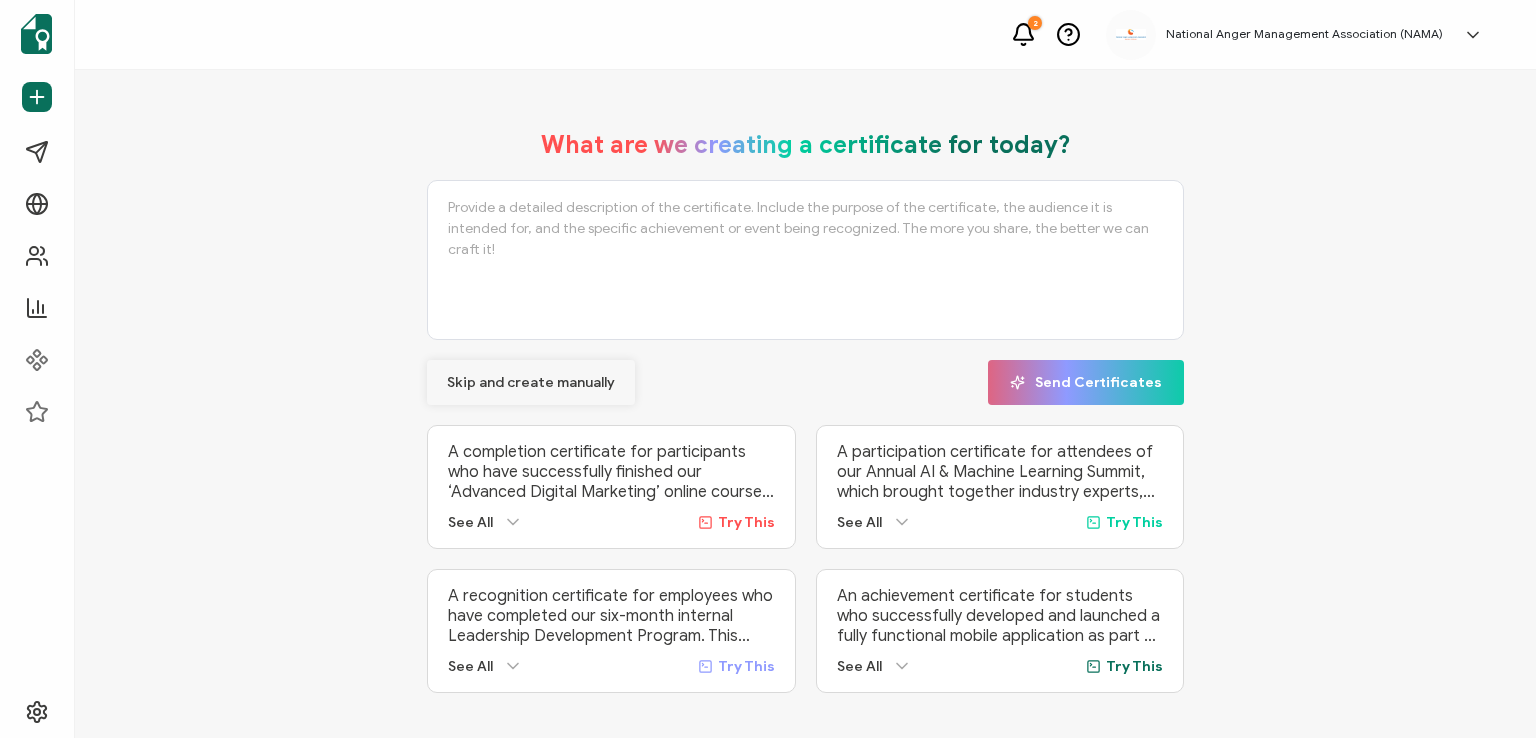 click on "Skip and create manually" at bounding box center (531, 383) 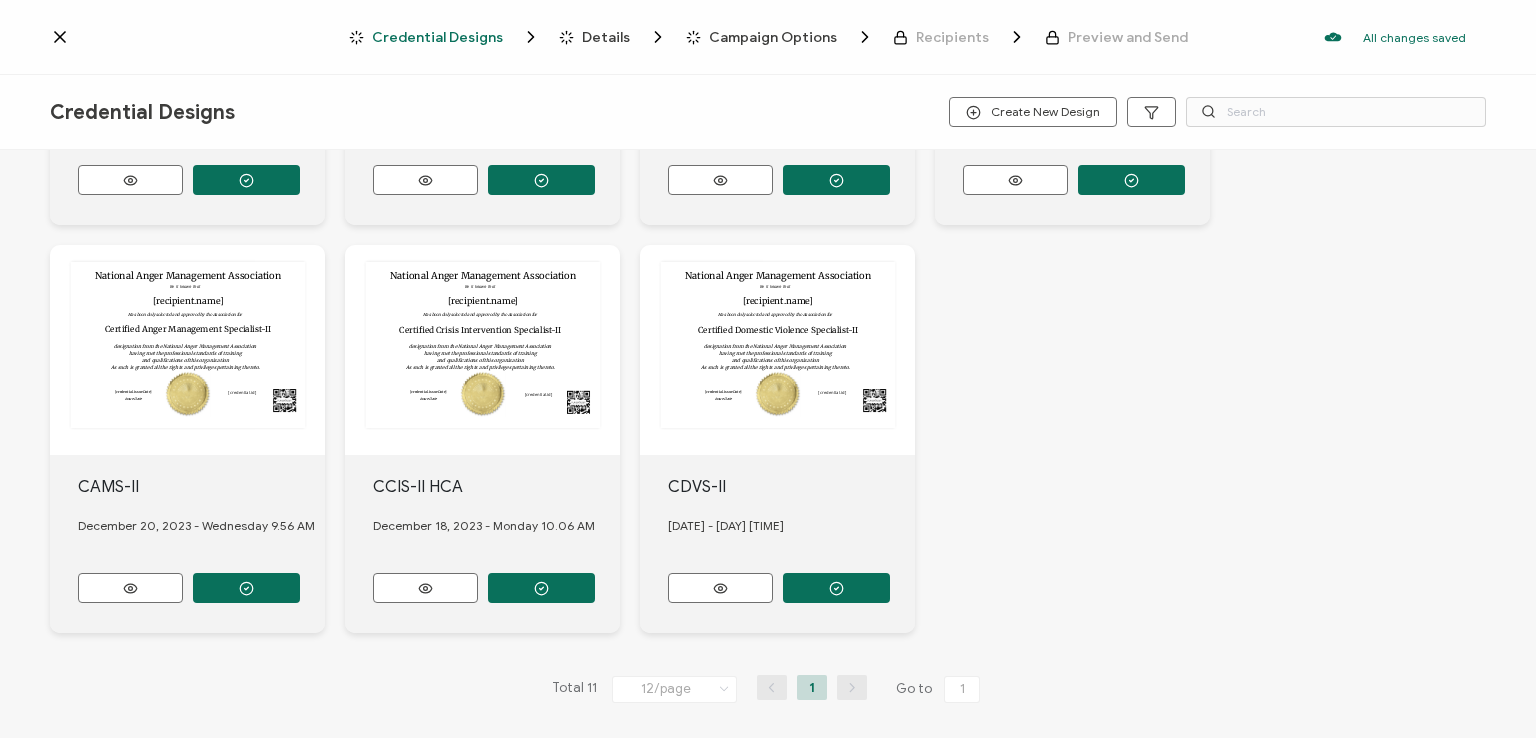 scroll, scrollTop: 763, scrollLeft: 0, axis: vertical 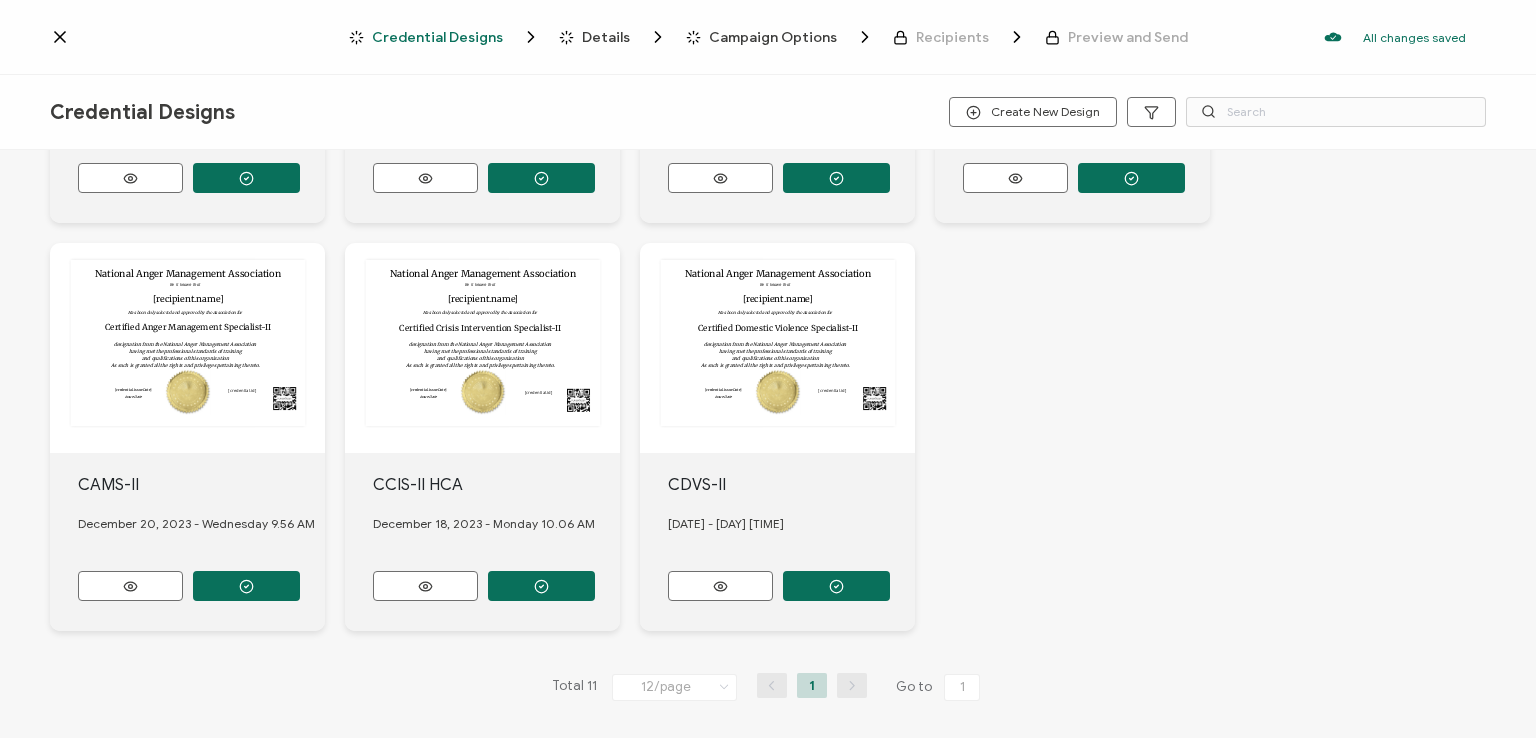 click on "Details" at bounding box center [606, 37] 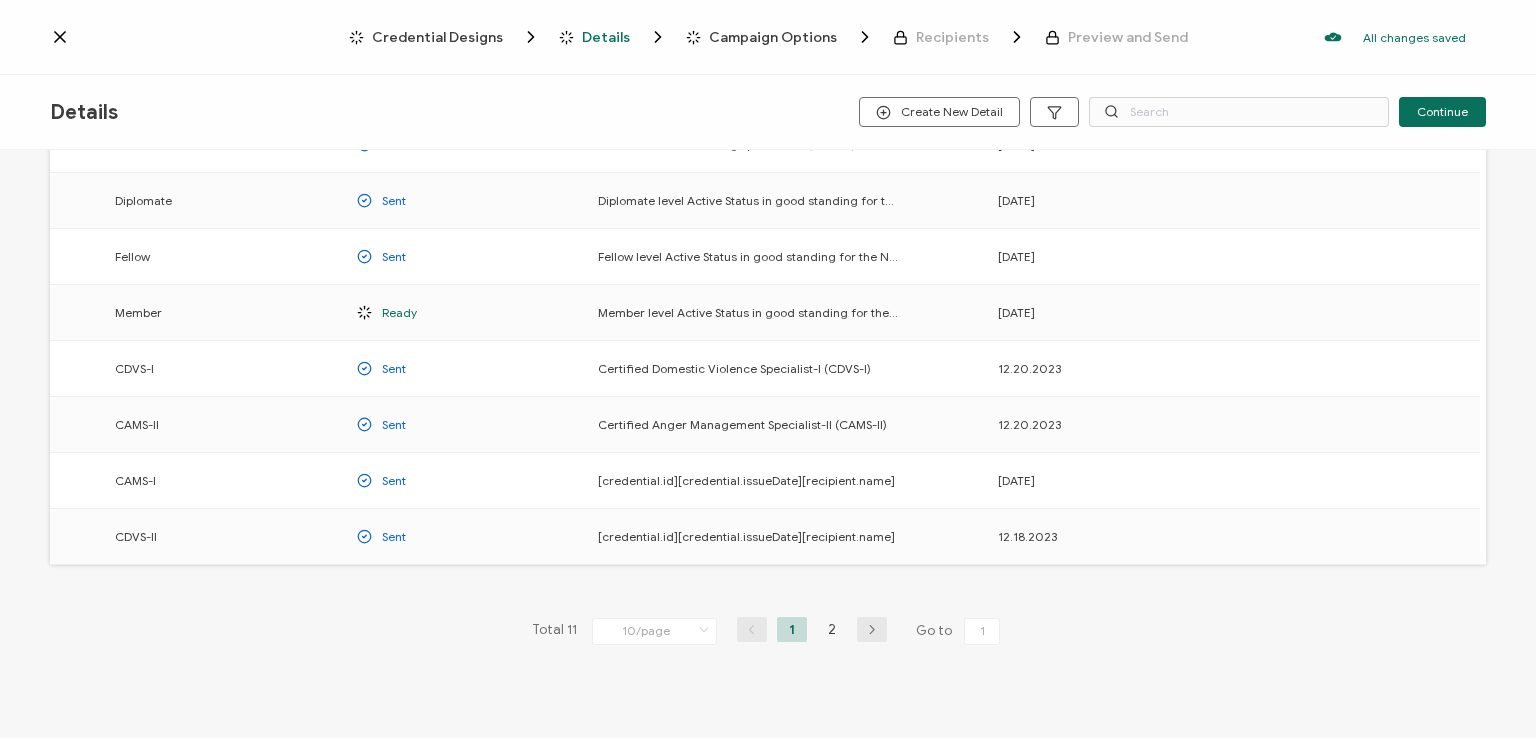 scroll, scrollTop: 263, scrollLeft: 0, axis: vertical 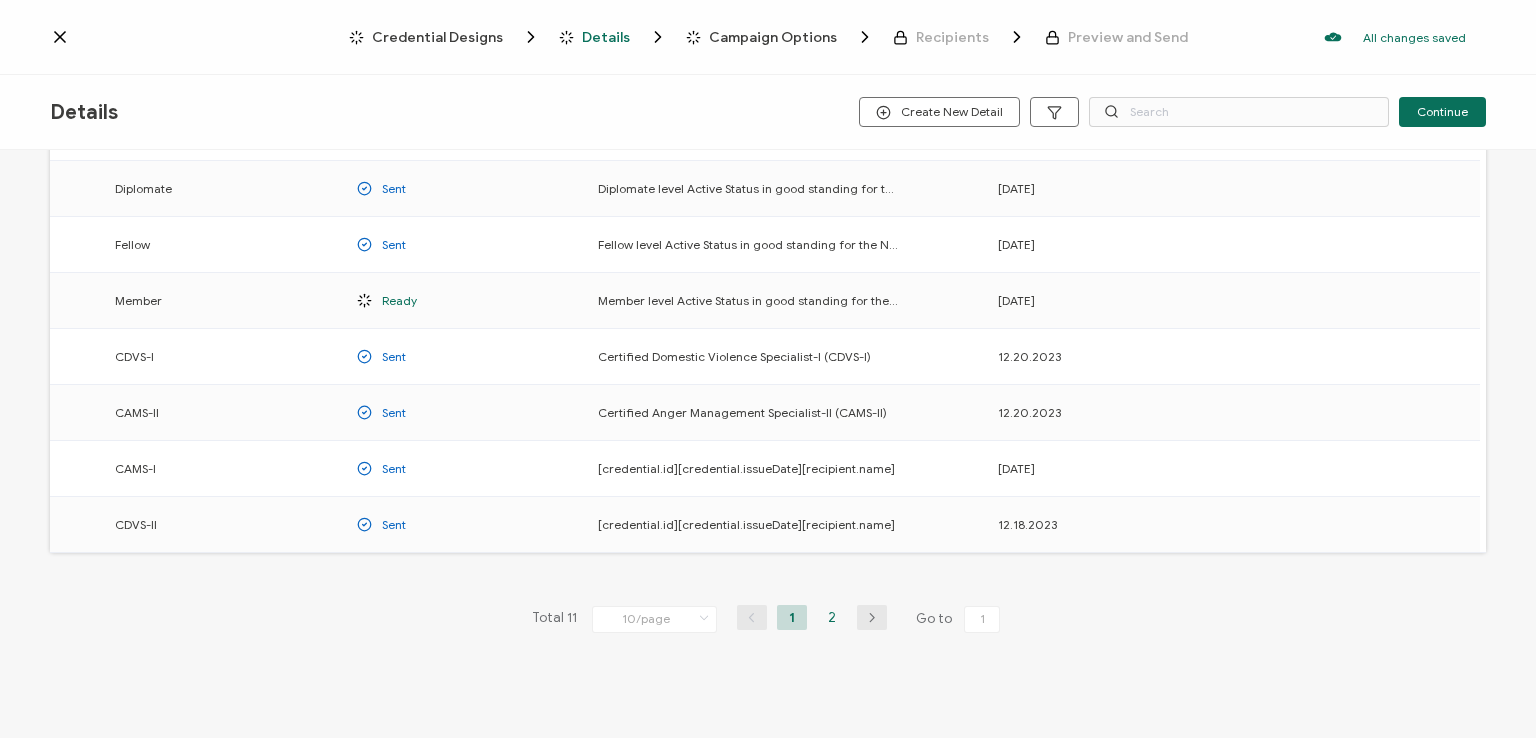 click on "2" at bounding box center [832, 617] 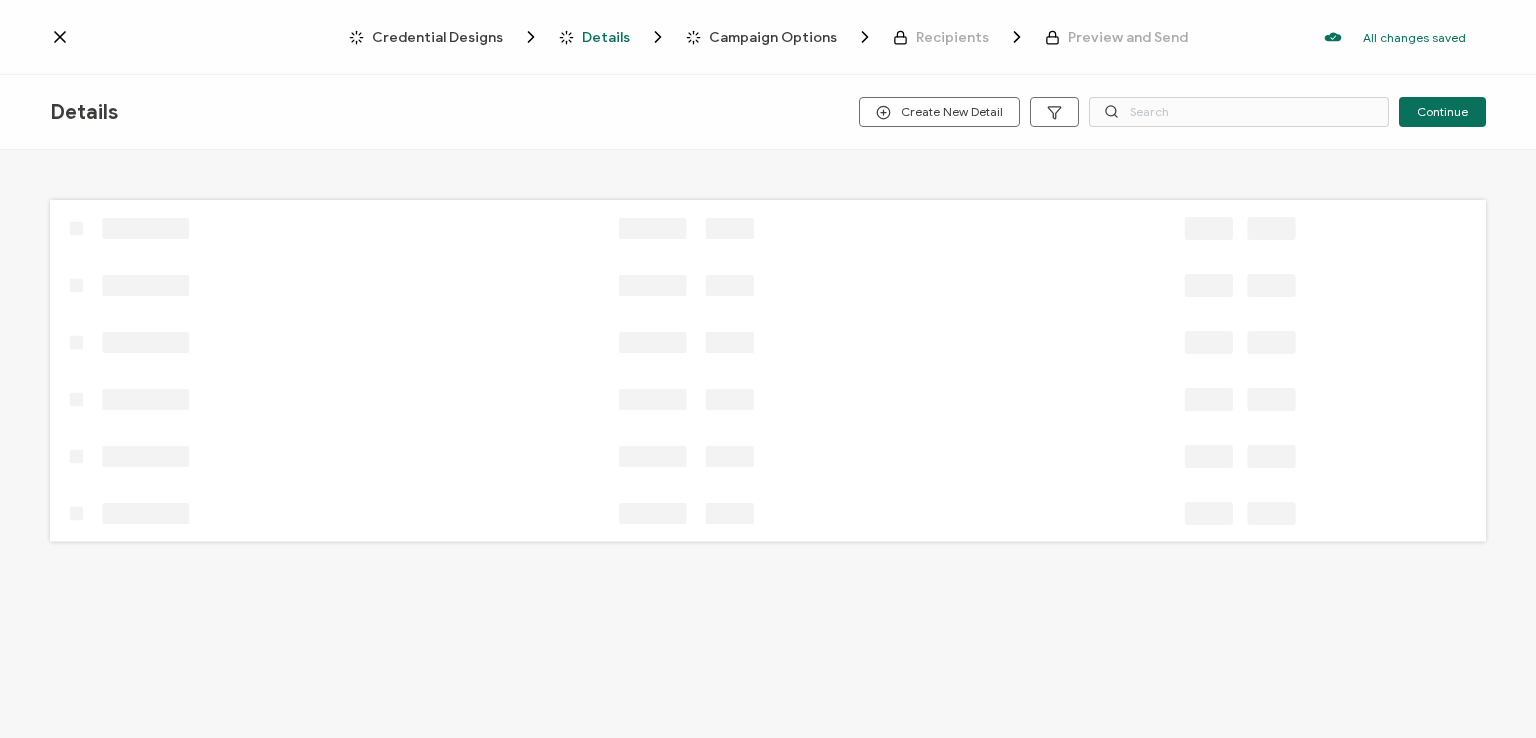 scroll, scrollTop: 0, scrollLeft: 0, axis: both 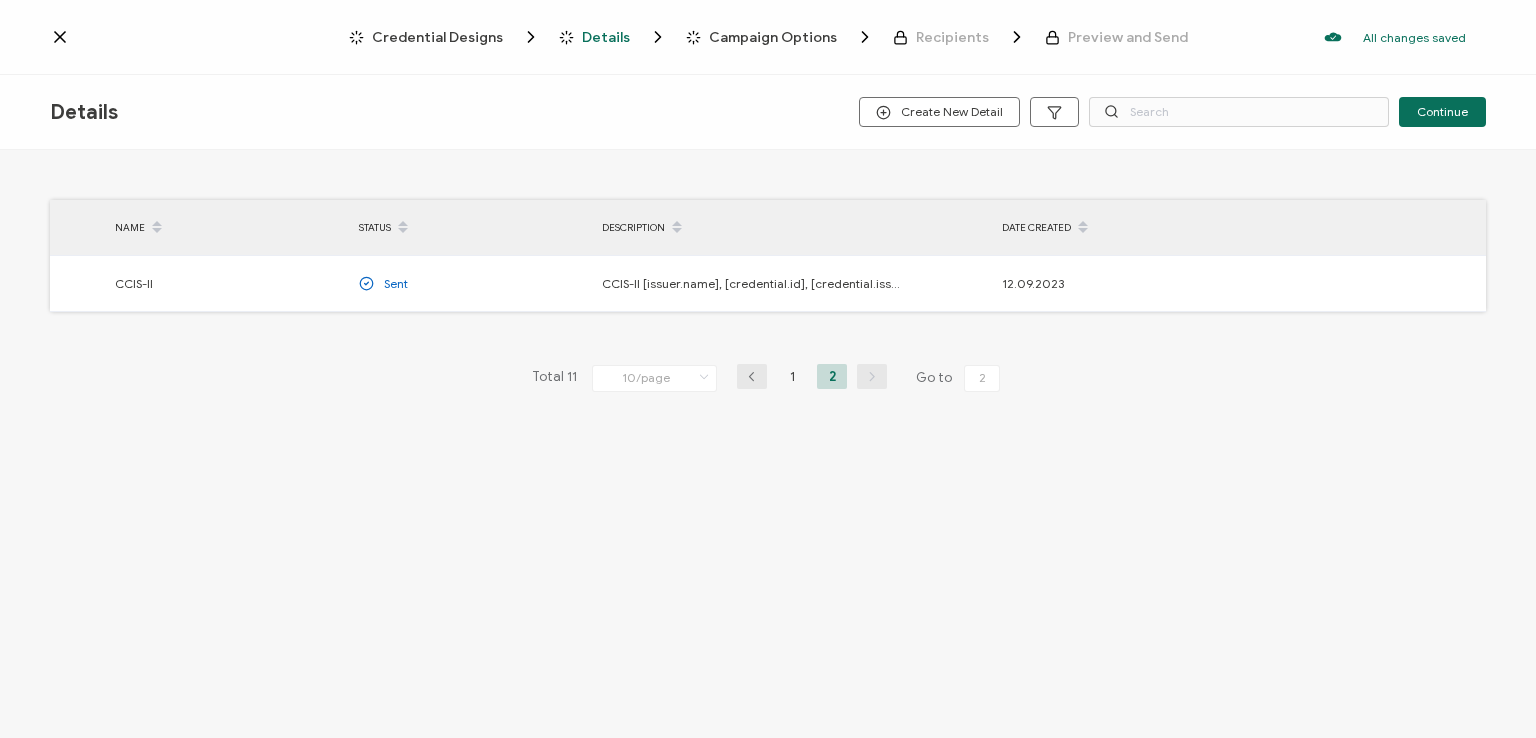 click 